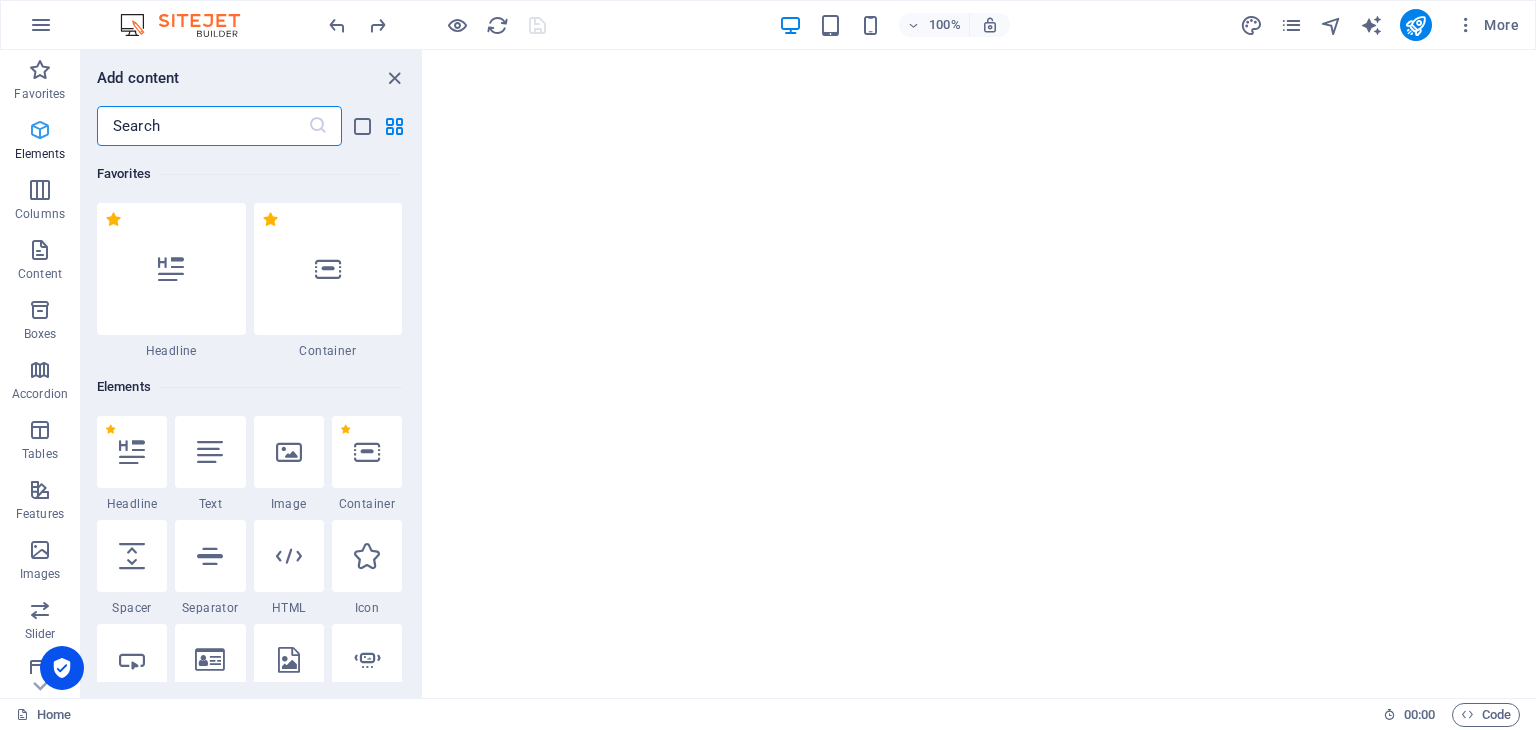 scroll, scrollTop: 0, scrollLeft: 0, axis: both 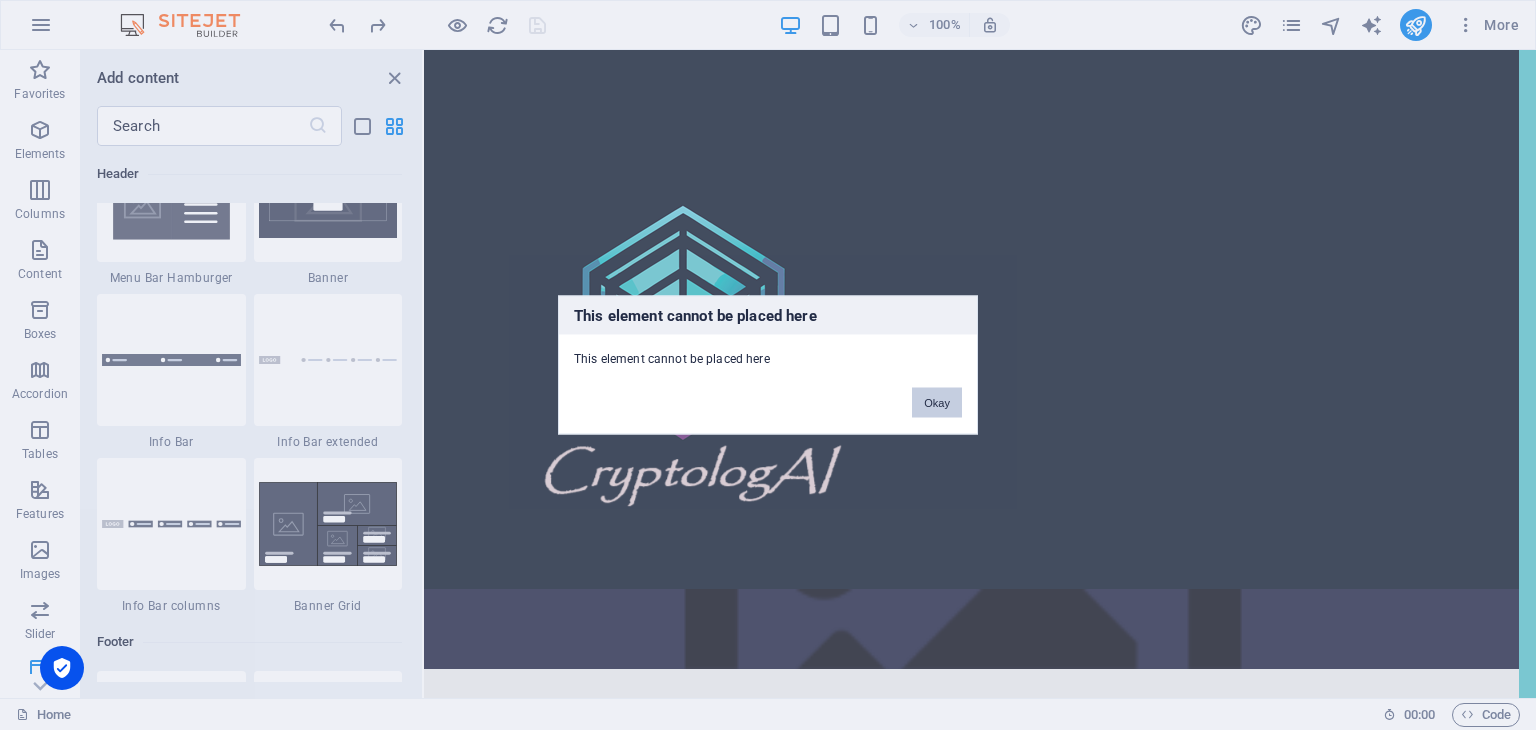 click on "Okay" at bounding box center [937, 403] 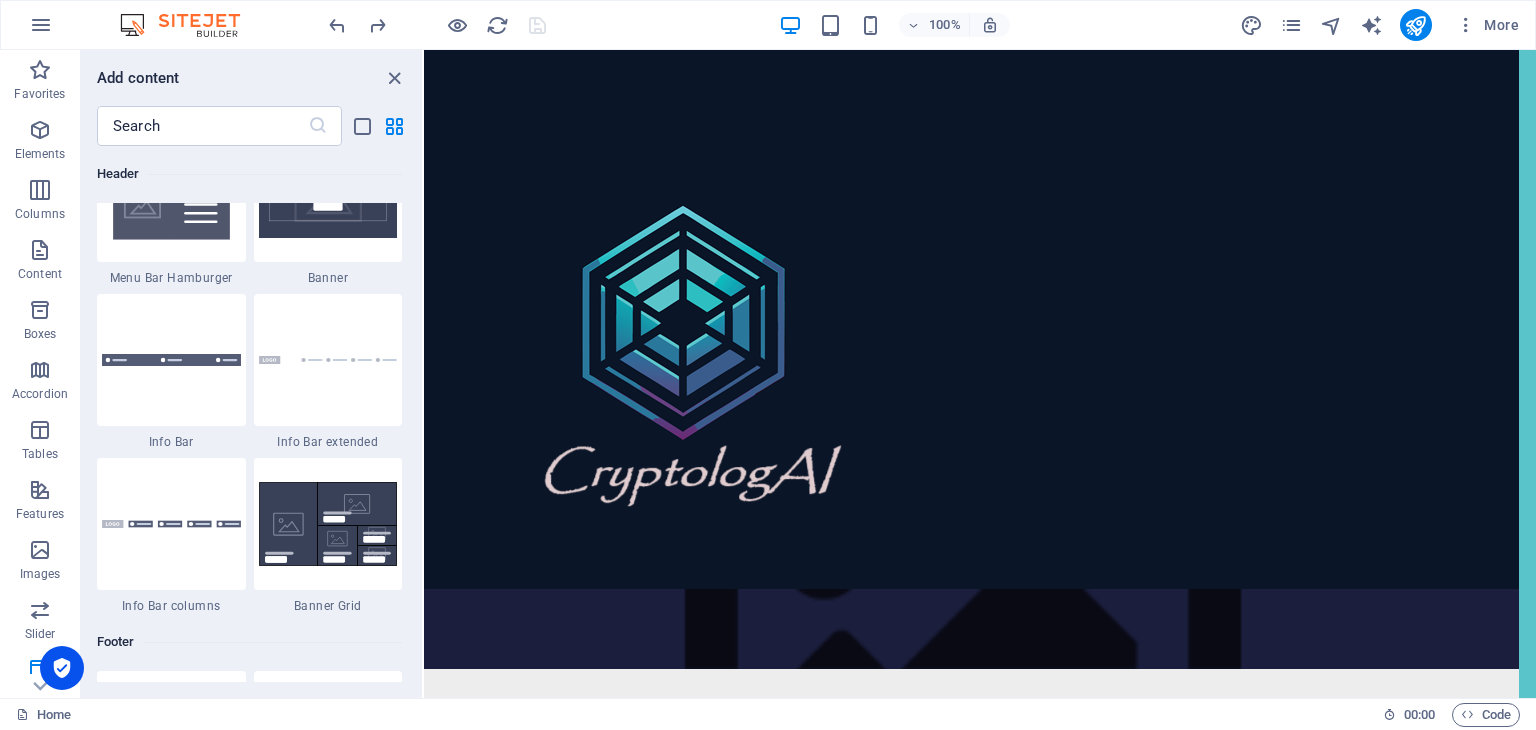 click on "Skip to main content
Menu Home Top-Tools Reviews Guides About Us Contact Us Legal Notice Privacy Affiliate Disclosure" at bounding box center [963, 407] 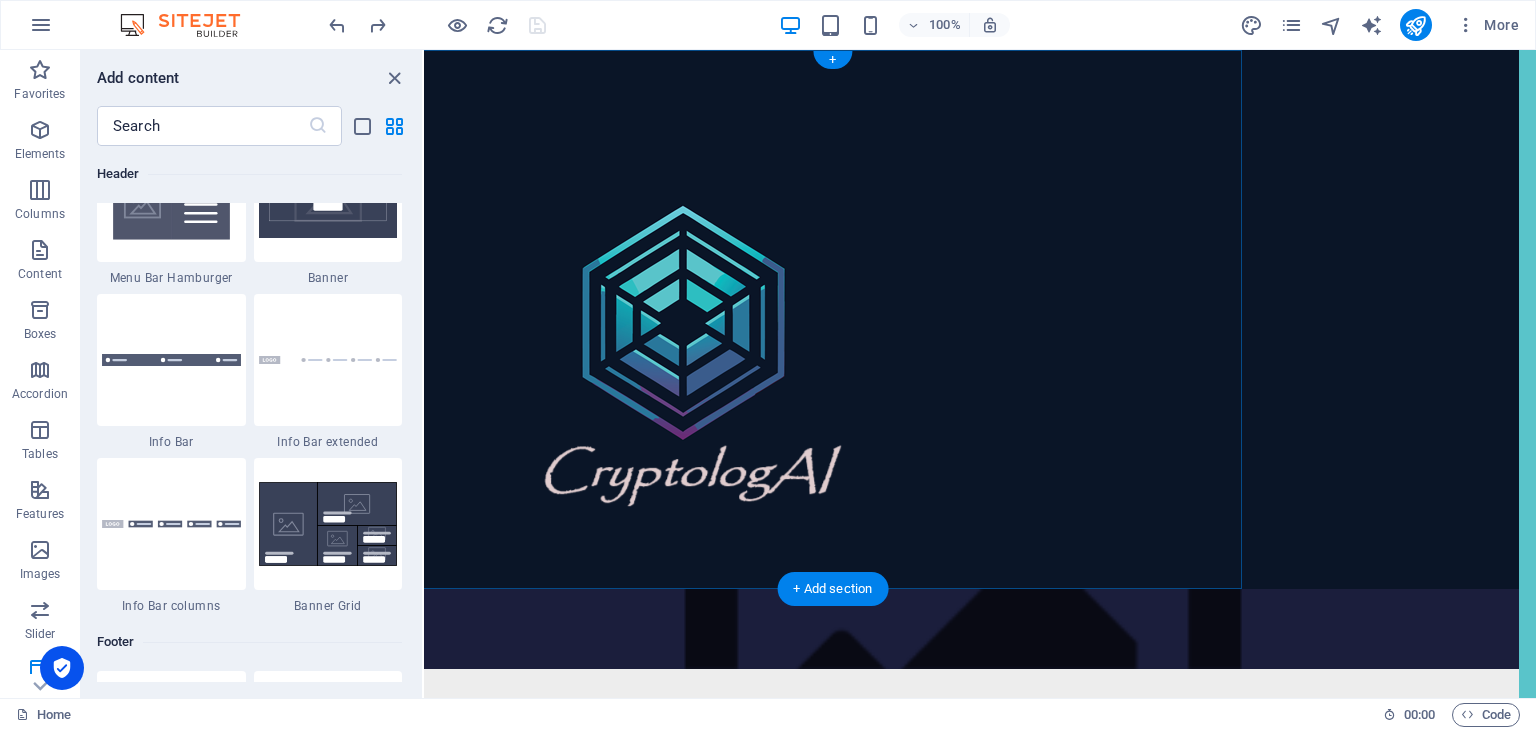 click at bounding box center (963, 319) 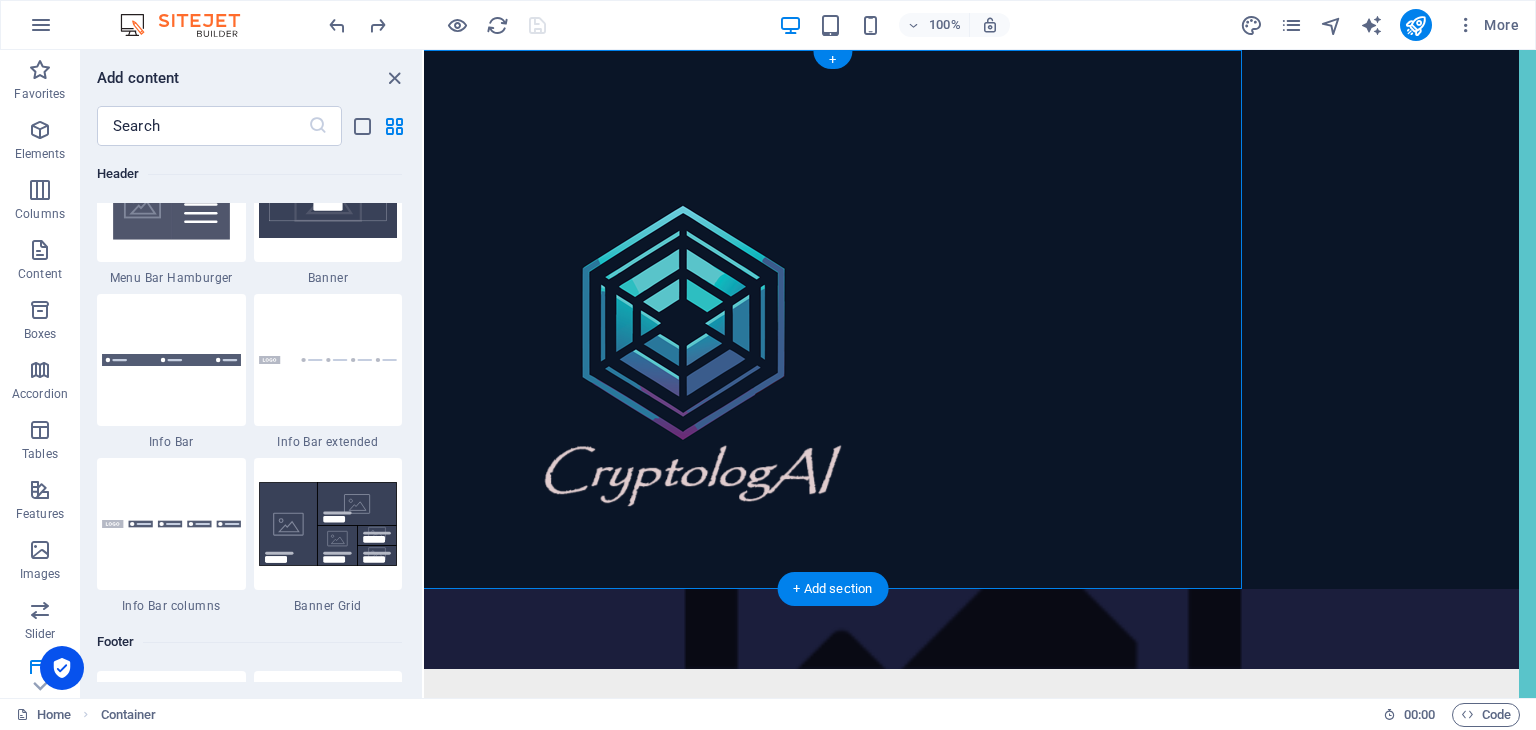 click at bounding box center (963, 319) 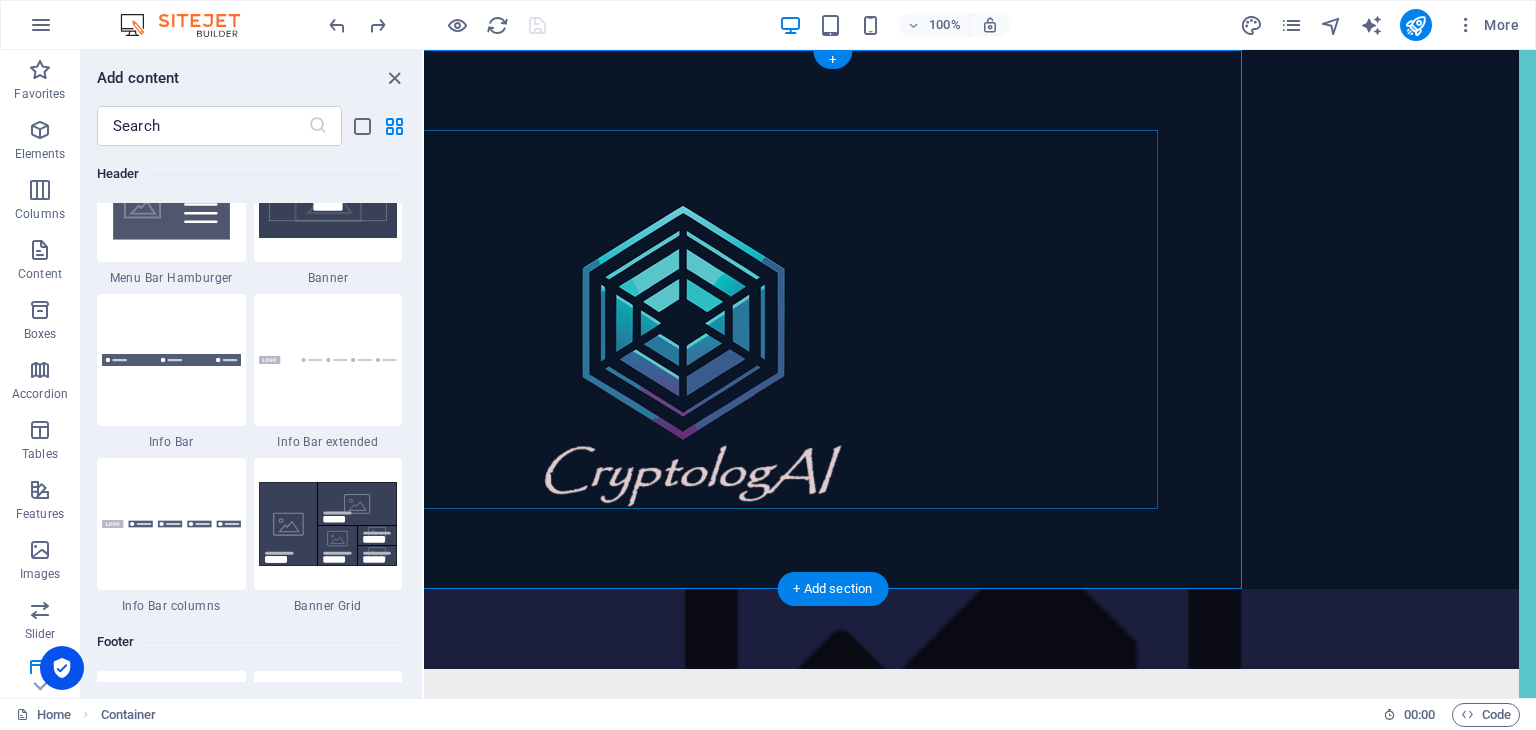 click at bounding box center [963, 319] 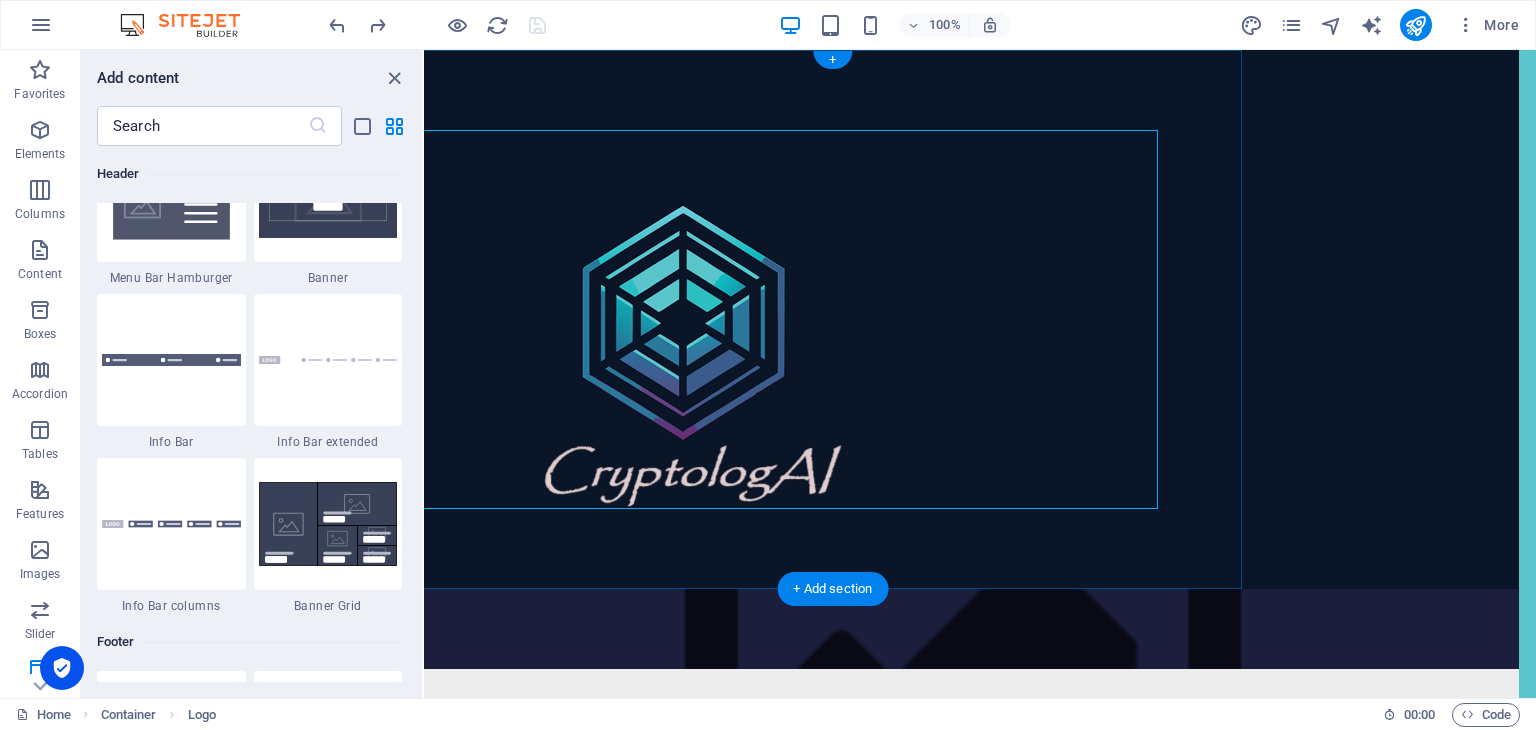 click at bounding box center (963, 319) 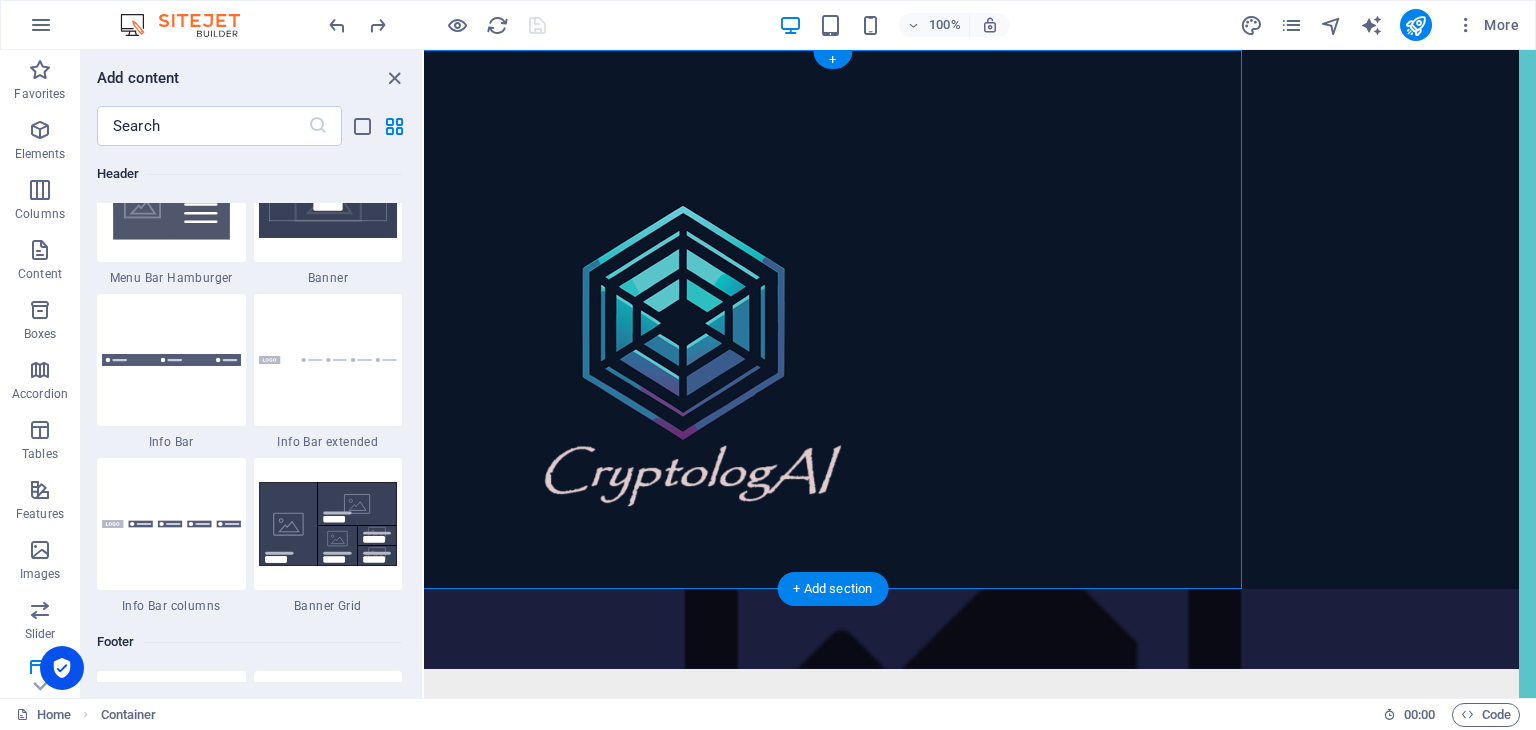 click at bounding box center (963, 319) 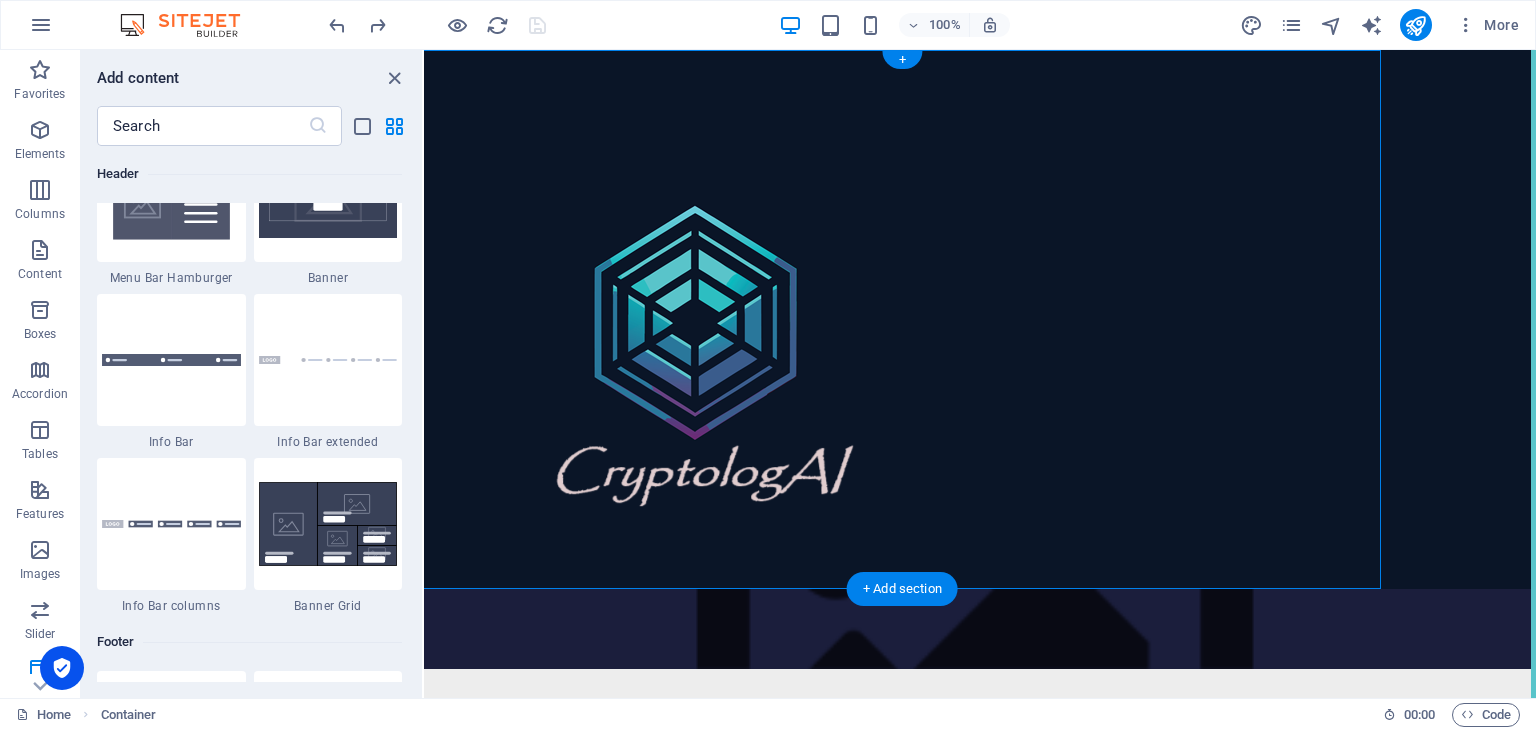 scroll, scrollTop: 0, scrollLeft: 0, axis: both 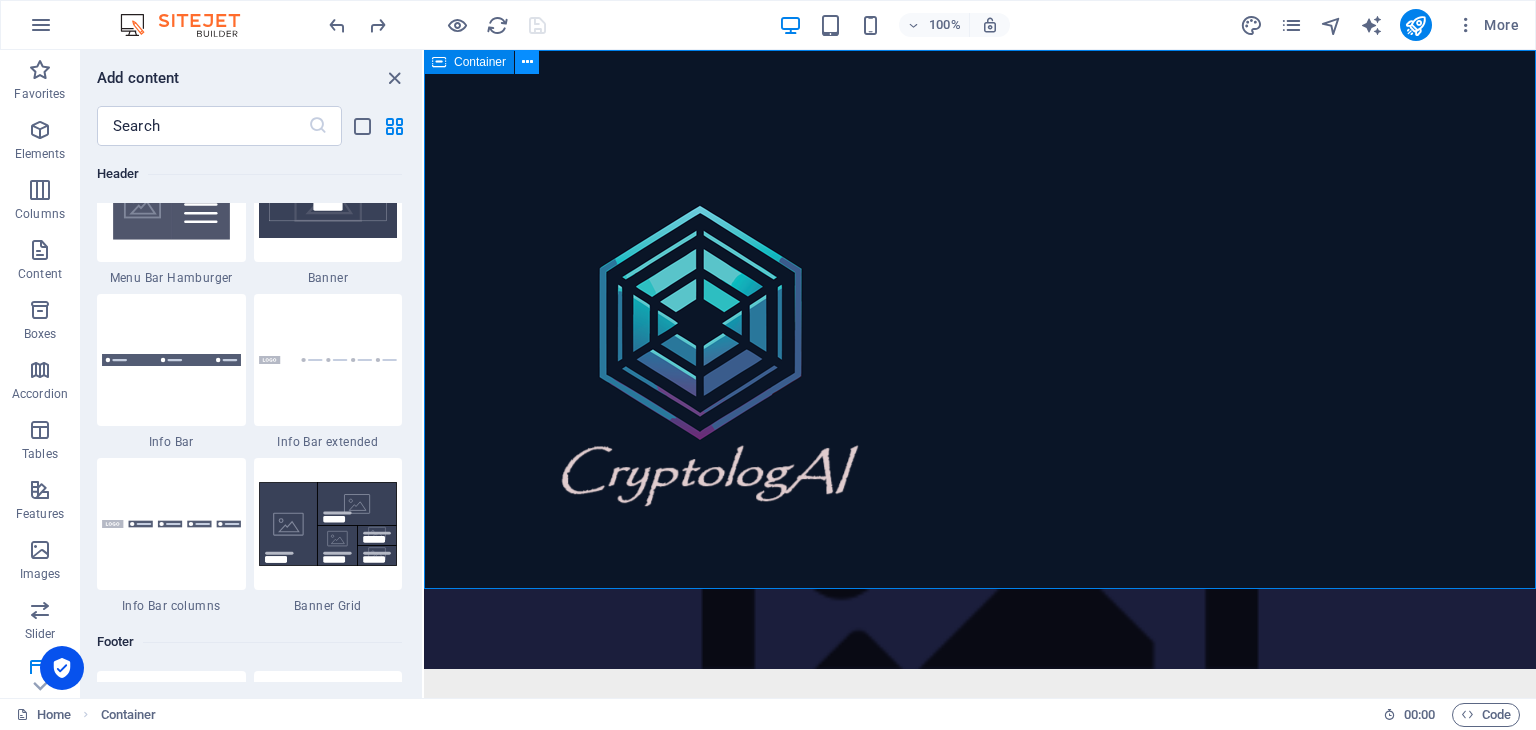 click at bounding box center (527, 62) 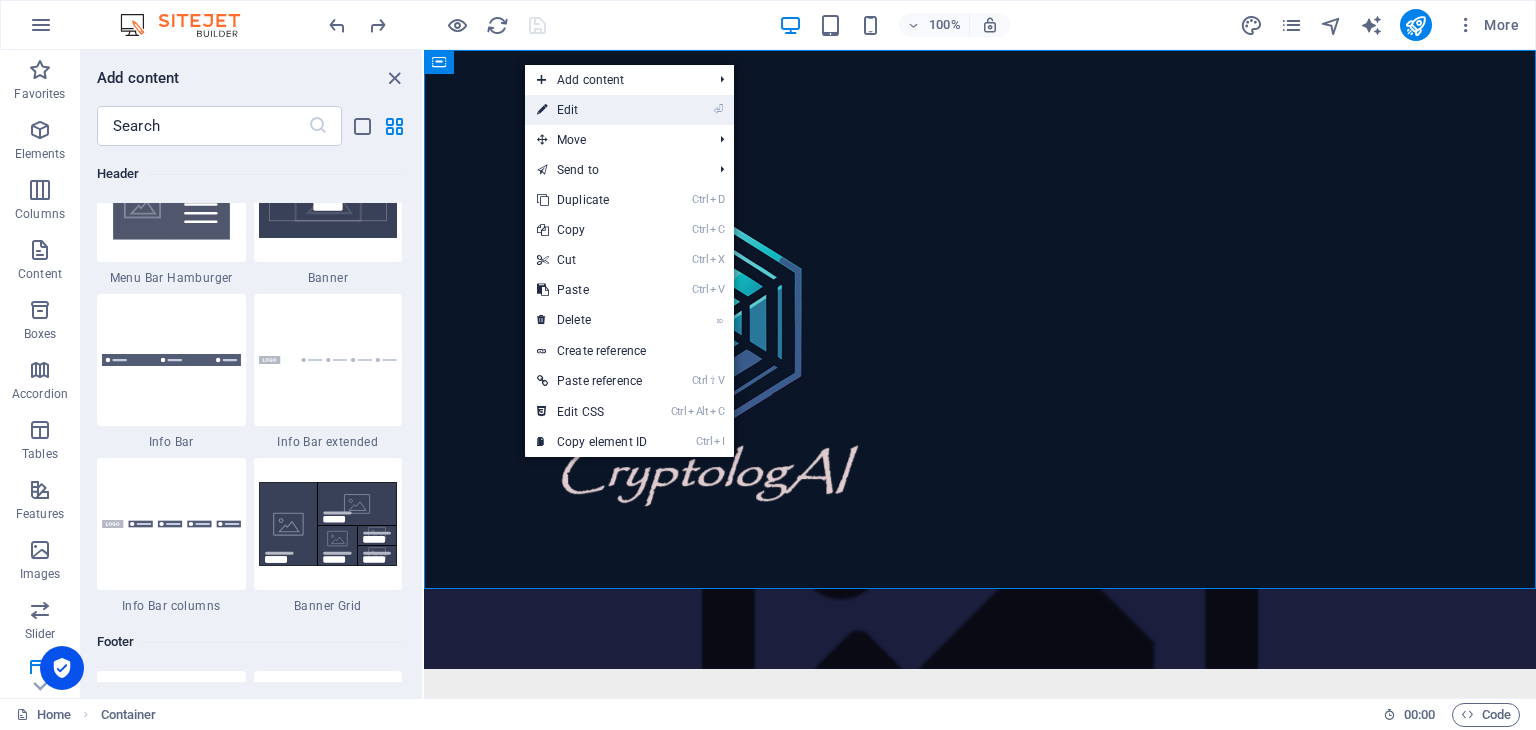 click on "⏎  Edit" at bounding box center (592, 110) 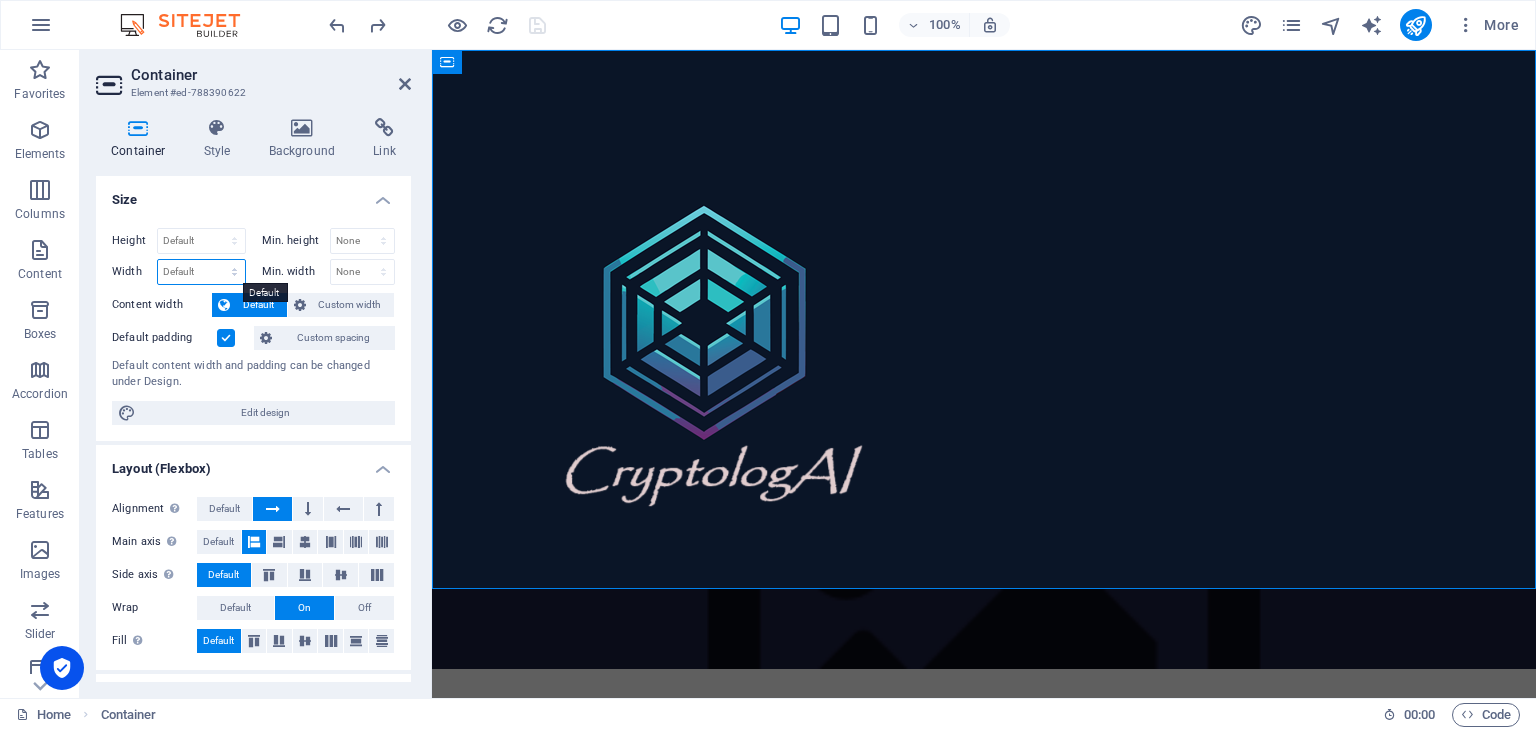 click on "Default px rem % em vh vw" at bounding box center (201, 272) 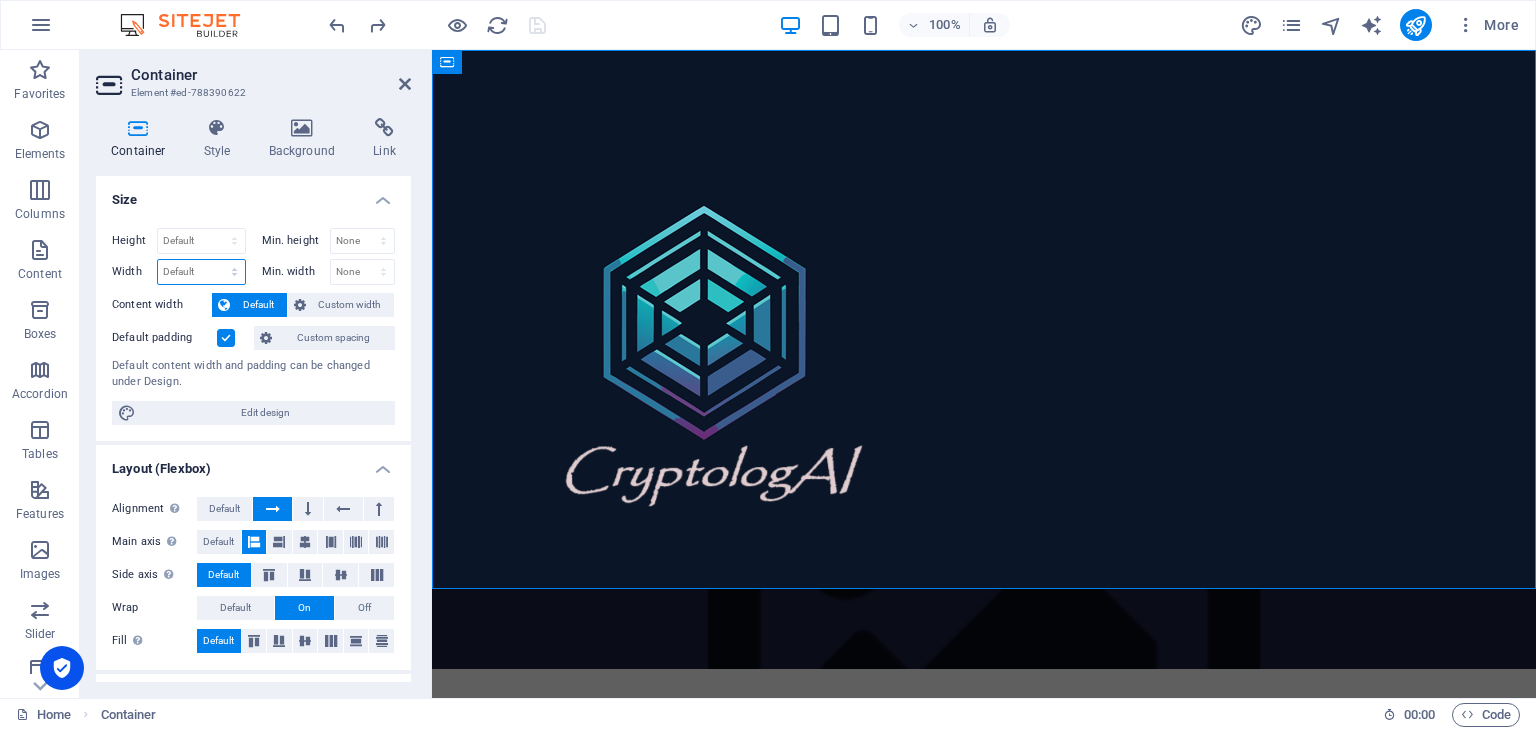 select on "%" 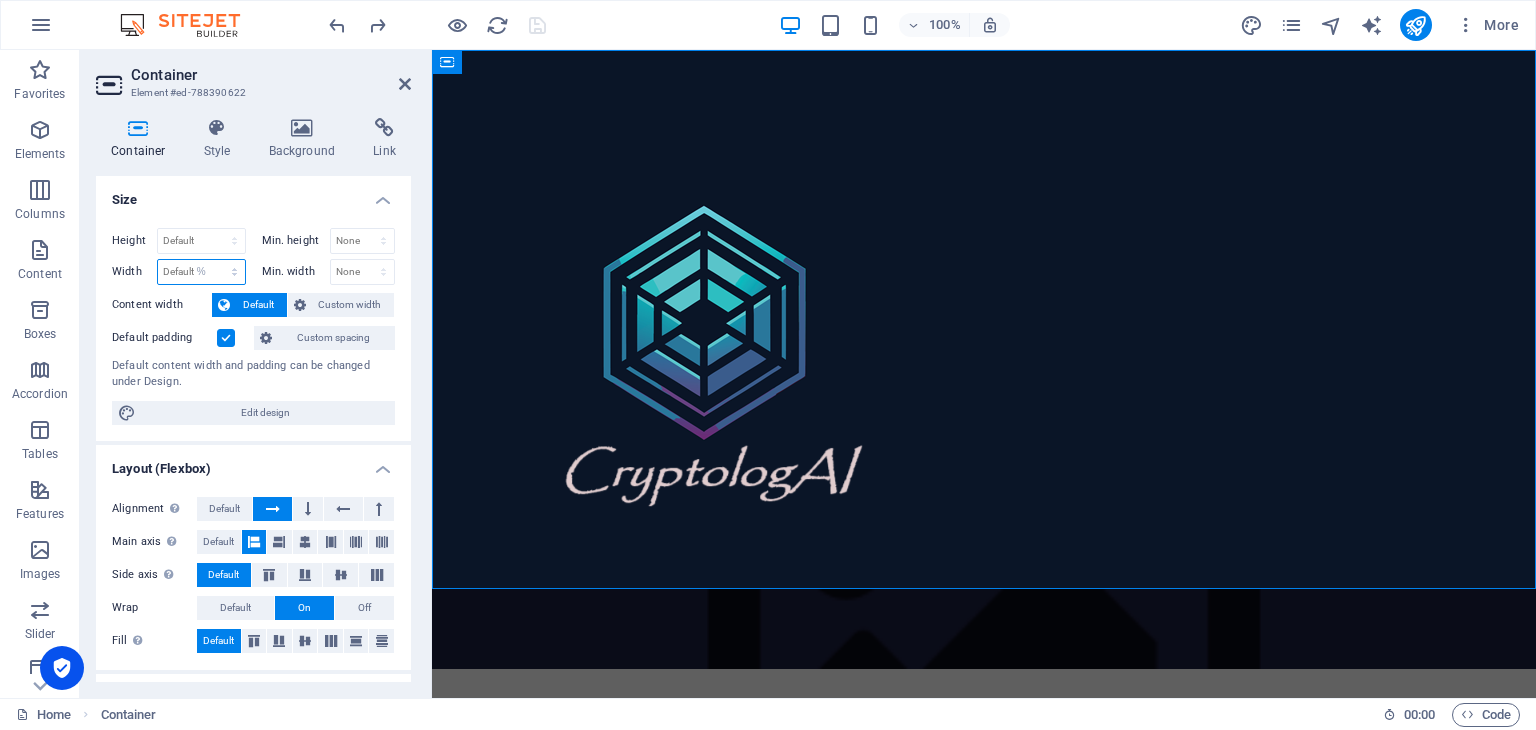 click on "Default px rem % em vh vw" at bounding box center (201, 272) 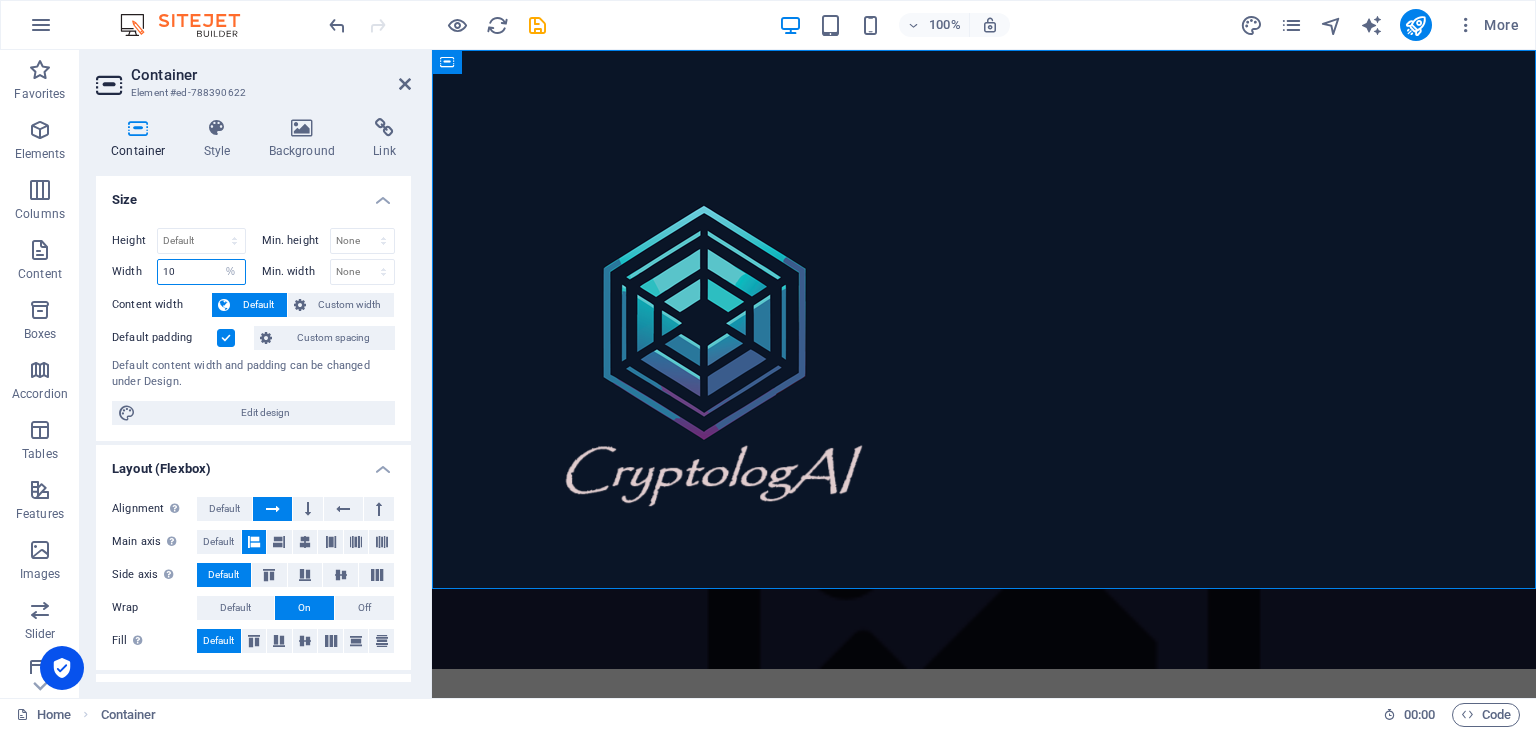 type on "100" 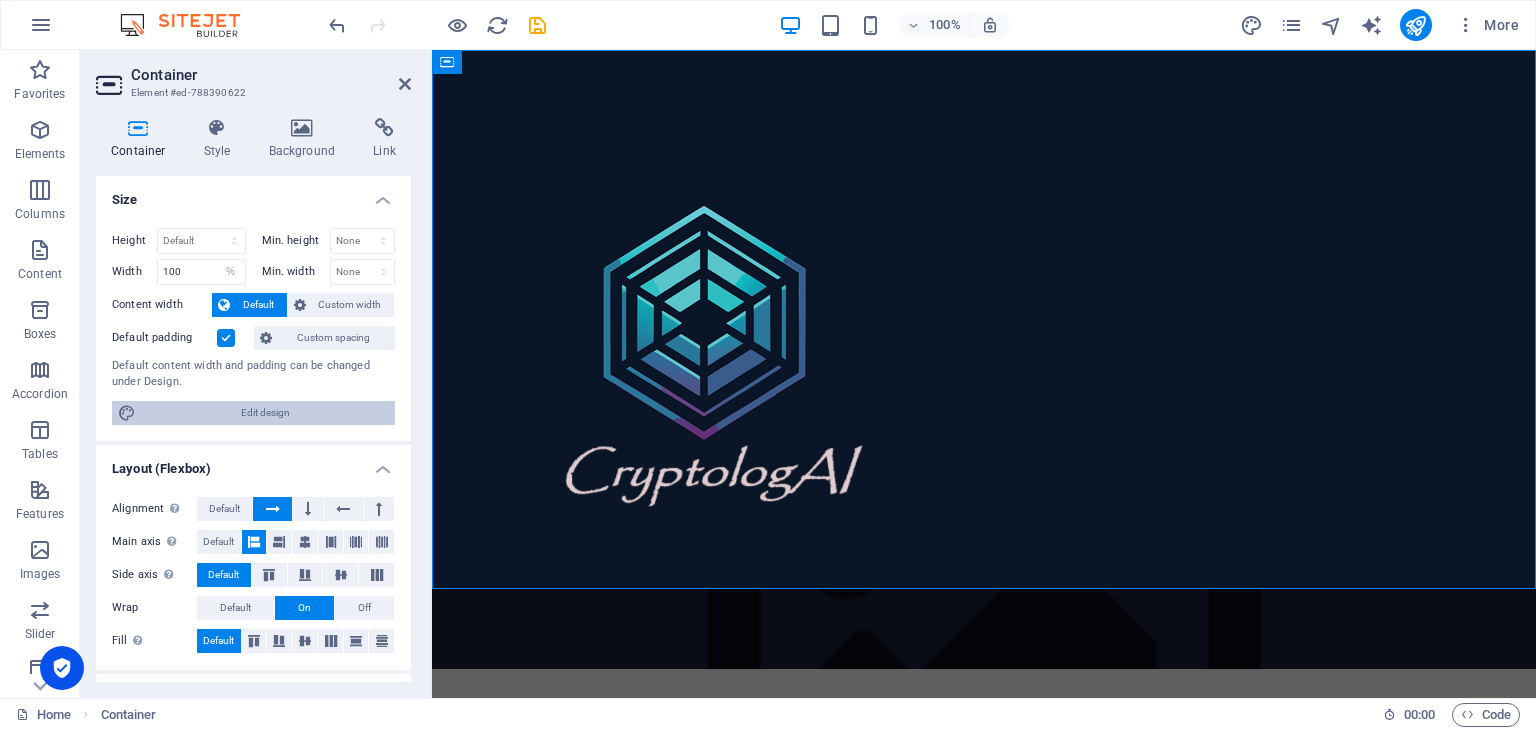 click on "Edit design" at bounding box center [265, 413] 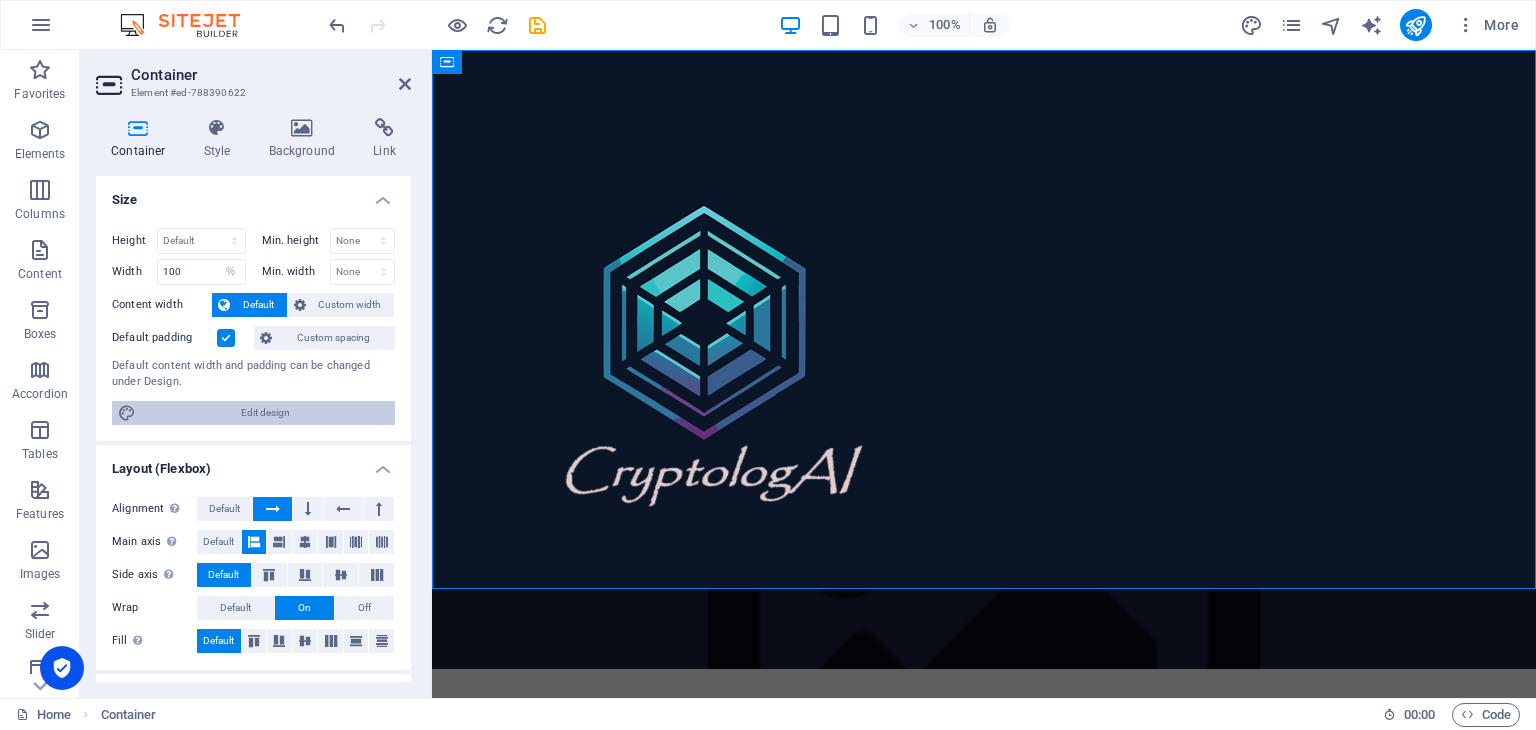 select on "rem" 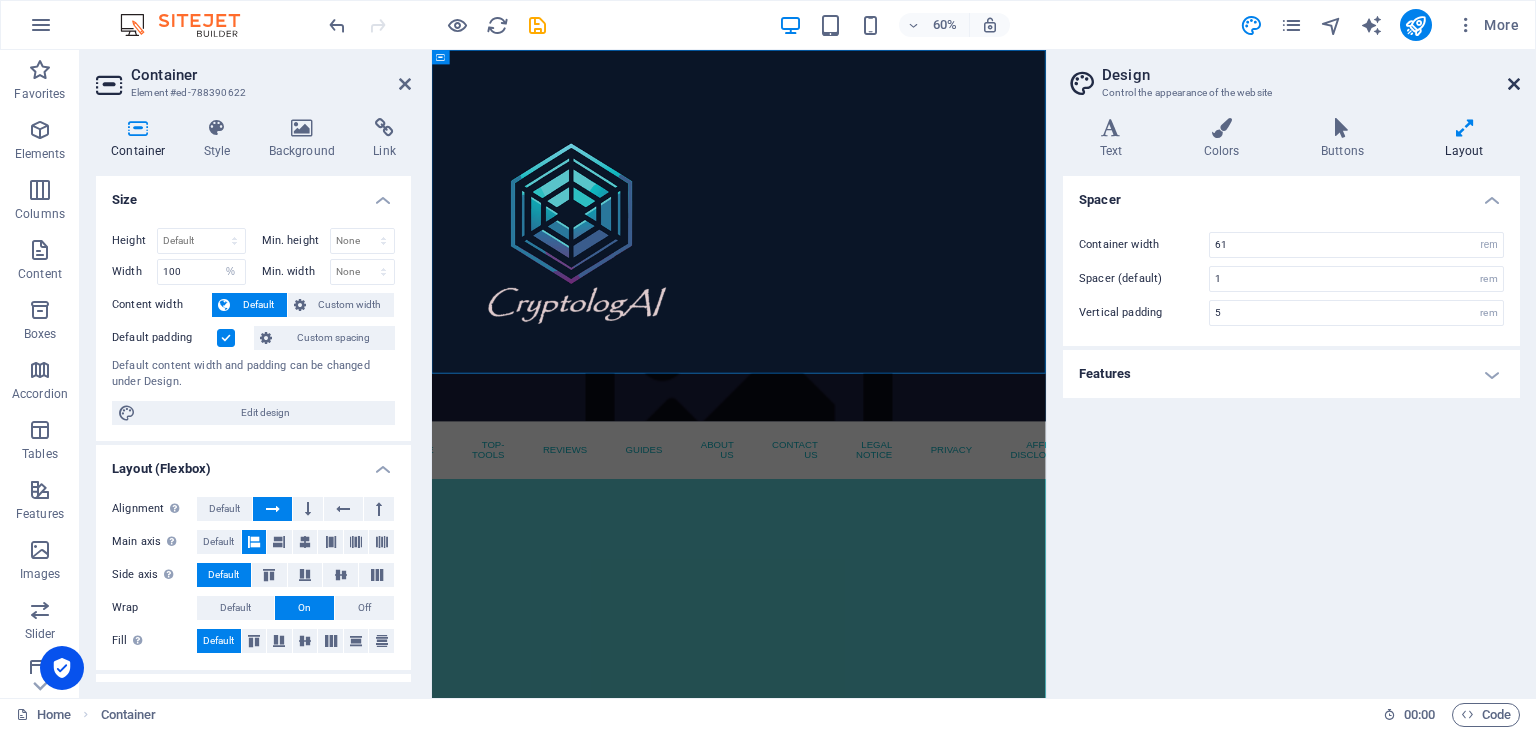 click at bounding box center (1514, 84) 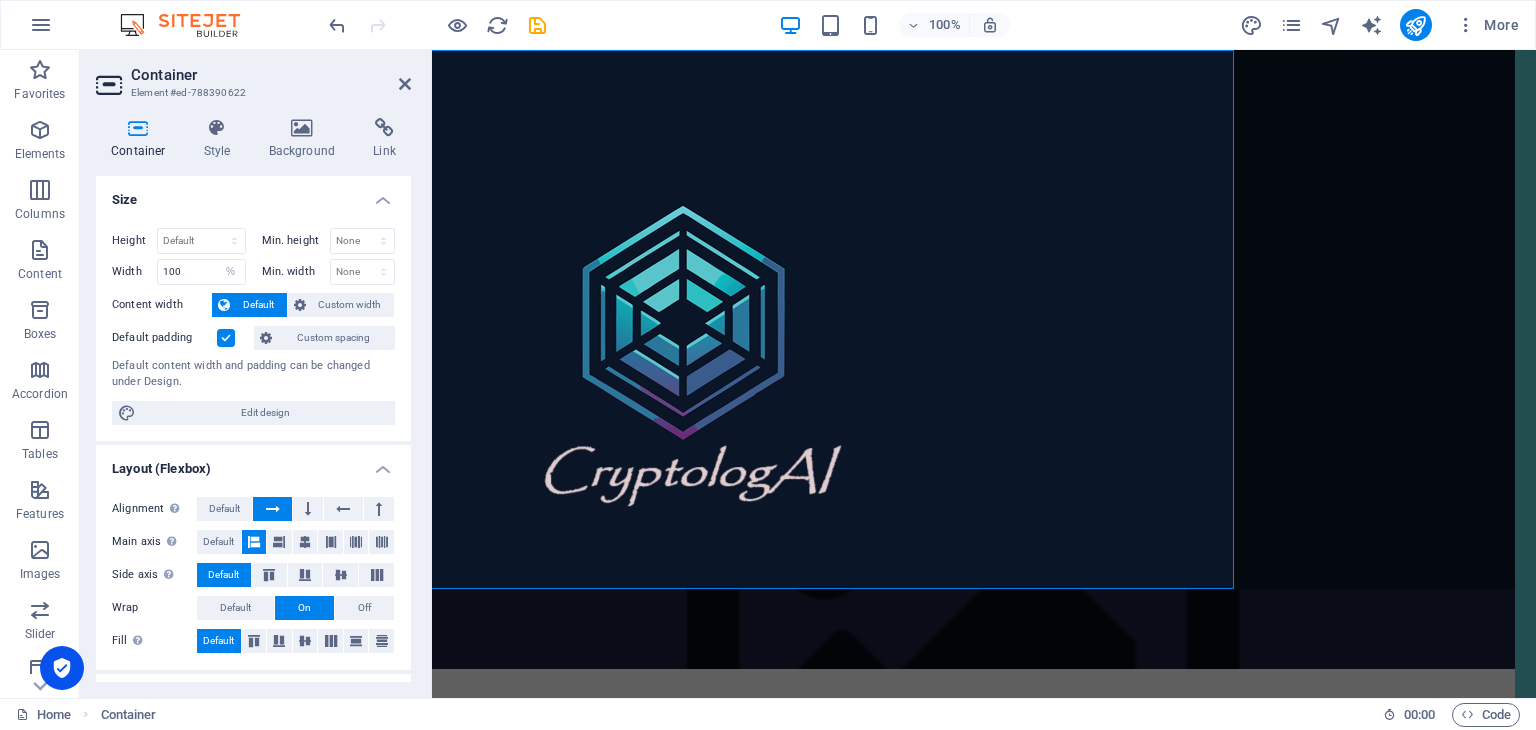 scroll, scrollTop: 0, scrollLeft: 302, axis: horizontal 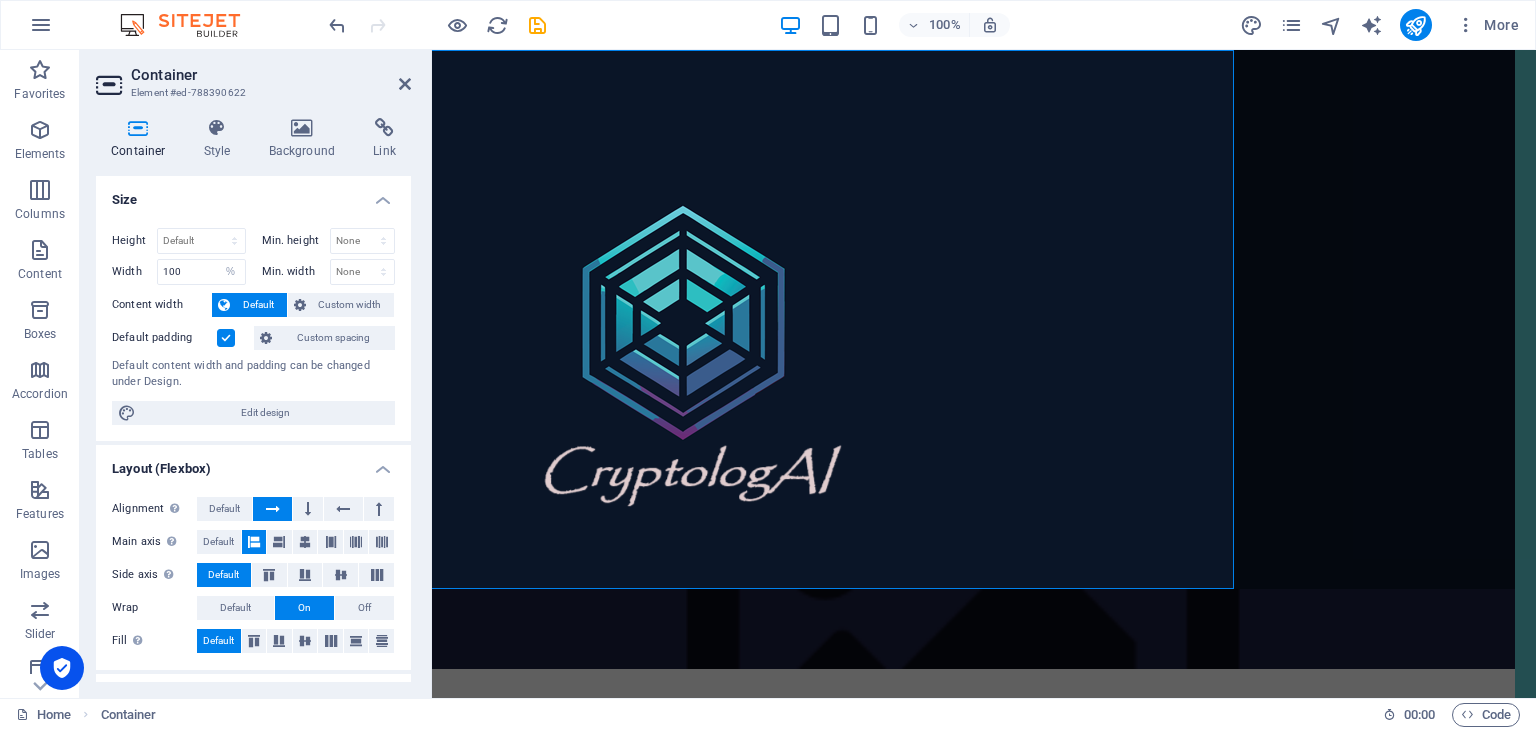 click on "Skip to main content
Menu Home Top-Tools Reviews Guides About Us Contact Us Legal Notice Privacy Affiliate Disclosure" at bounding box center [963, 407] 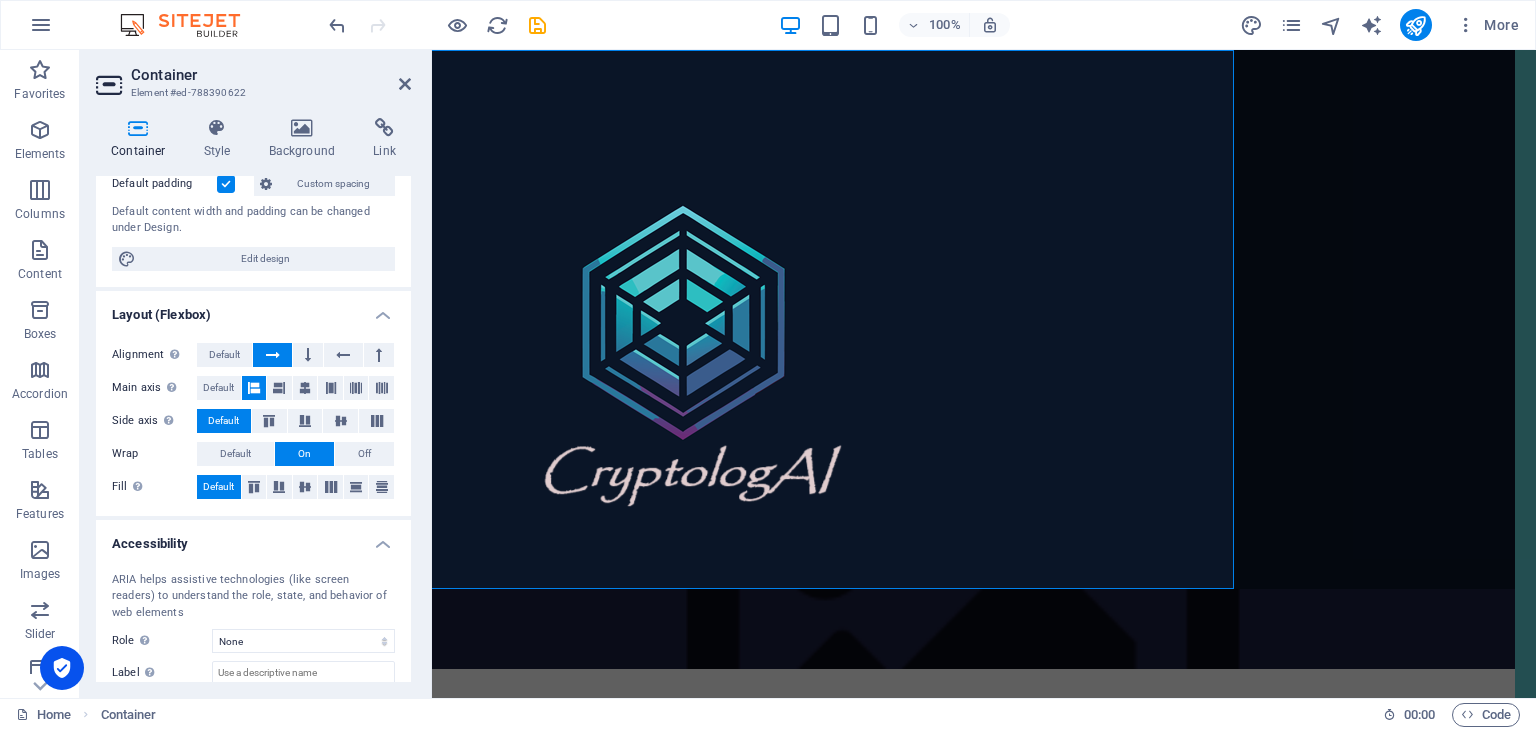 scroll, scrollTop: 156, scrollLeft: 0, axis: vertical 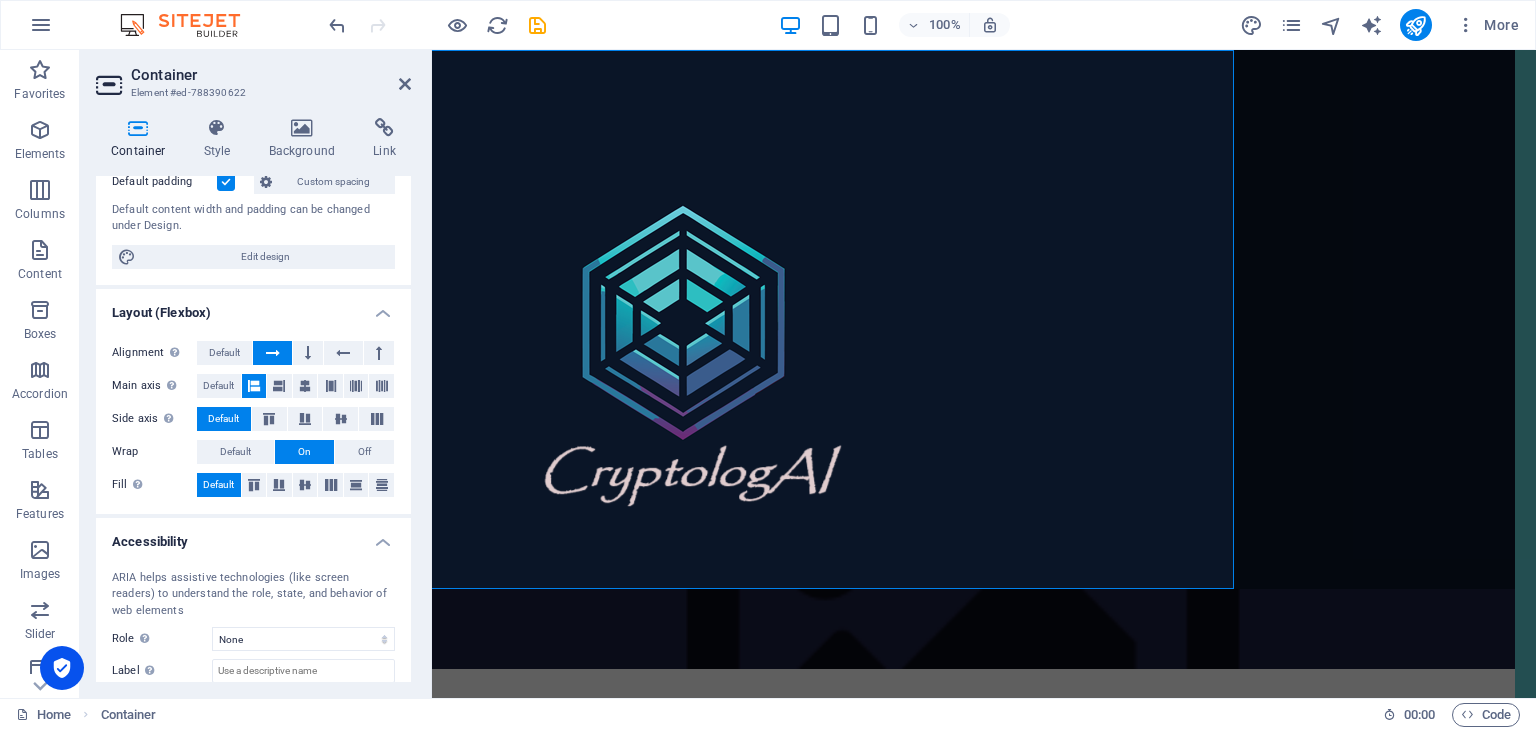 drag, startPoint x: 834, startPoint y: 37, endPoint x: 231, endPoint y: 494, distance: 756.60956 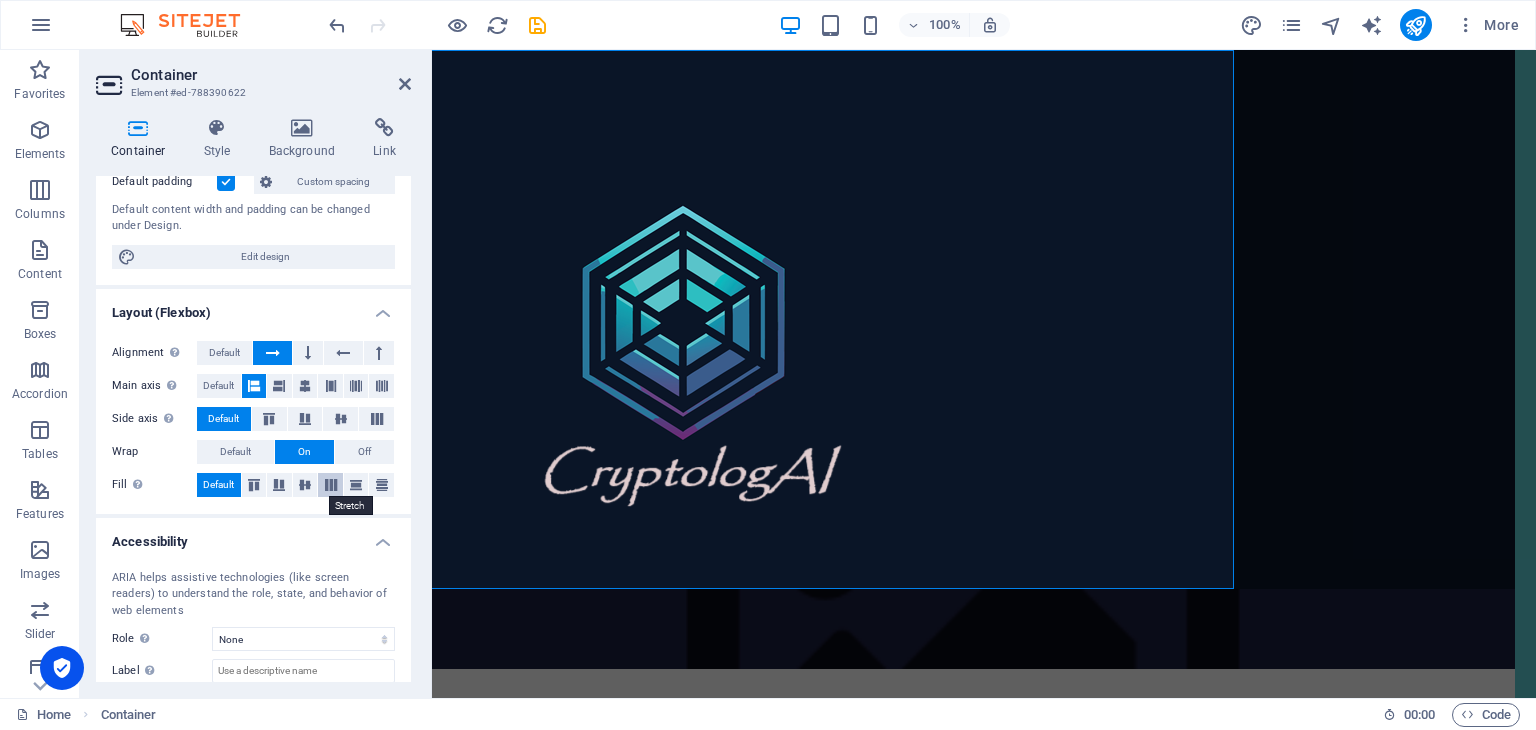 click at bounding box center (331, 485) 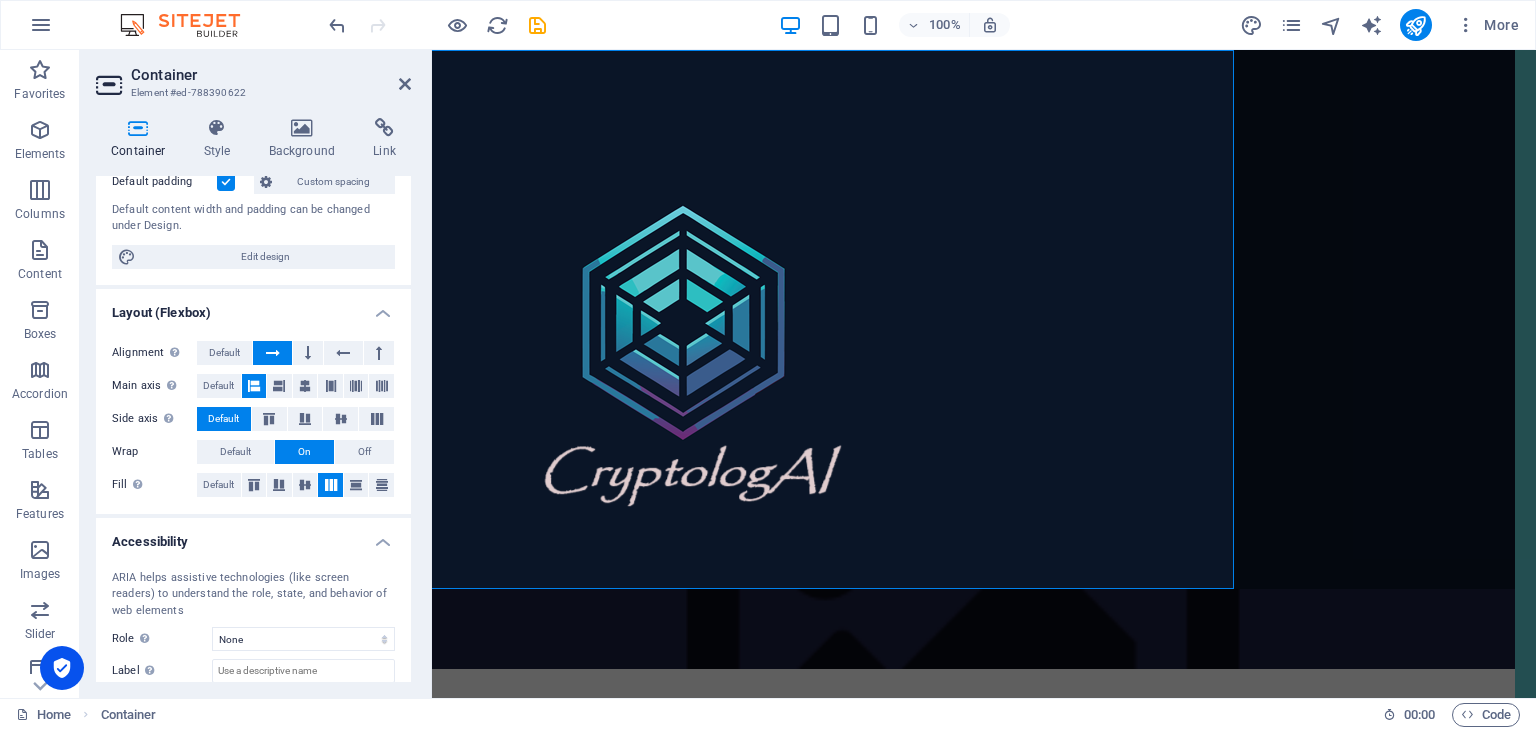 drag, startPoint x: 1232, startPoint y: 357, endPoint x: 1388, endPoint y: 368, distance: 156.38734 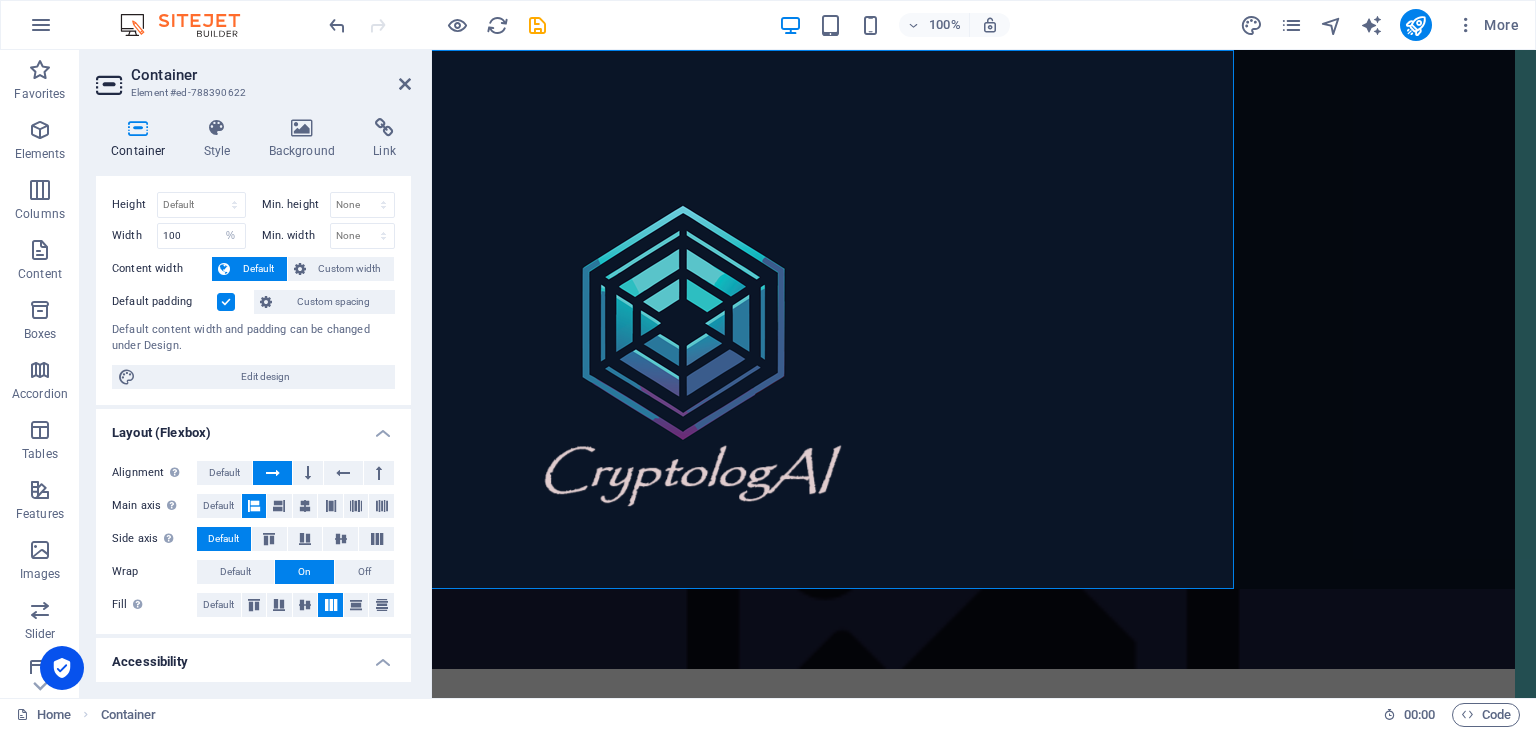 scroll, scrollTop: 0, scrollLeft: 0, axis: both 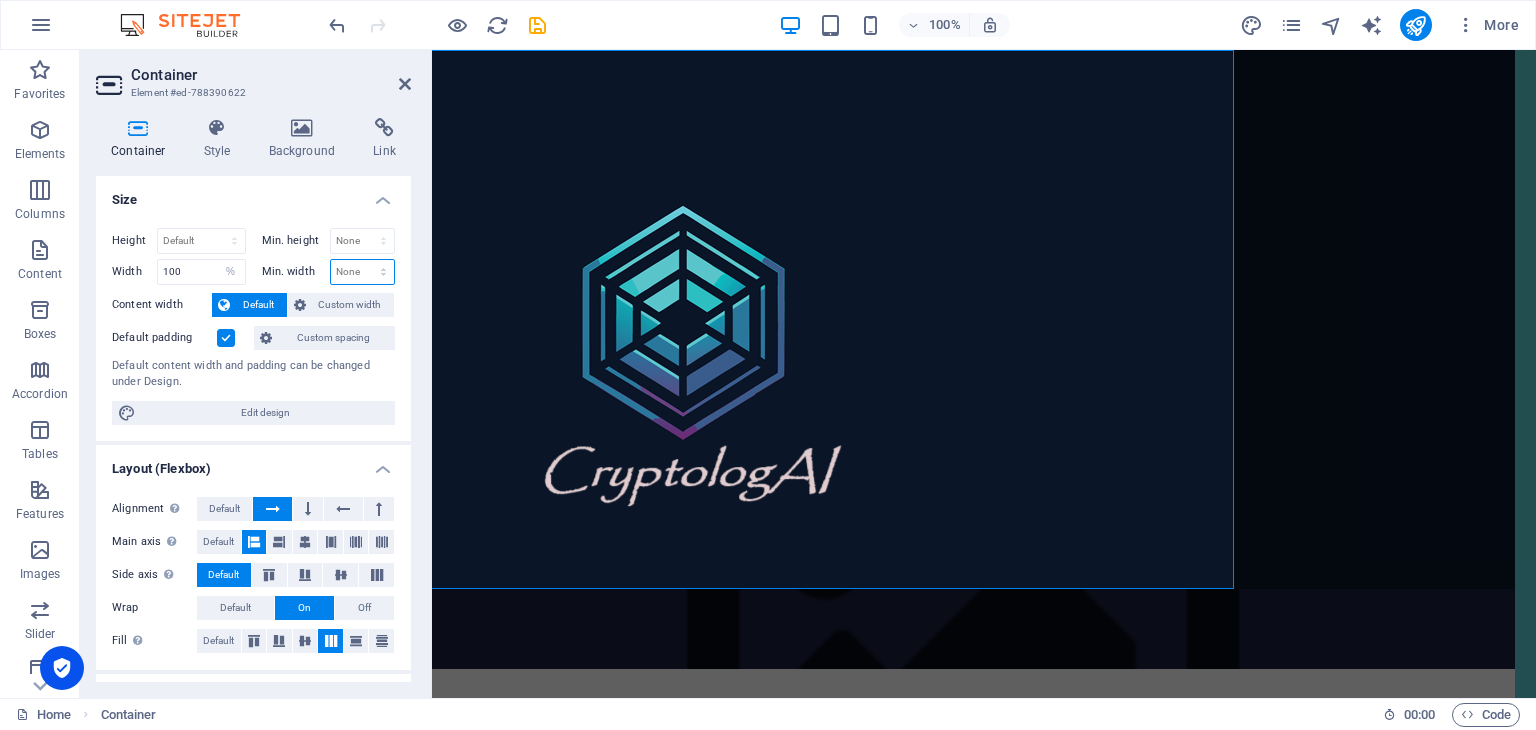 click on "None px rem % vh vw" at bounding box center [363, 272] 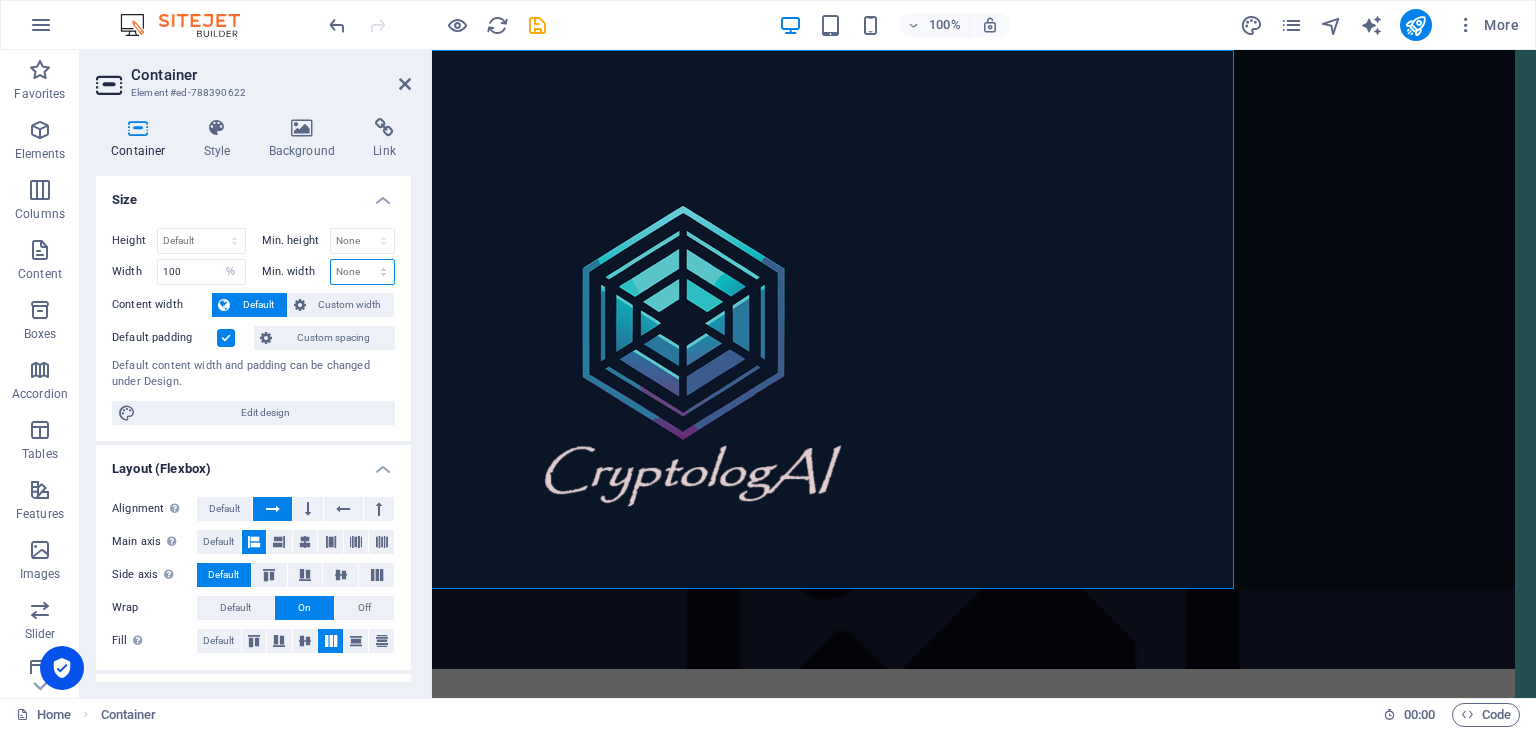 select on "%" 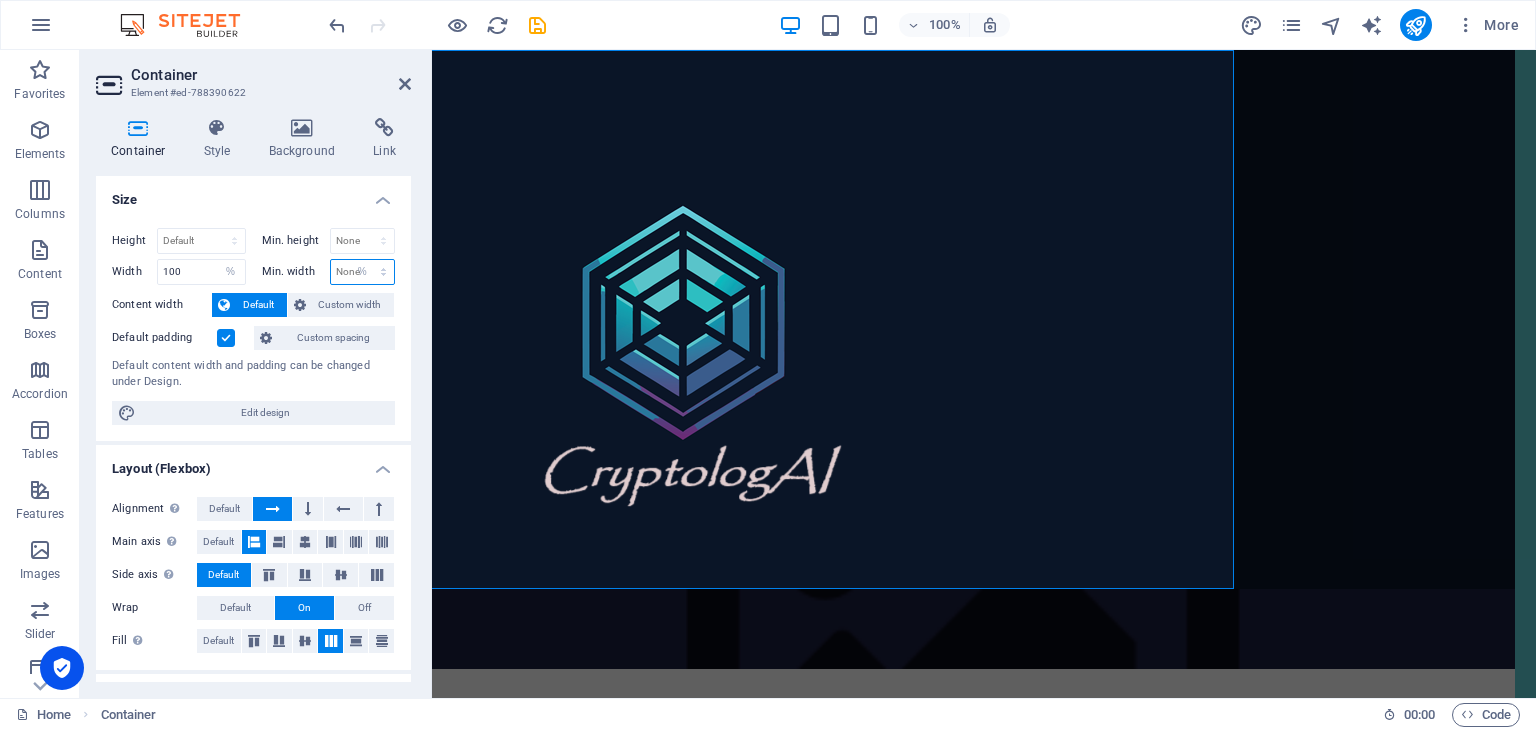 click on "None px rem % vh vw" at bounding box center (363, 272) 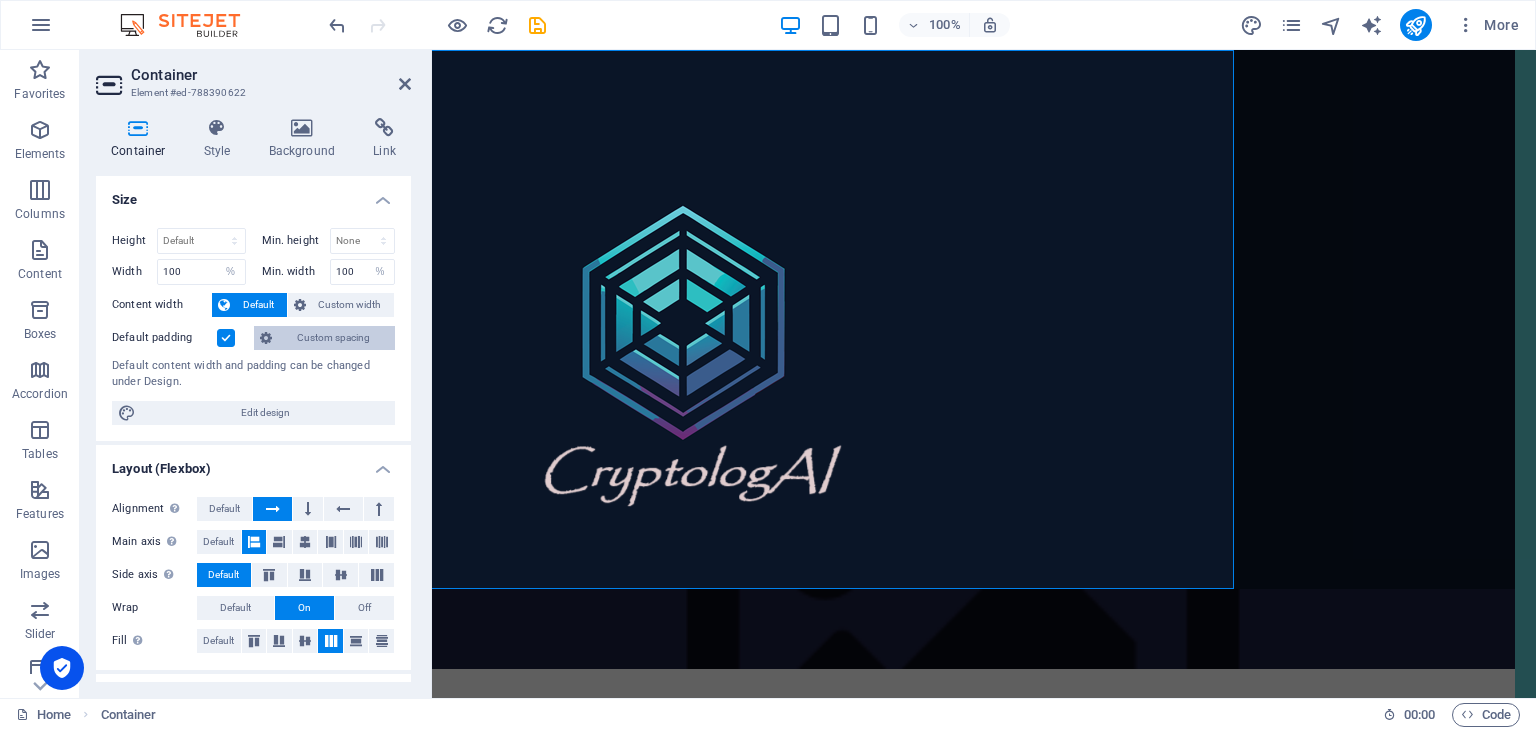 click on "Custom spacing" at bounding box center [333, 338] 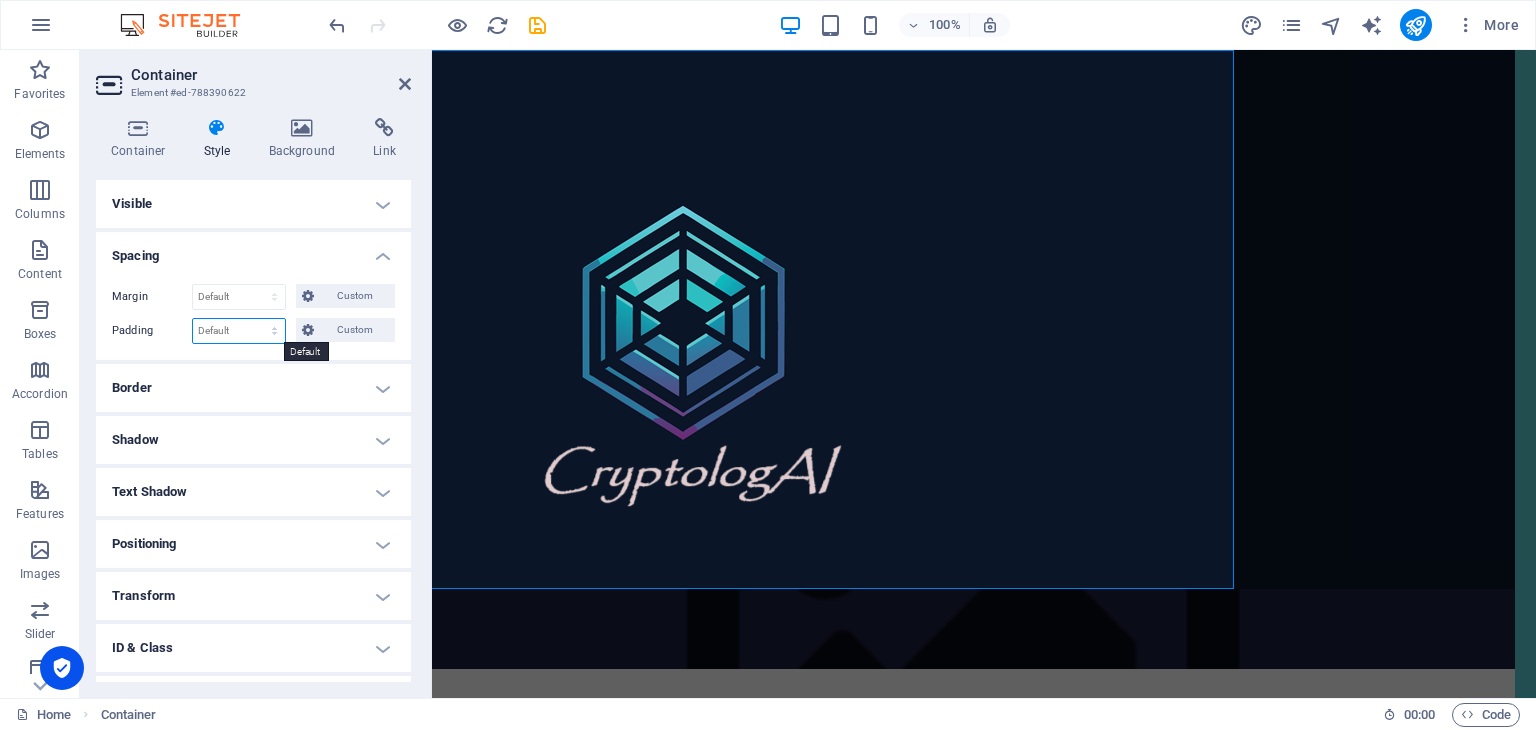 click on "Default px rem % vh vw Custom" at bounding box center [239, 331] 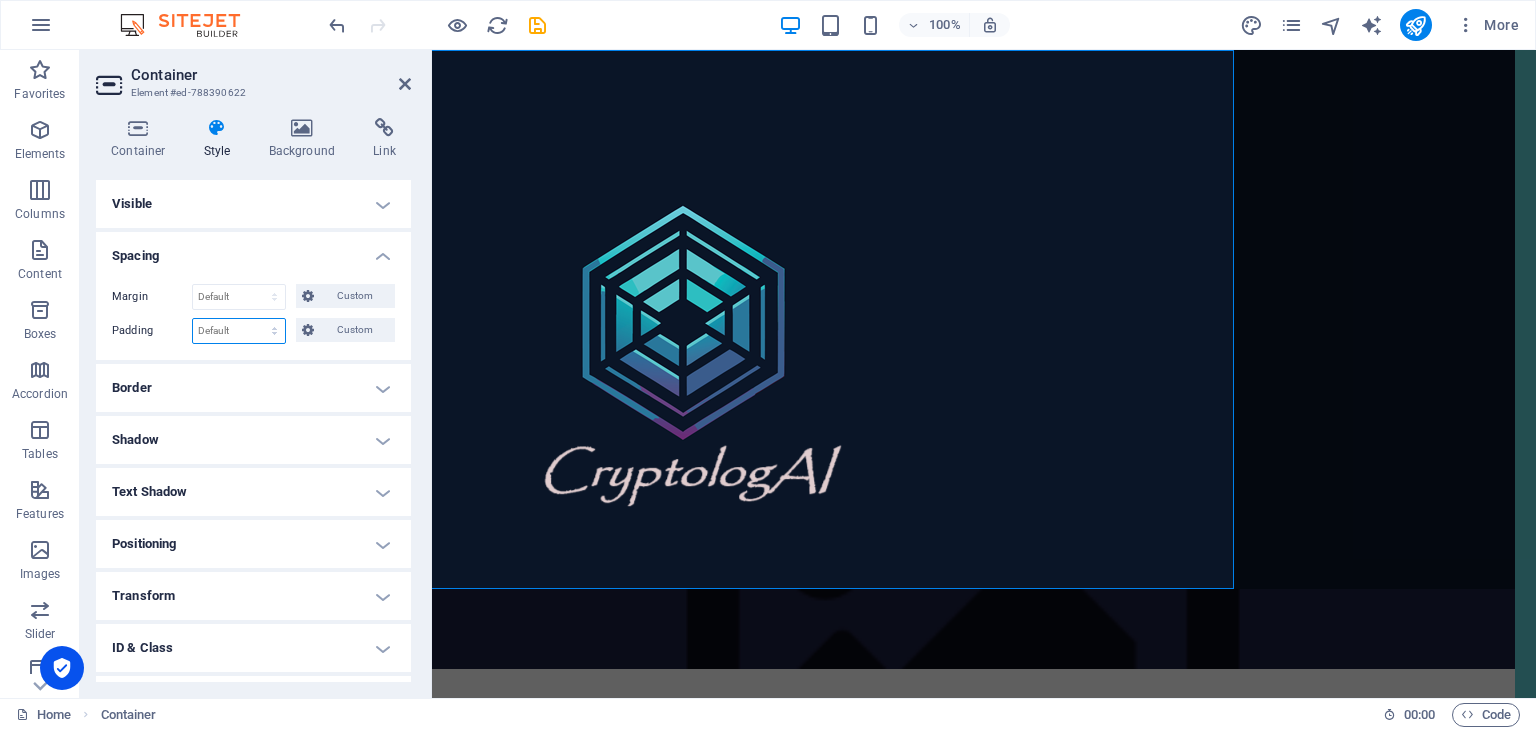 select on "px" 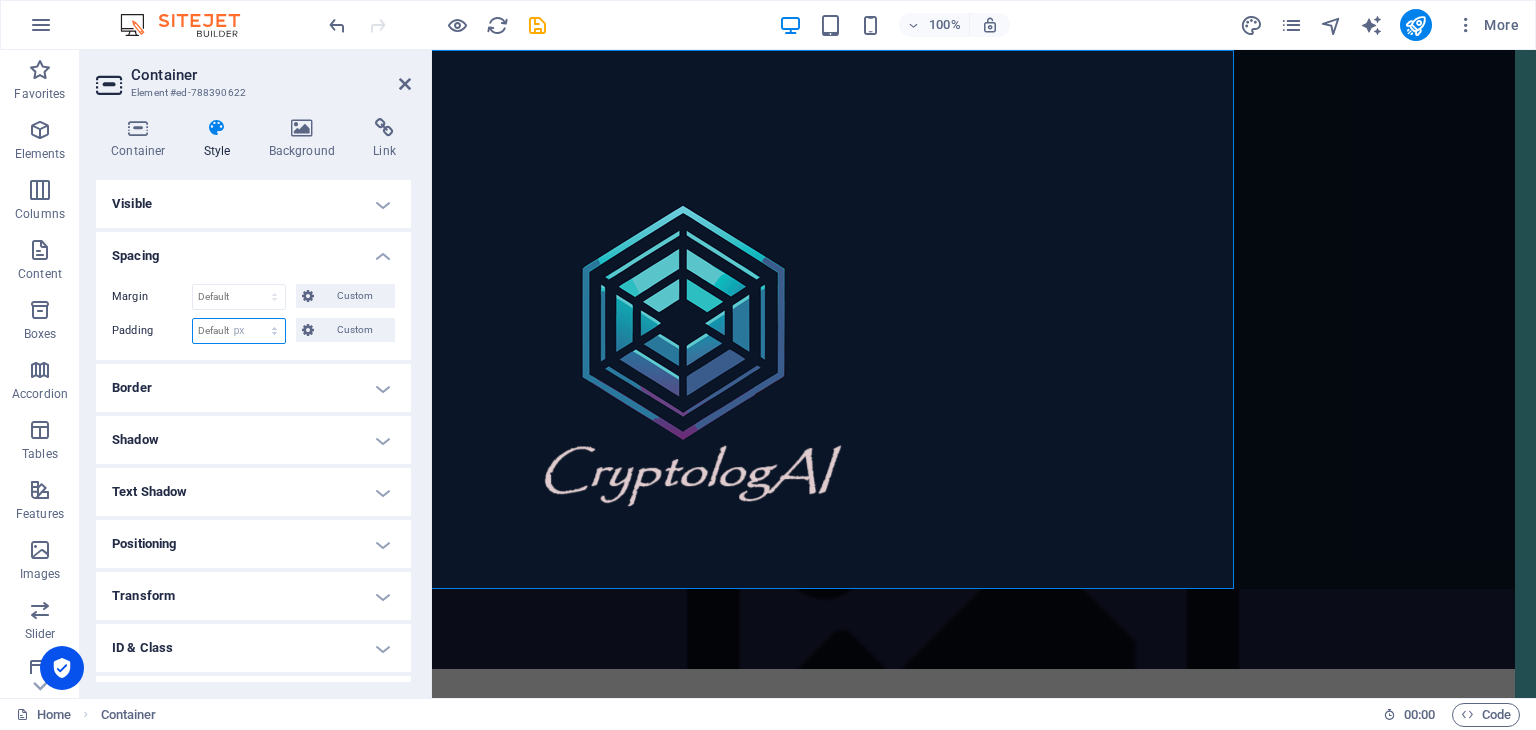 click on "Default px rem % vh vw Custom" at bounding box center [239, 331] 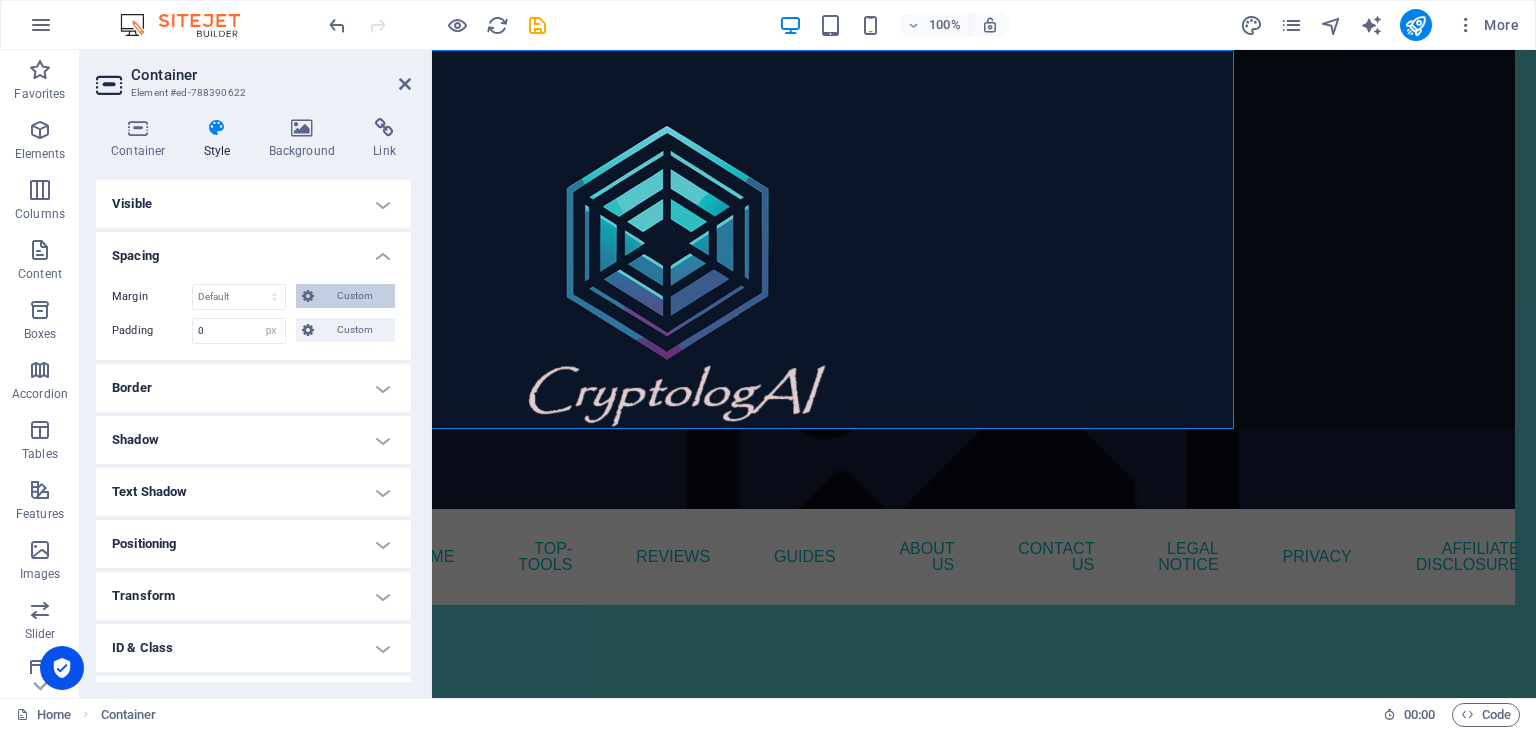 click on "Custom" at bounding box center (354, 296) 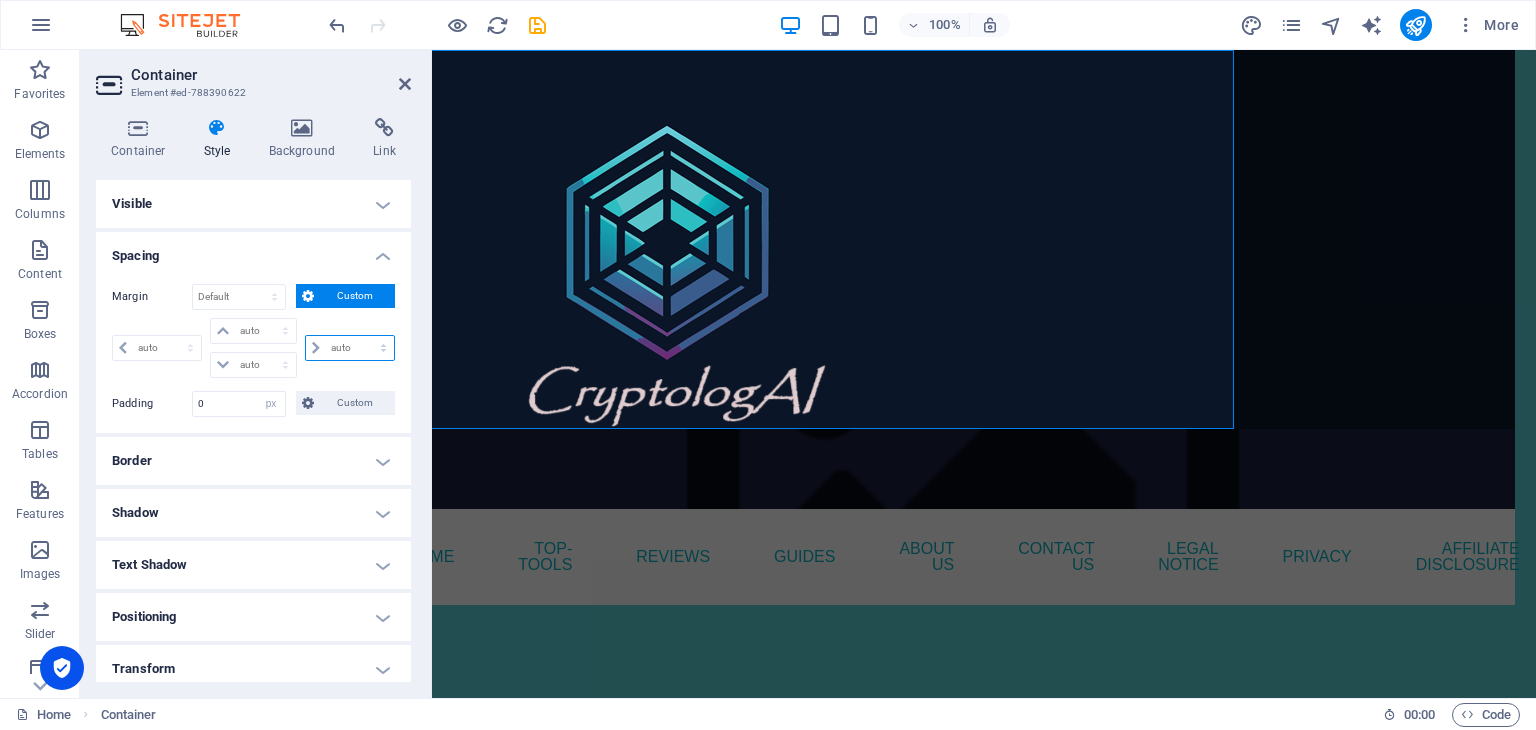click on "auto px % rem vw vh" at bounding box center (350, 348) 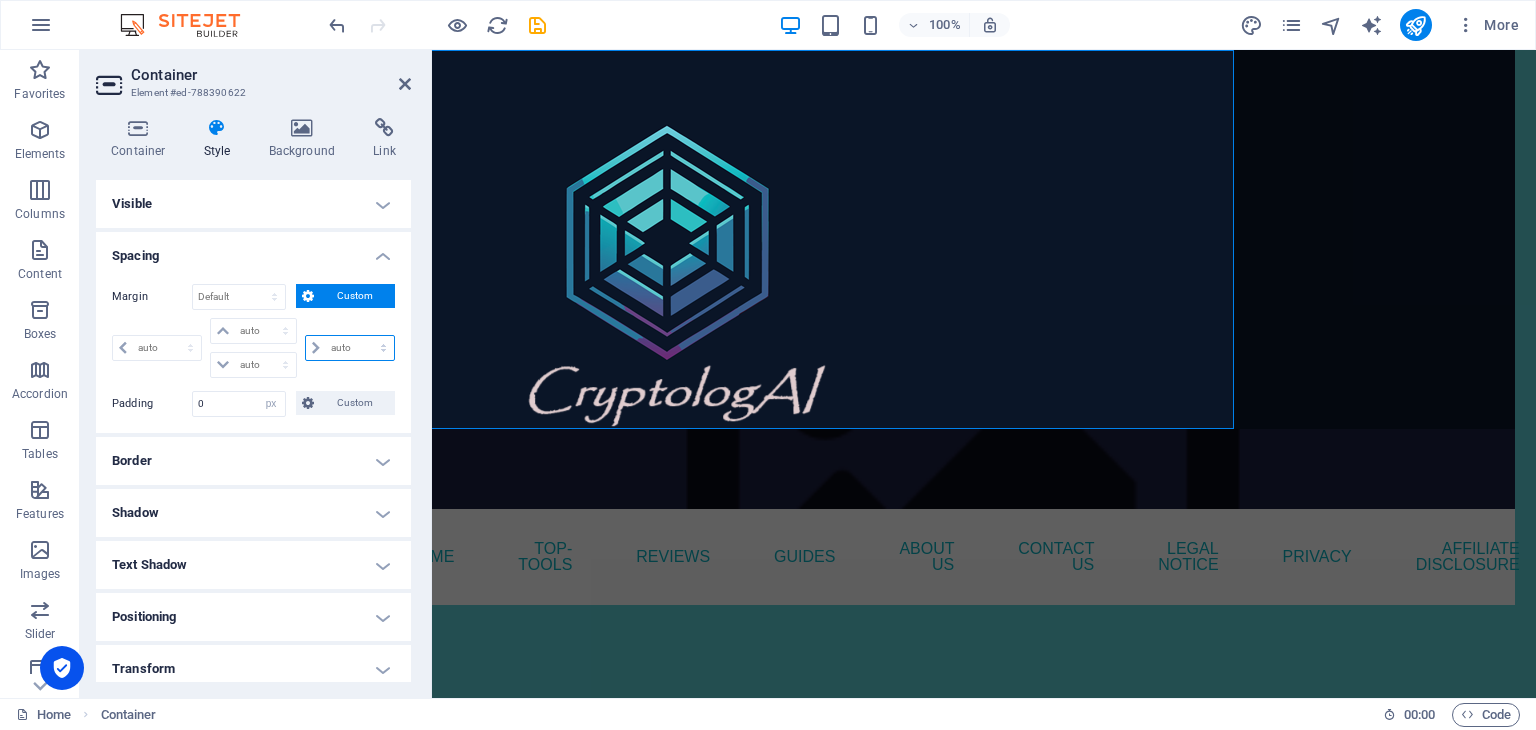 select on "px" 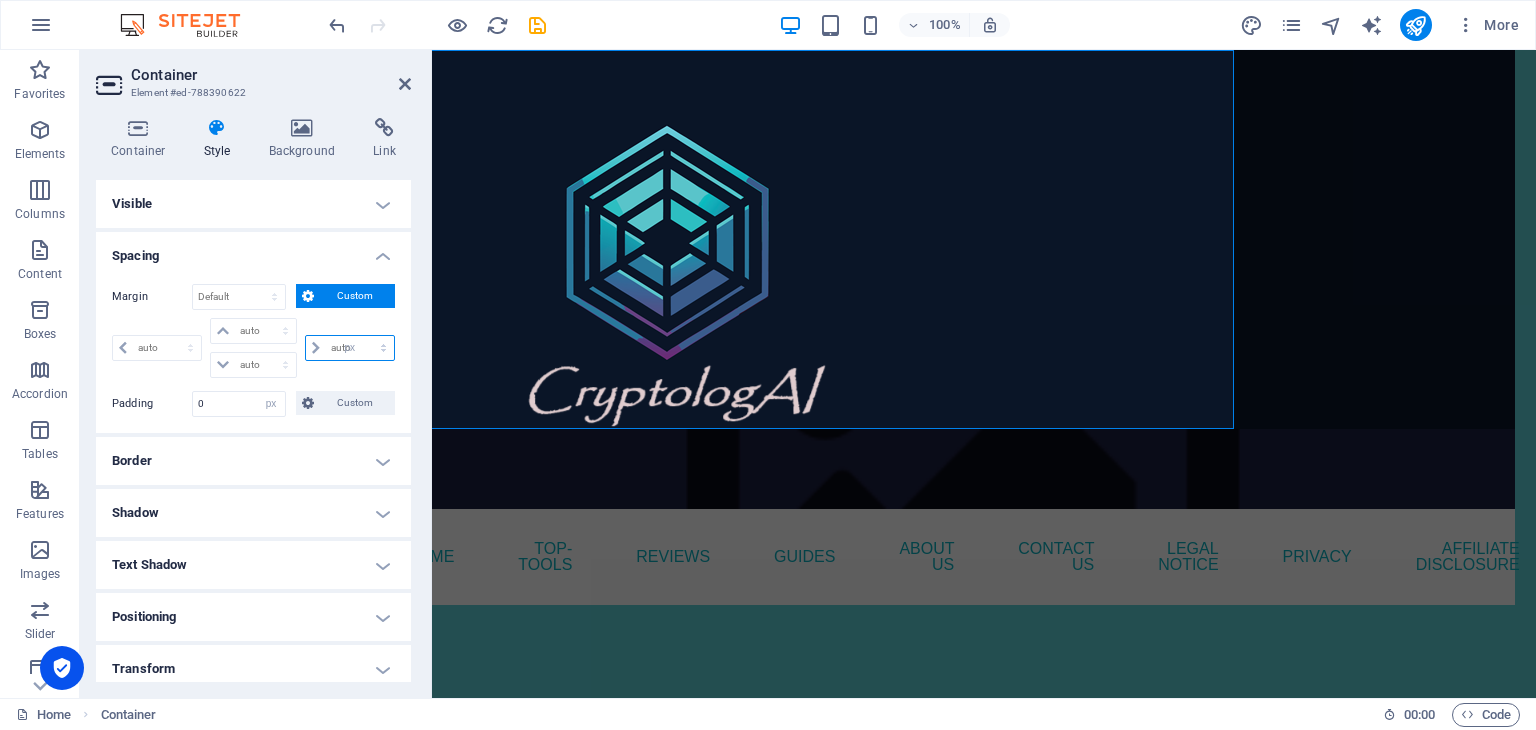 click on "auto px % rem vw vh" at bounding box center [350, 348] 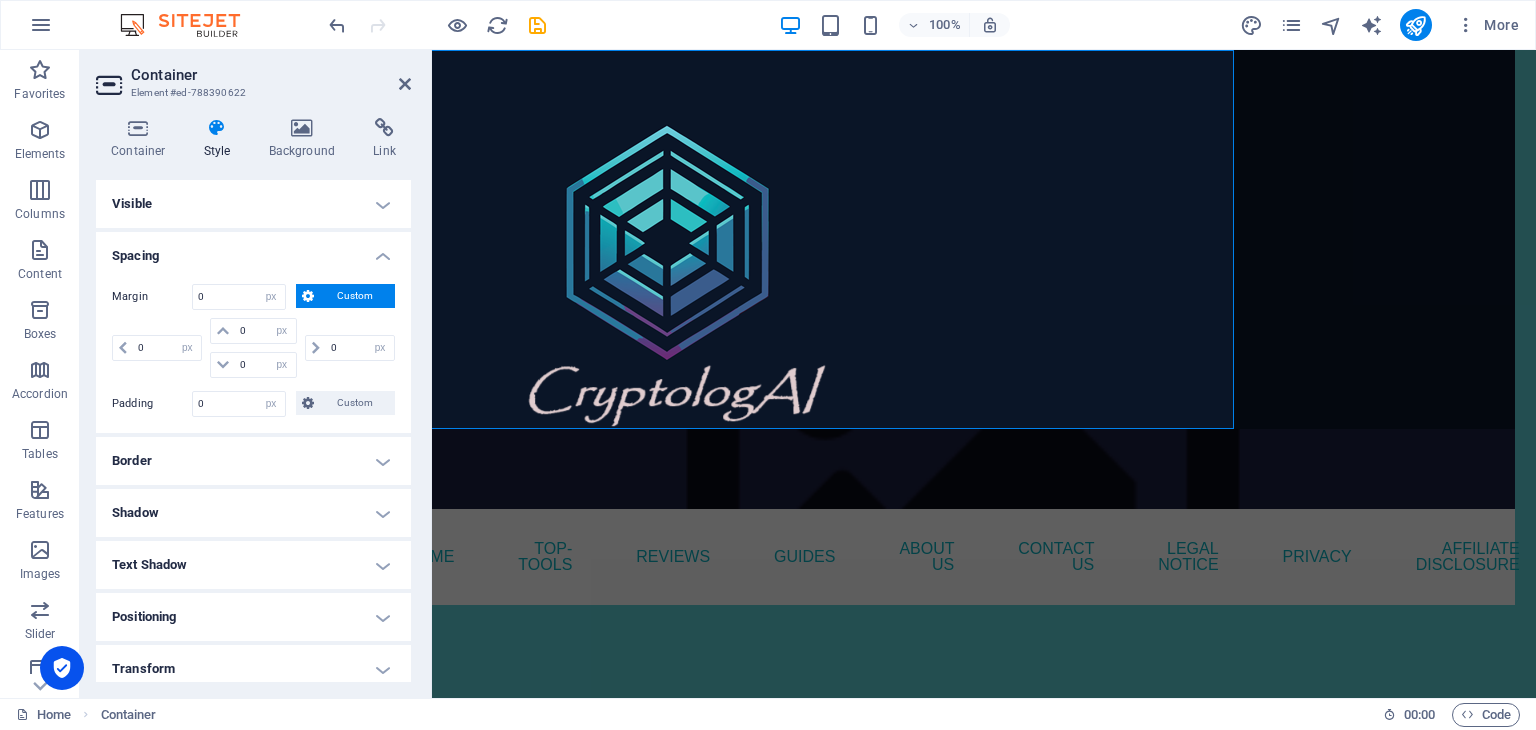 click on "Border" at bounding box center [253, 461] 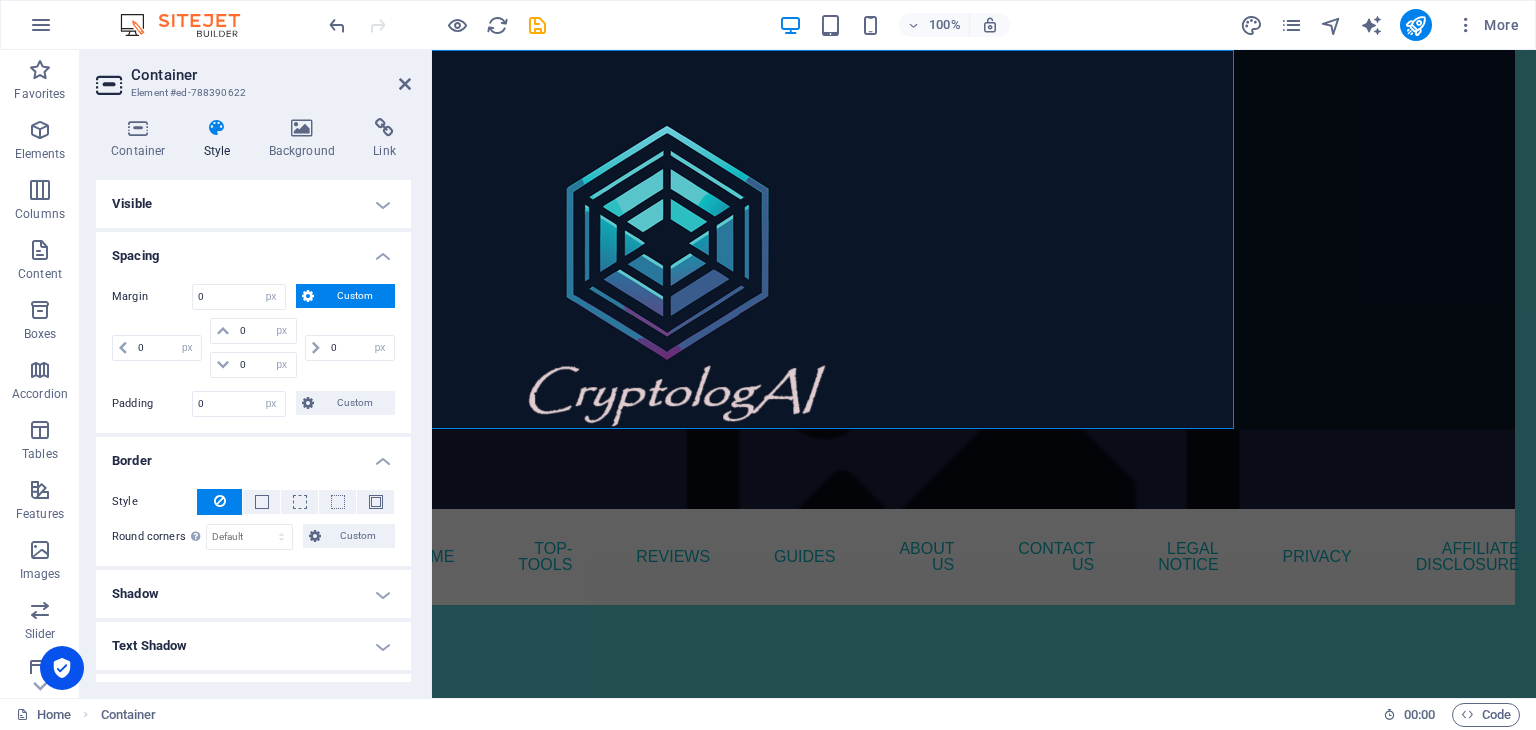 click on "Border" at bounding box center [253, 455] 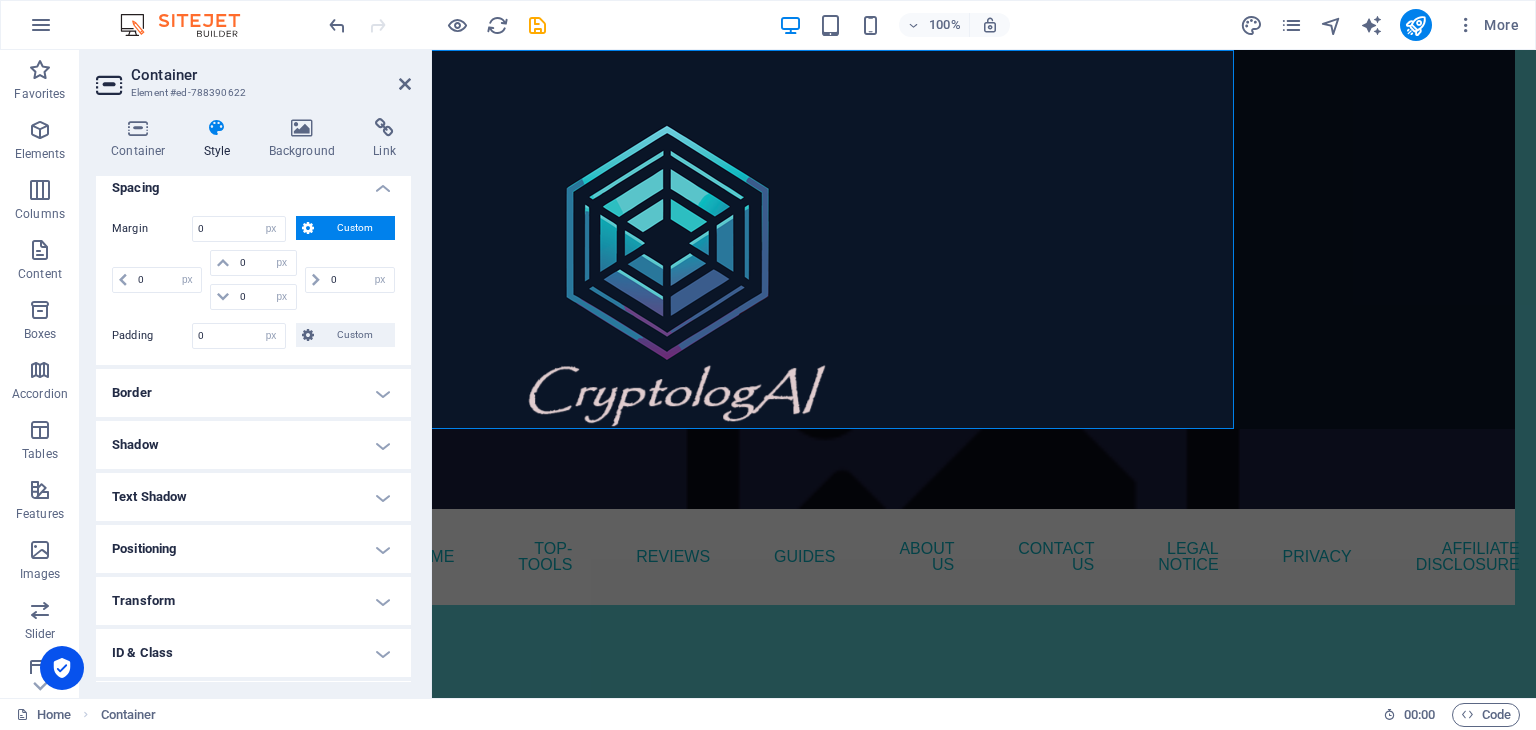 scroll, scrollTop: 74, scrollLeft: 0, axis: vertical 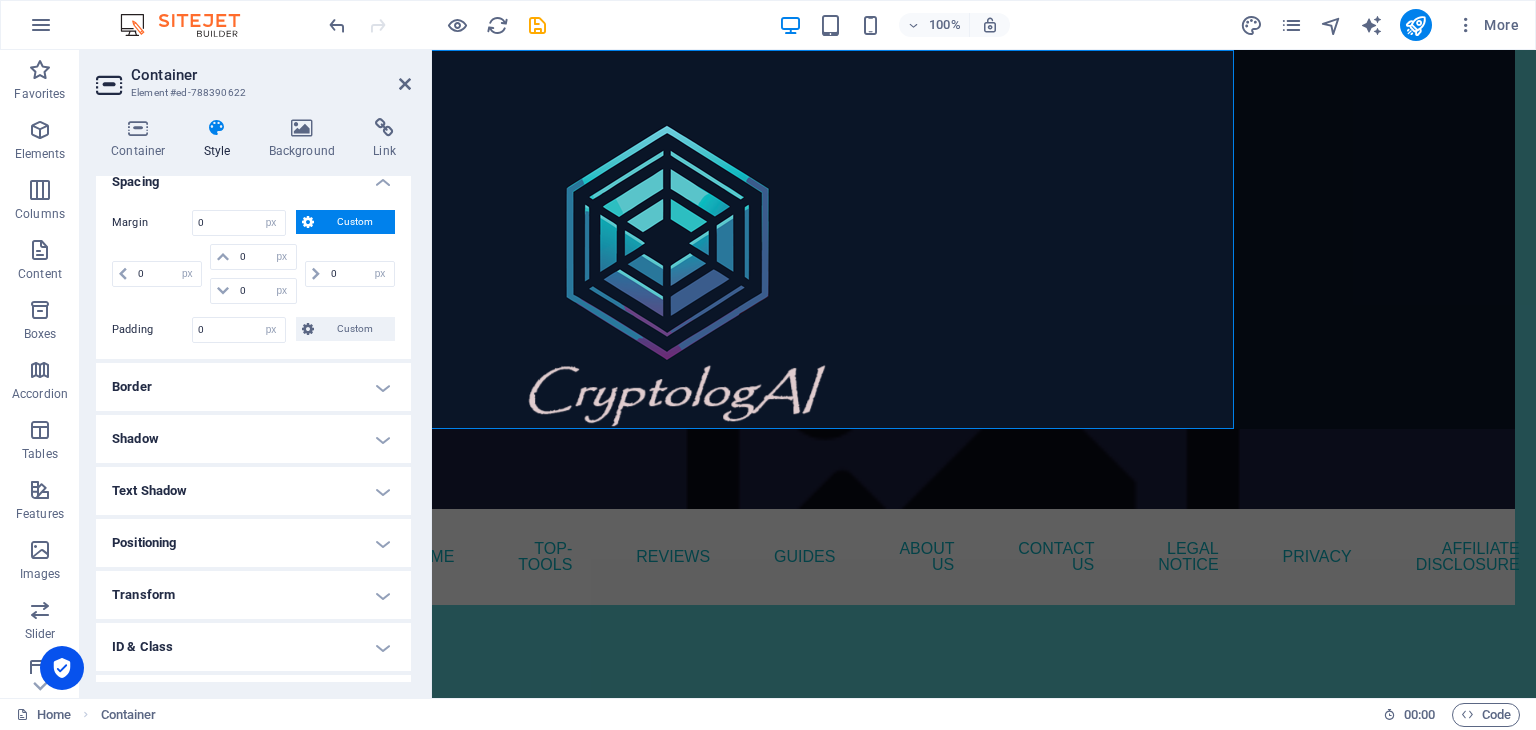 click on "Positioning" at bounding box center (253, 543) 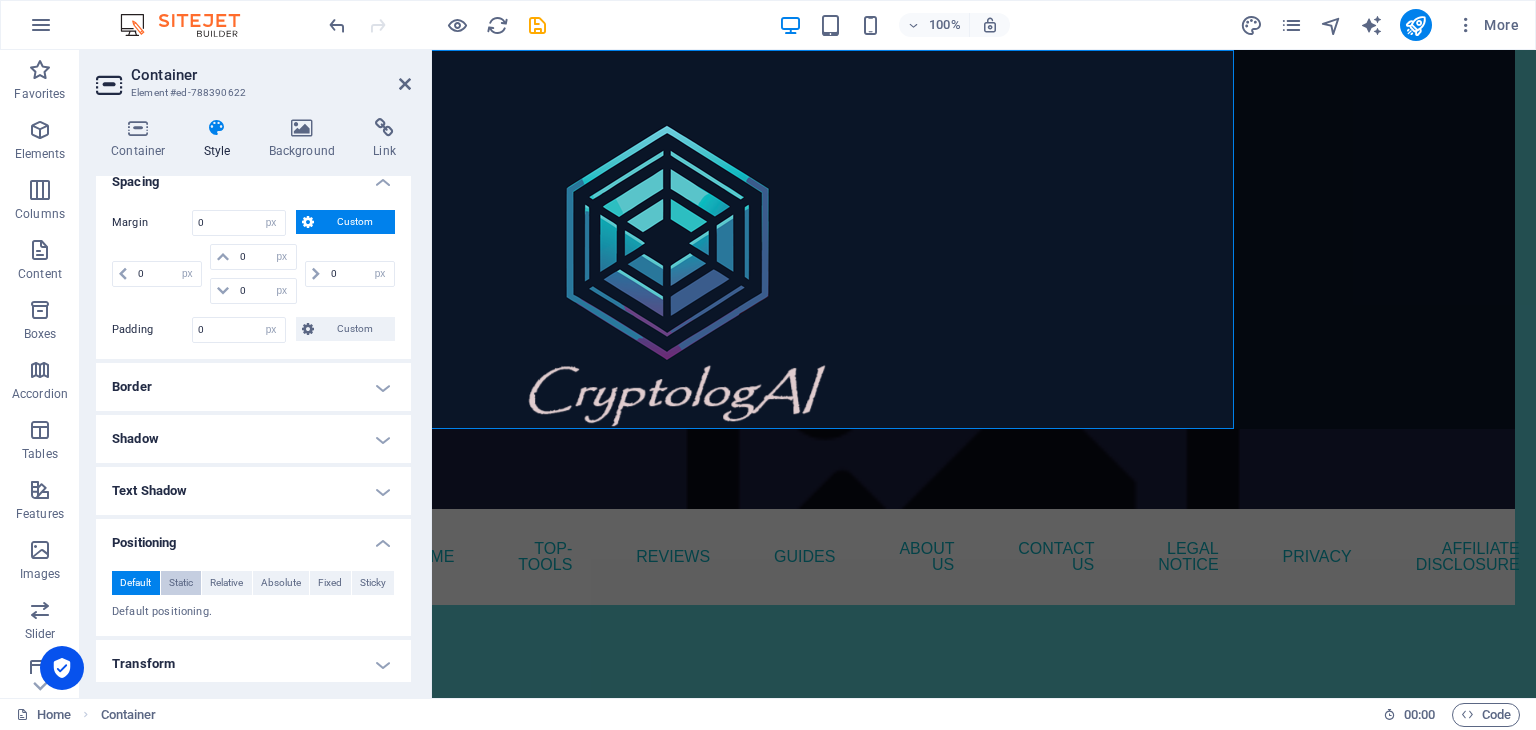 click on "Static" at bounding box center (181, 583) 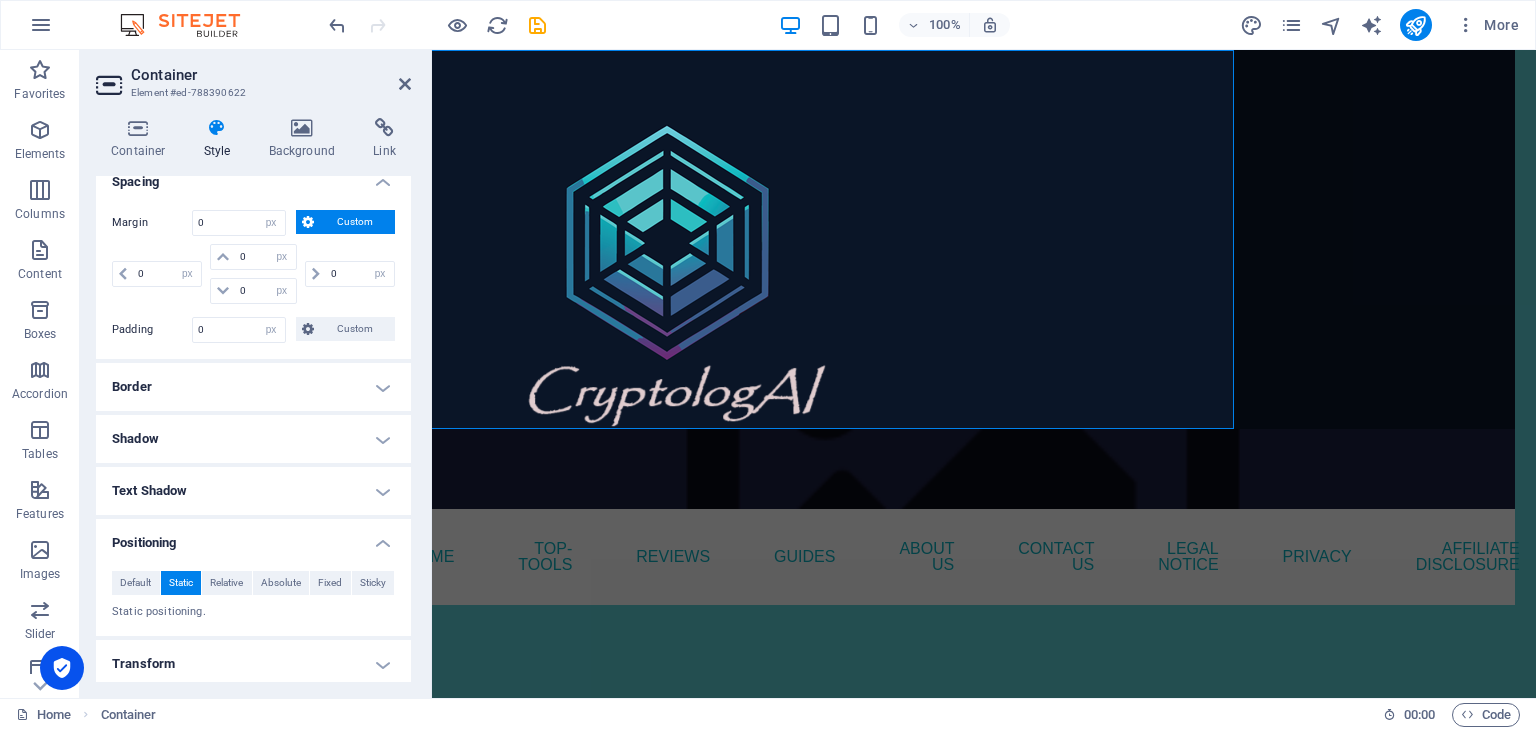 click on "Static" at bounding box center (181, 583) 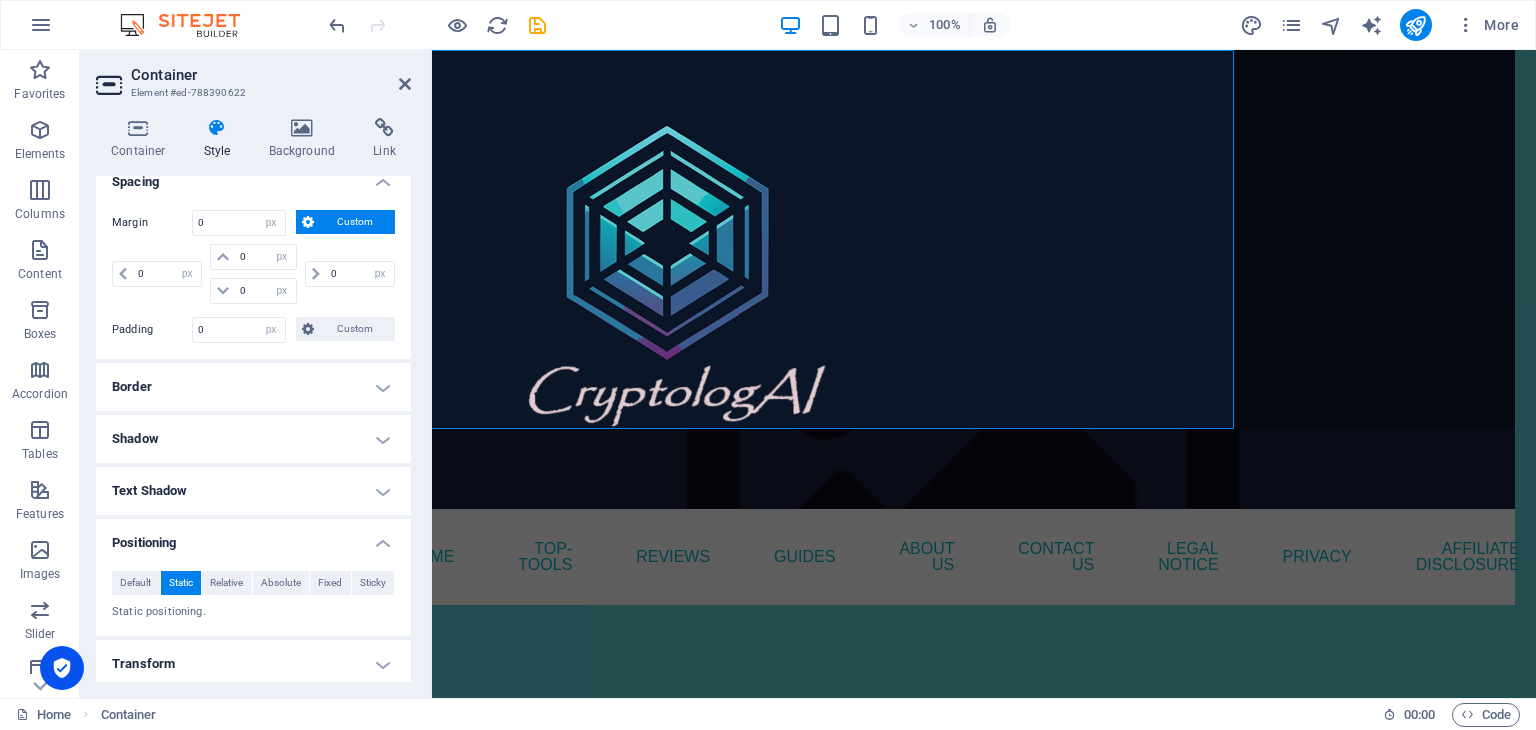 drag, startPoint x: 406, startPoint y: 542, endPoint x: 406, endPoint y: 566, distance: 24 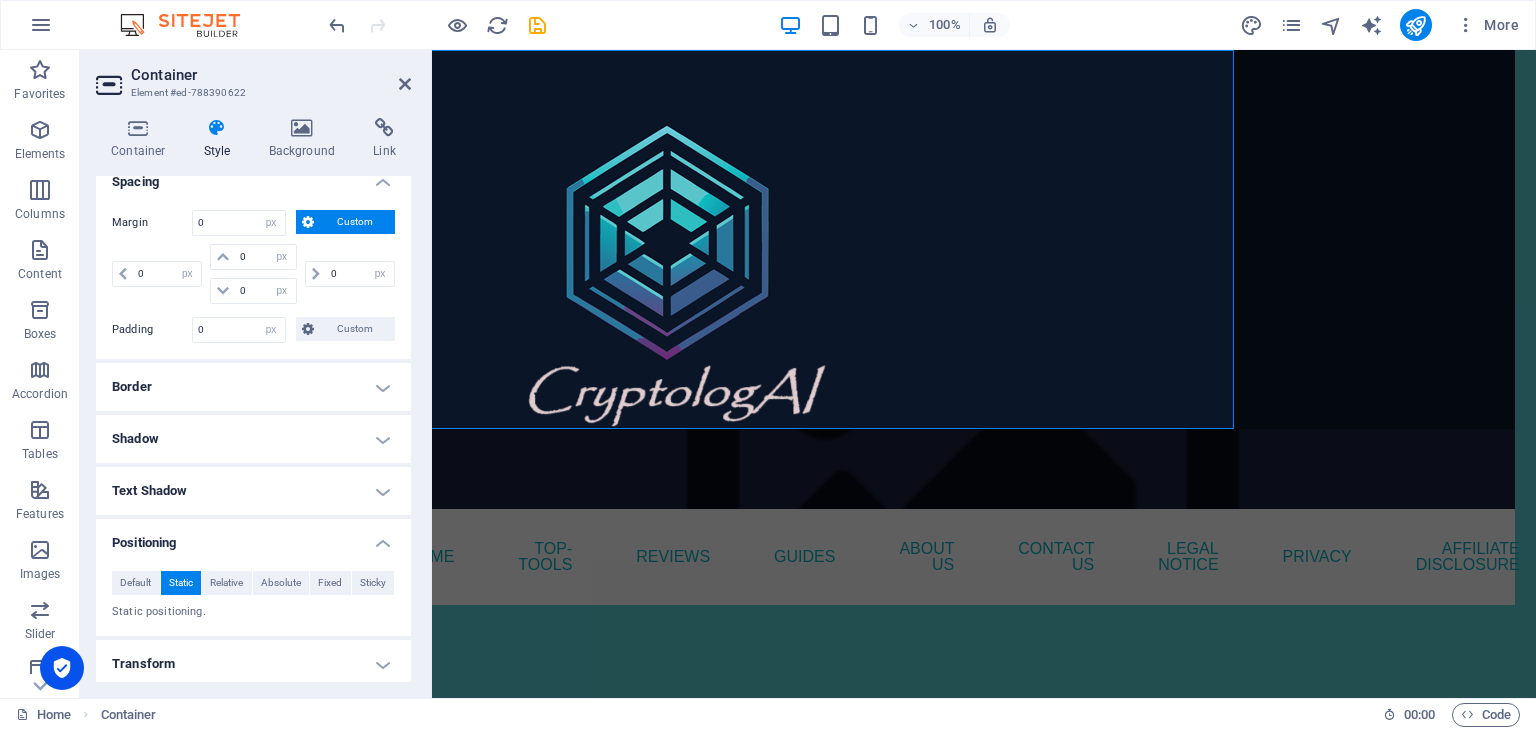 drag, startPoint x: 412, startPoint y: 522, endPoint x: 412, endPoint y: 553, distance: 31 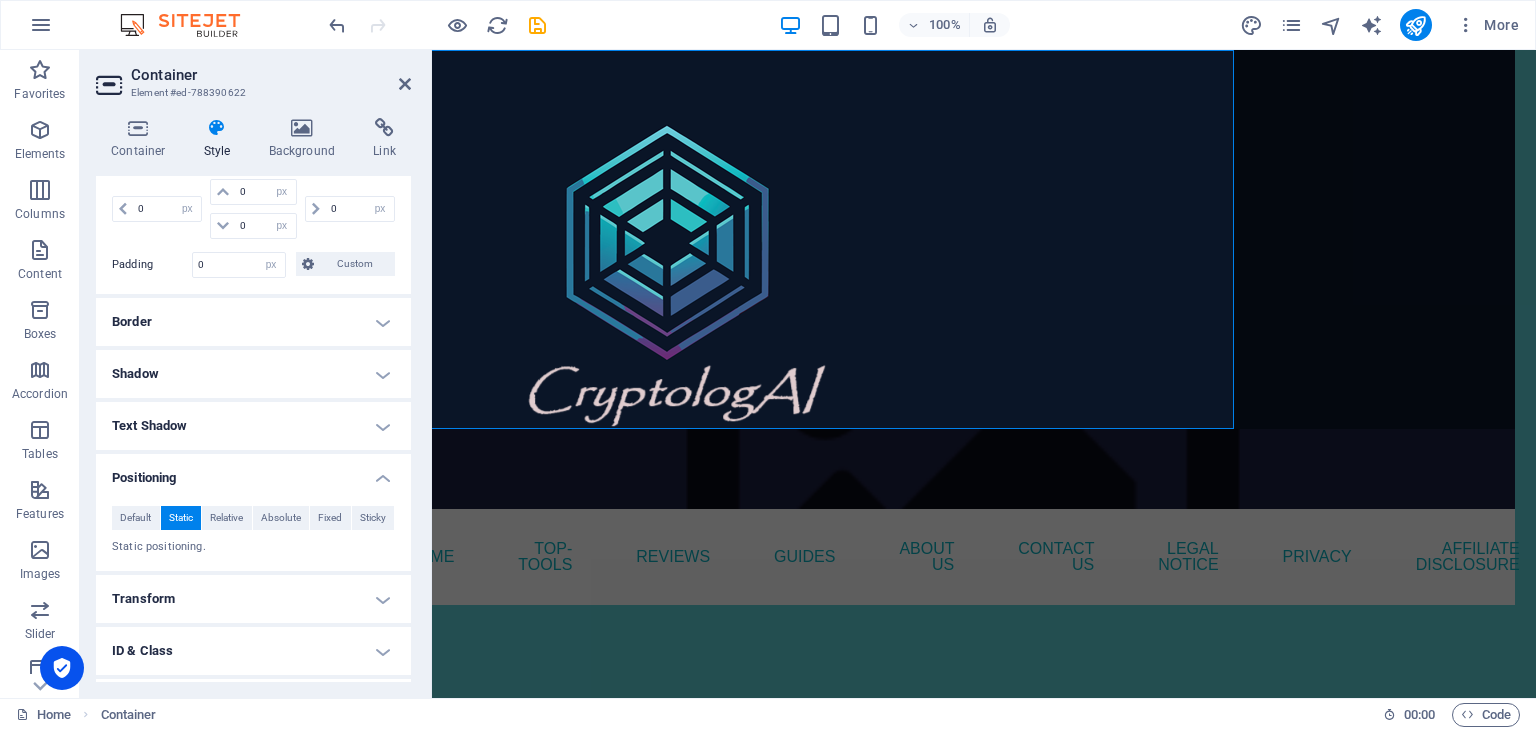 scroll, scrollTop: 158, scrollLeft: 0, axis: vertical 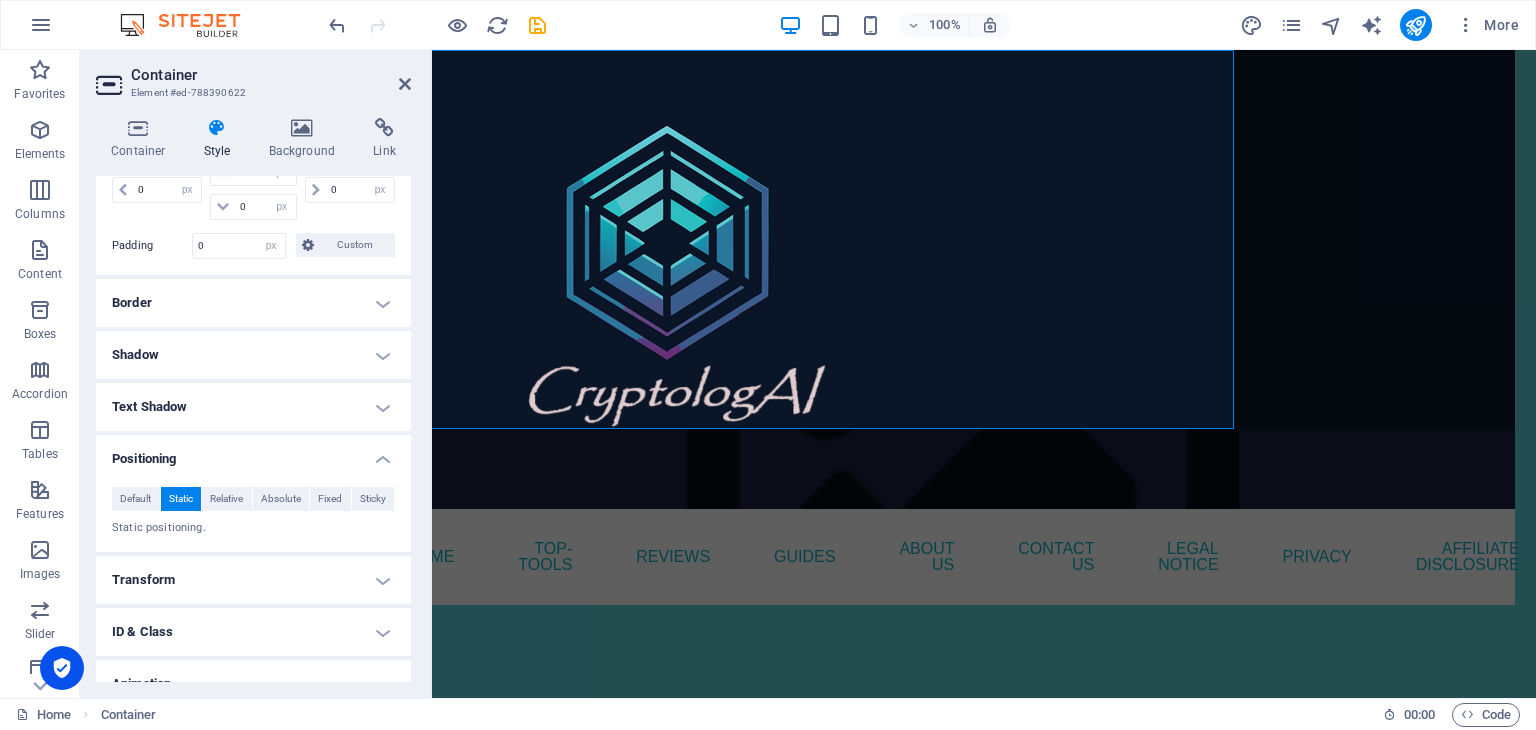 drag, startPoint x: 411, startPoint y: 503, endPoint x: 413, endPoint y: 639, distance: 136.01471 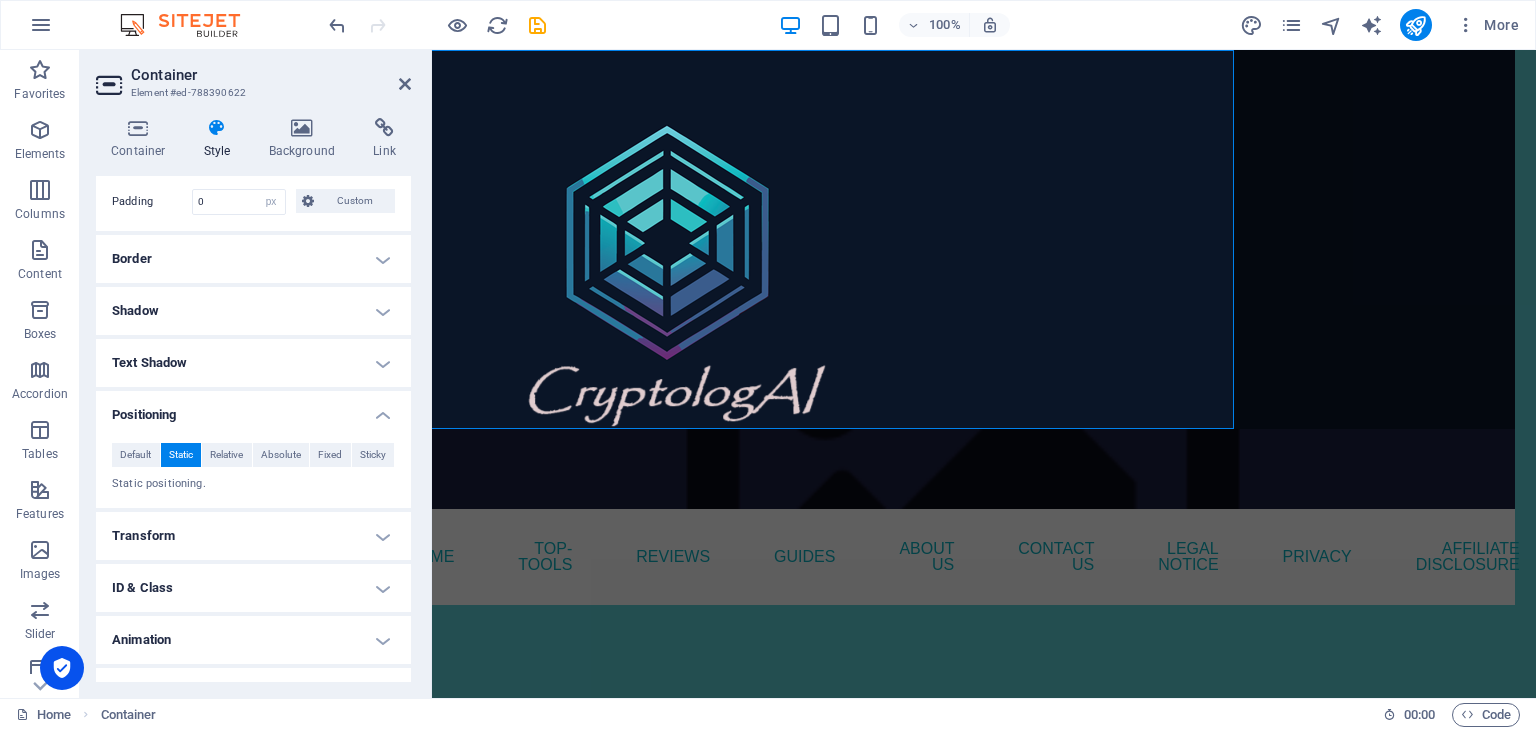 scroll, scrollTop: 234, scrollLeft: 0, axis: vertical 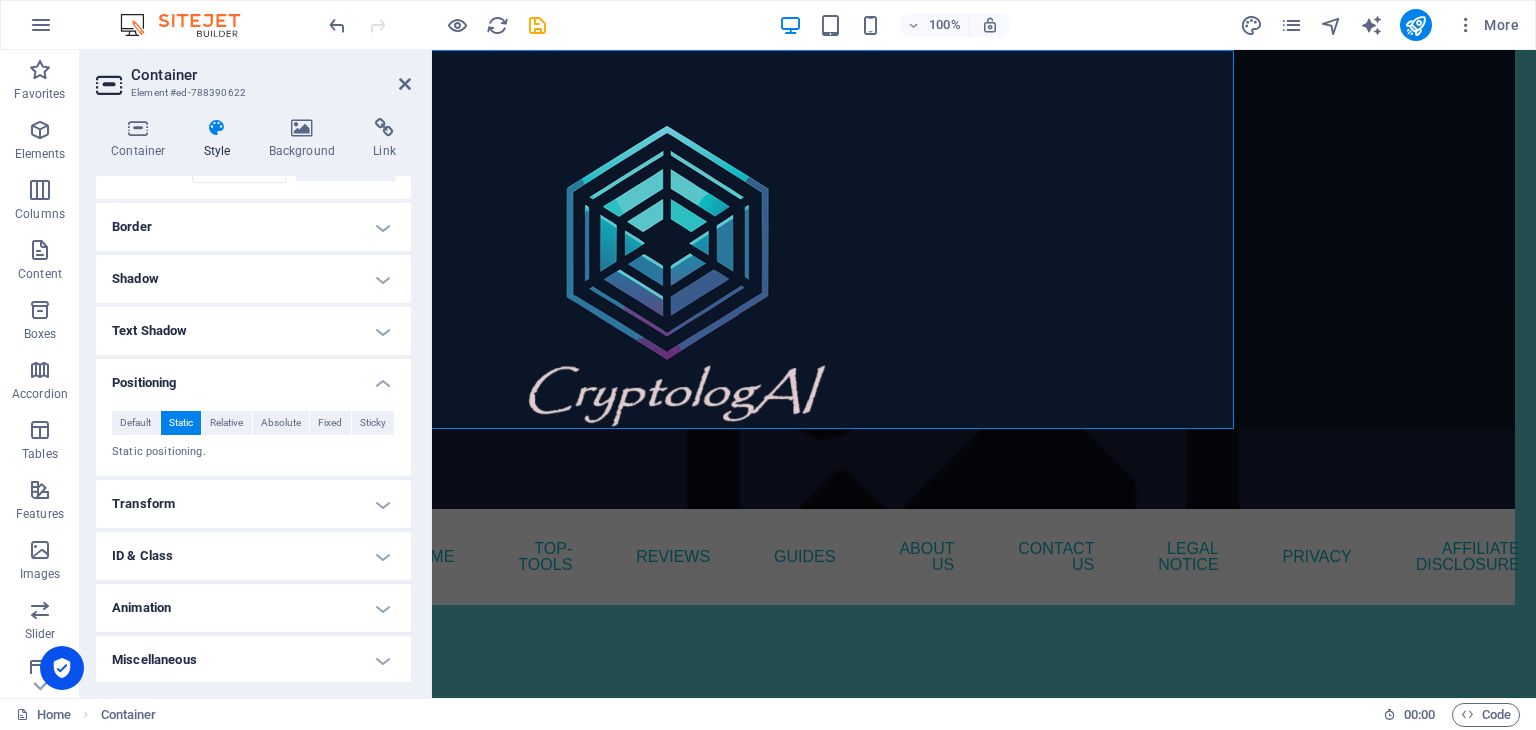 click on "Transform" at bounding box center (253, 504) 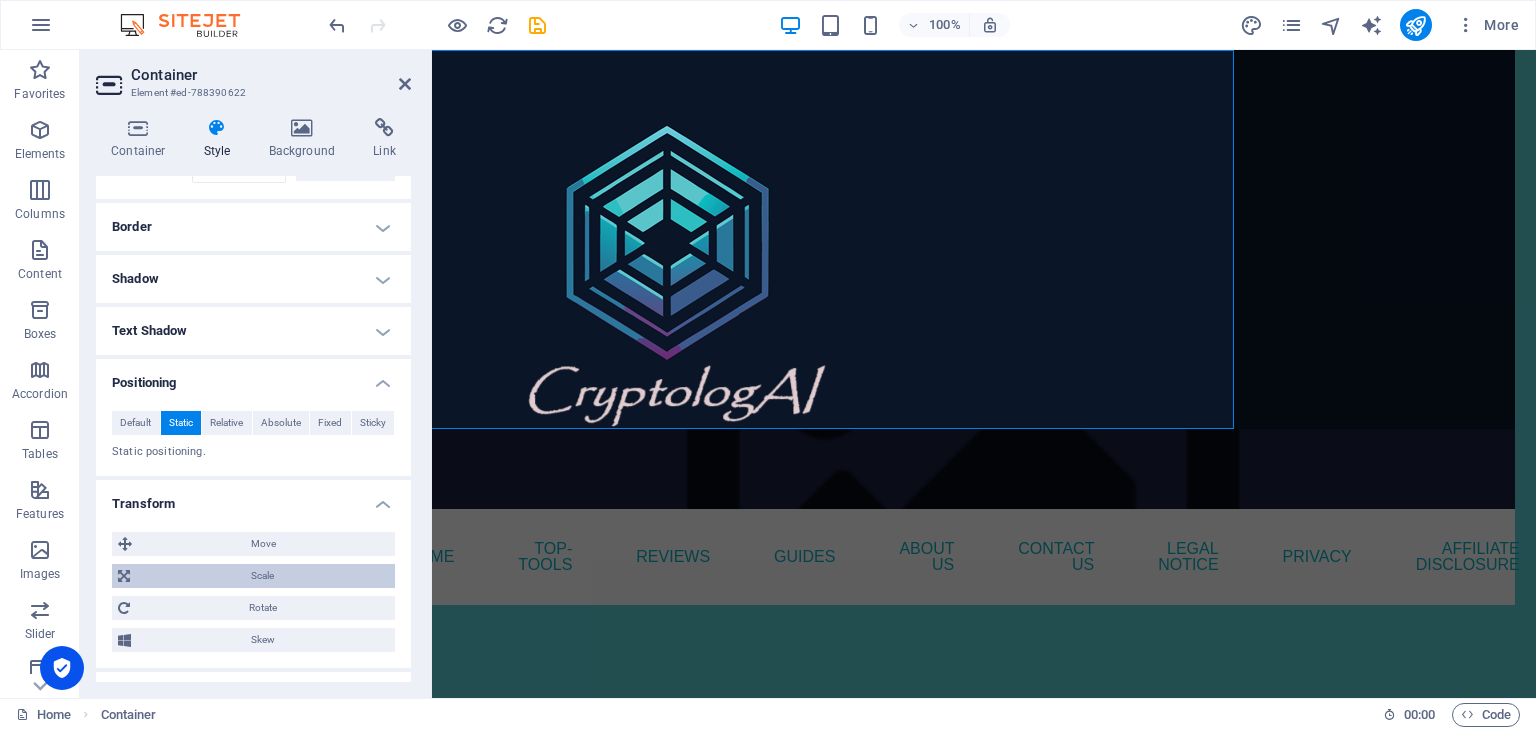 click on "Scale" at bounding box center (262, 576) 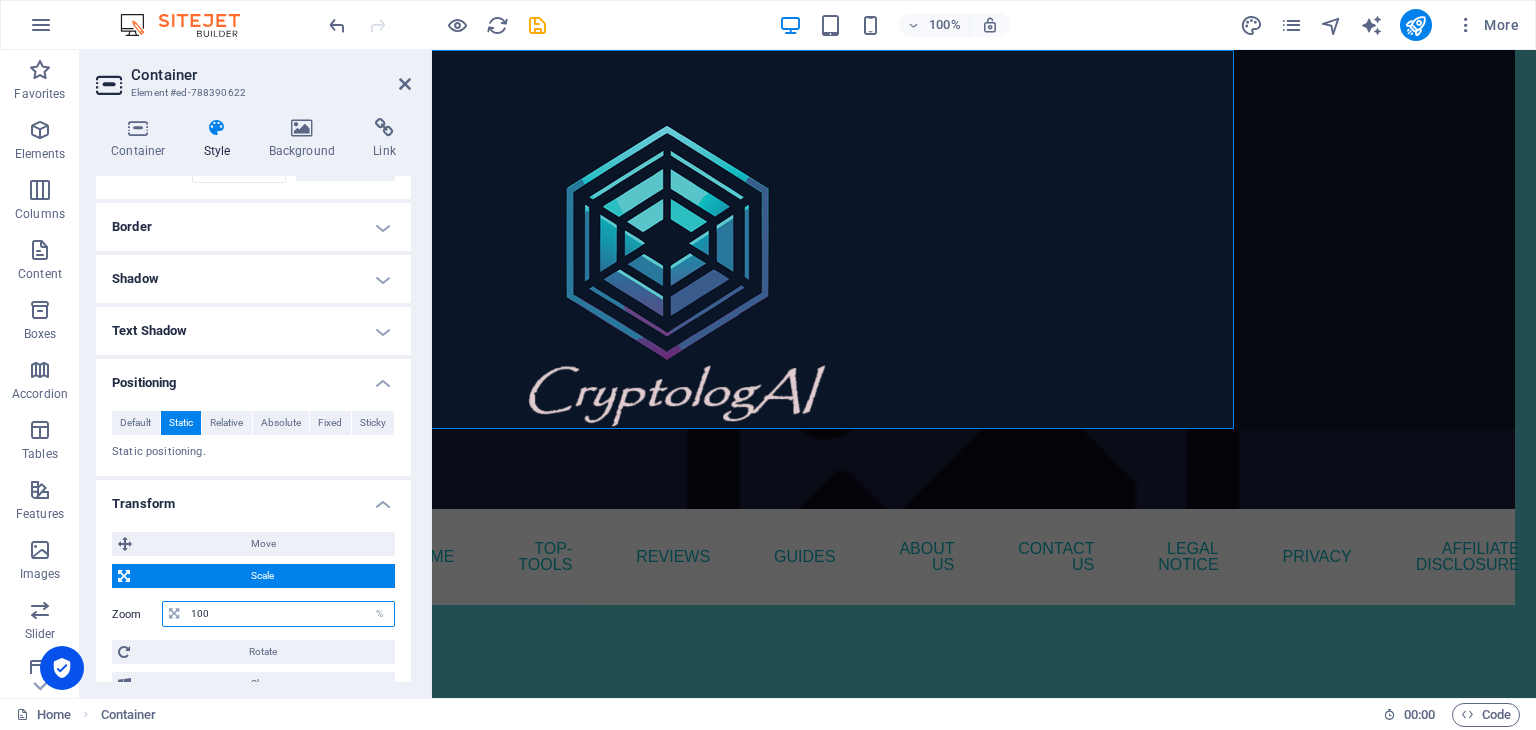 click on "100" at bounding box center [290, 614] 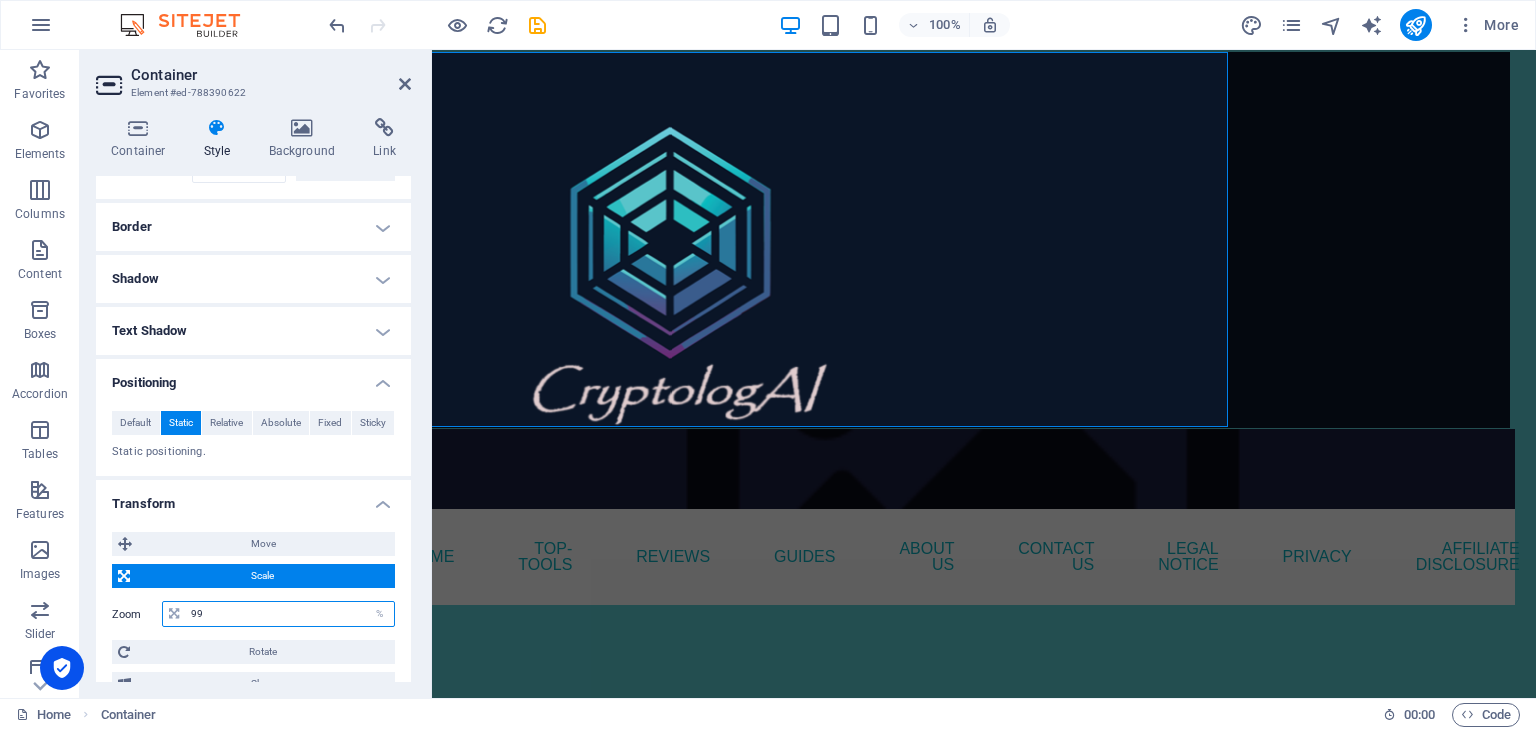 drag, startPoint x: 339, startPoint y: 606, endPoint x: 175, endPoint y: 610, distance: 164.04877 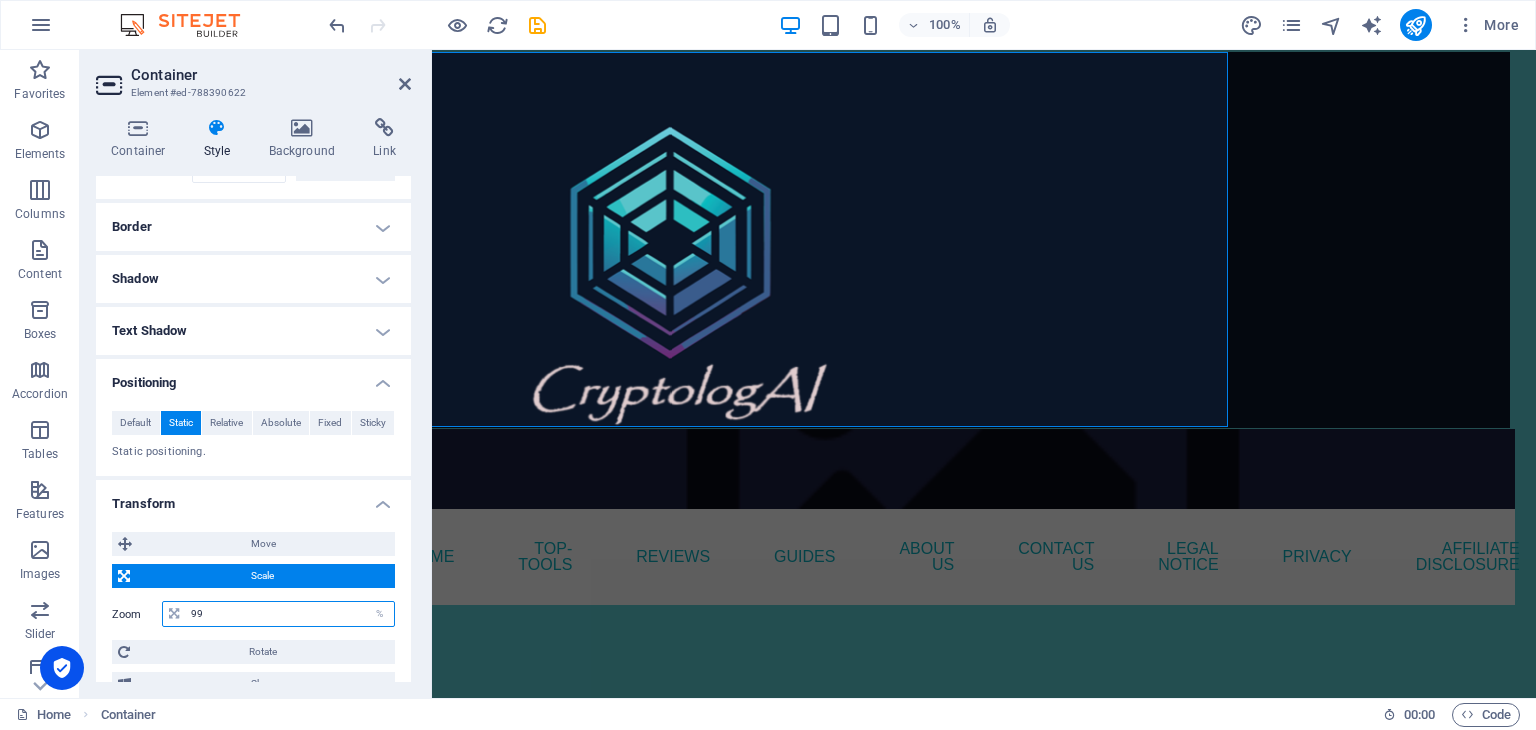 type on "9" 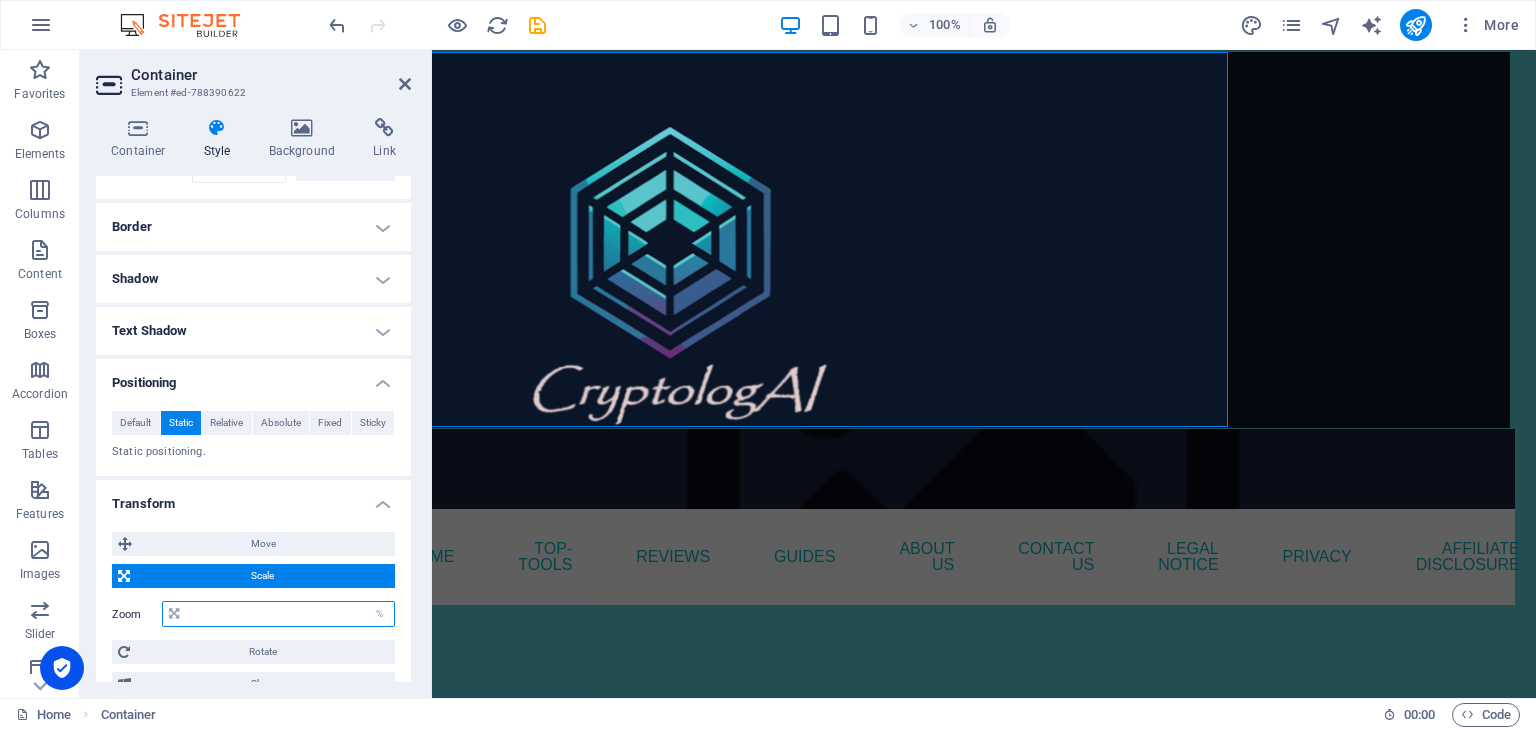 click at bounding box center (290, 614) 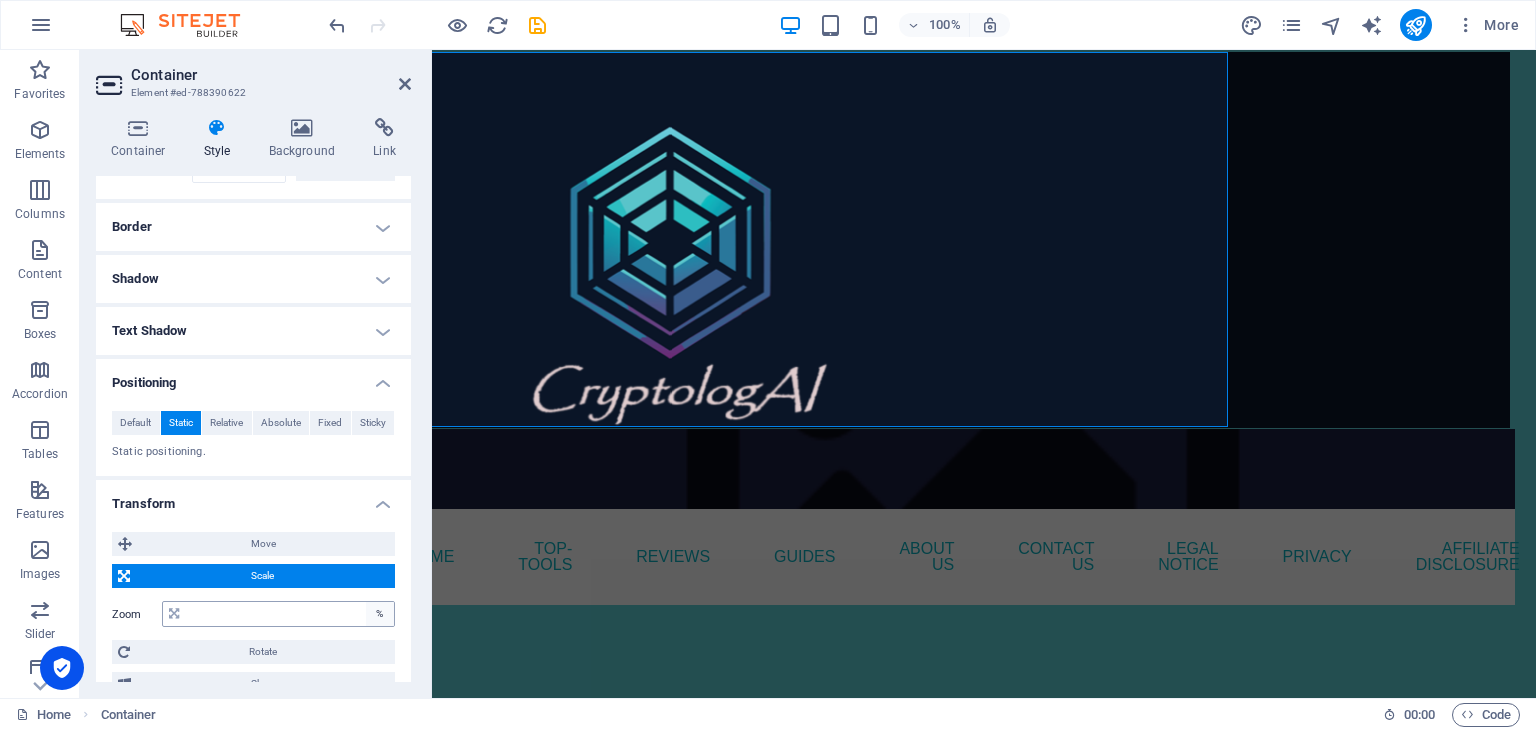 click on "%" at bounding box center [380, 614] 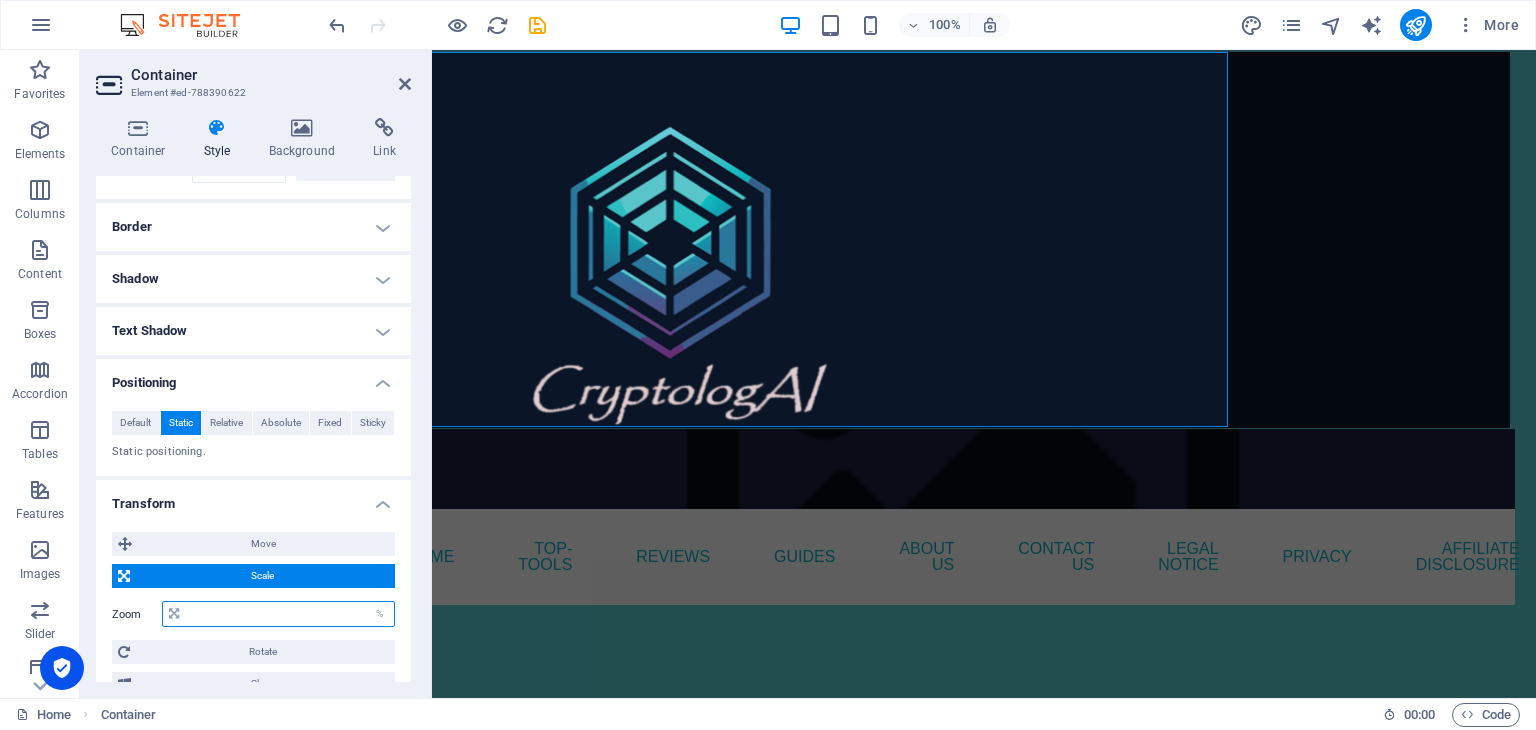click at bounding box center [290, 614] 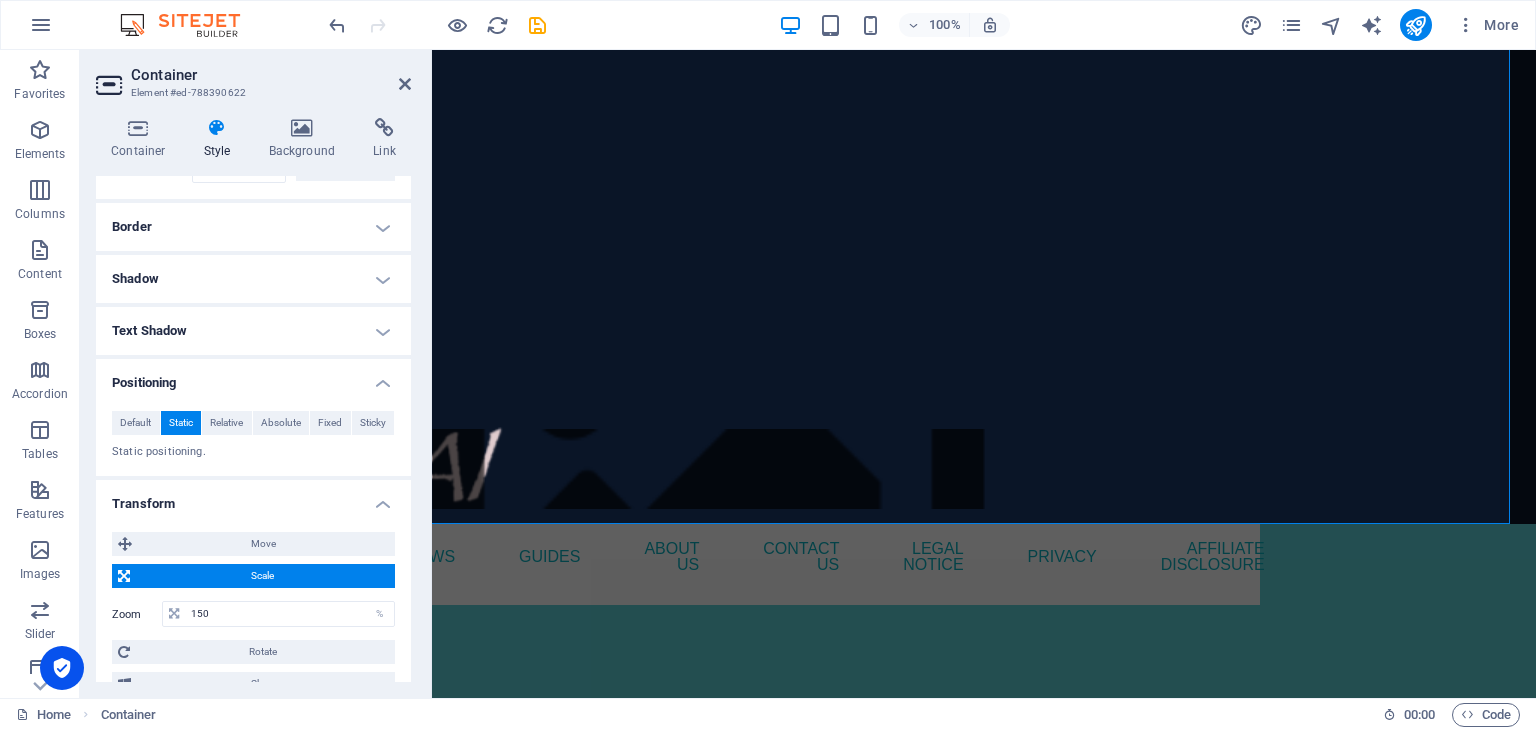 click on "Skip to main content
Menu Home Top-Tools Reviews Guides About Us Contact Us Legal Notice Privacy Affiliate Disclosure" at bounding box center (708, 327) 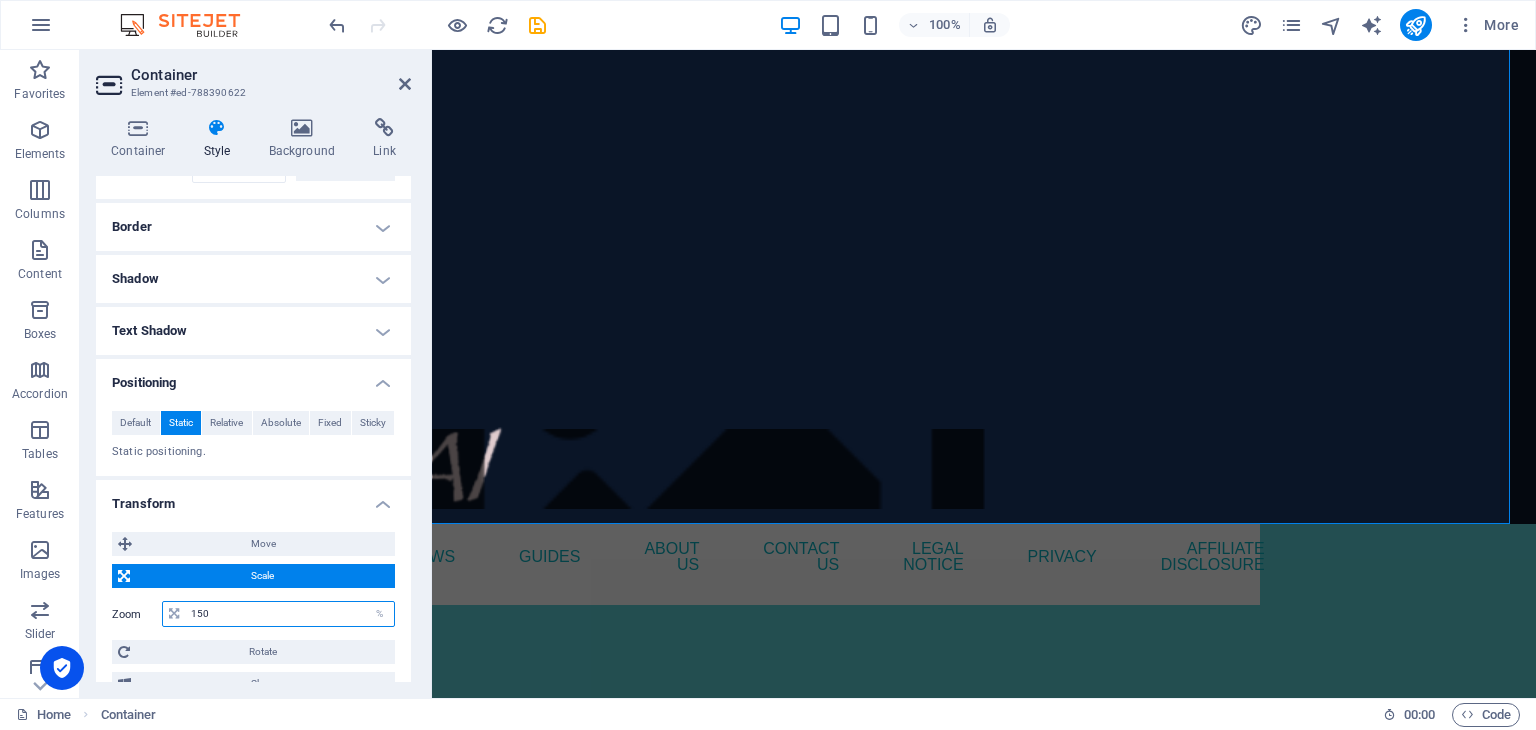 click on "150" at bounding box center (290, 614) 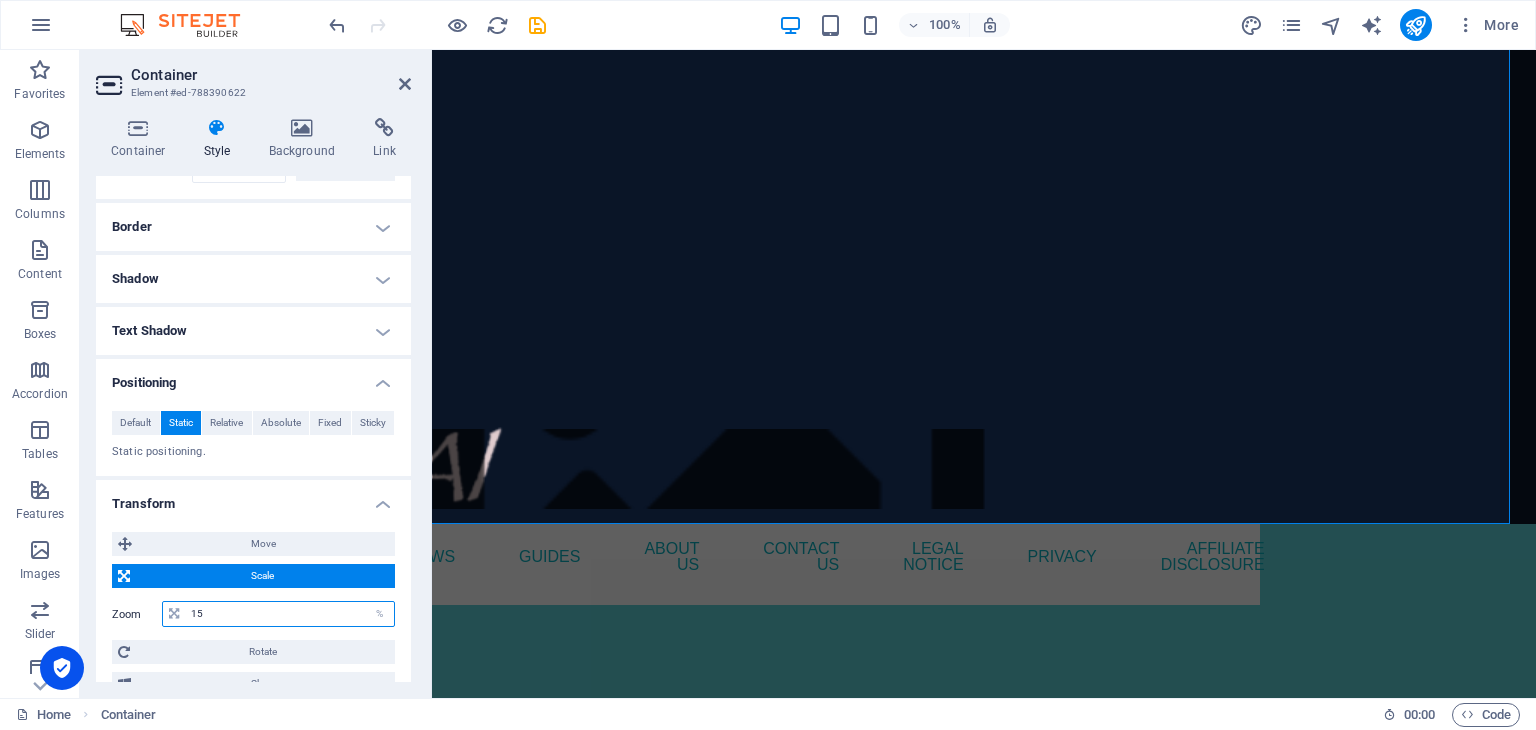 type on "1" 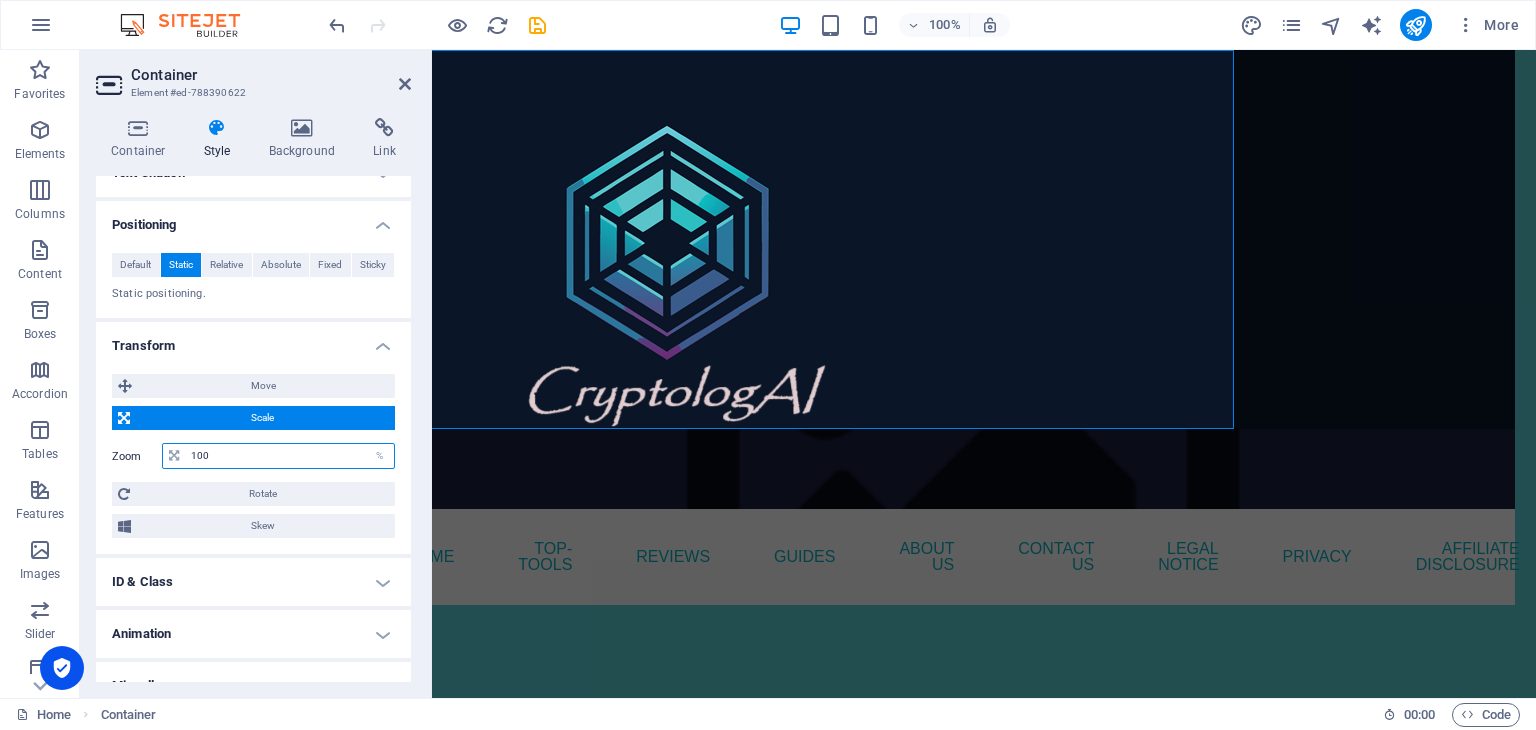 scroll, scrollTop: 404, scrollLeft: 0, axis: vertical 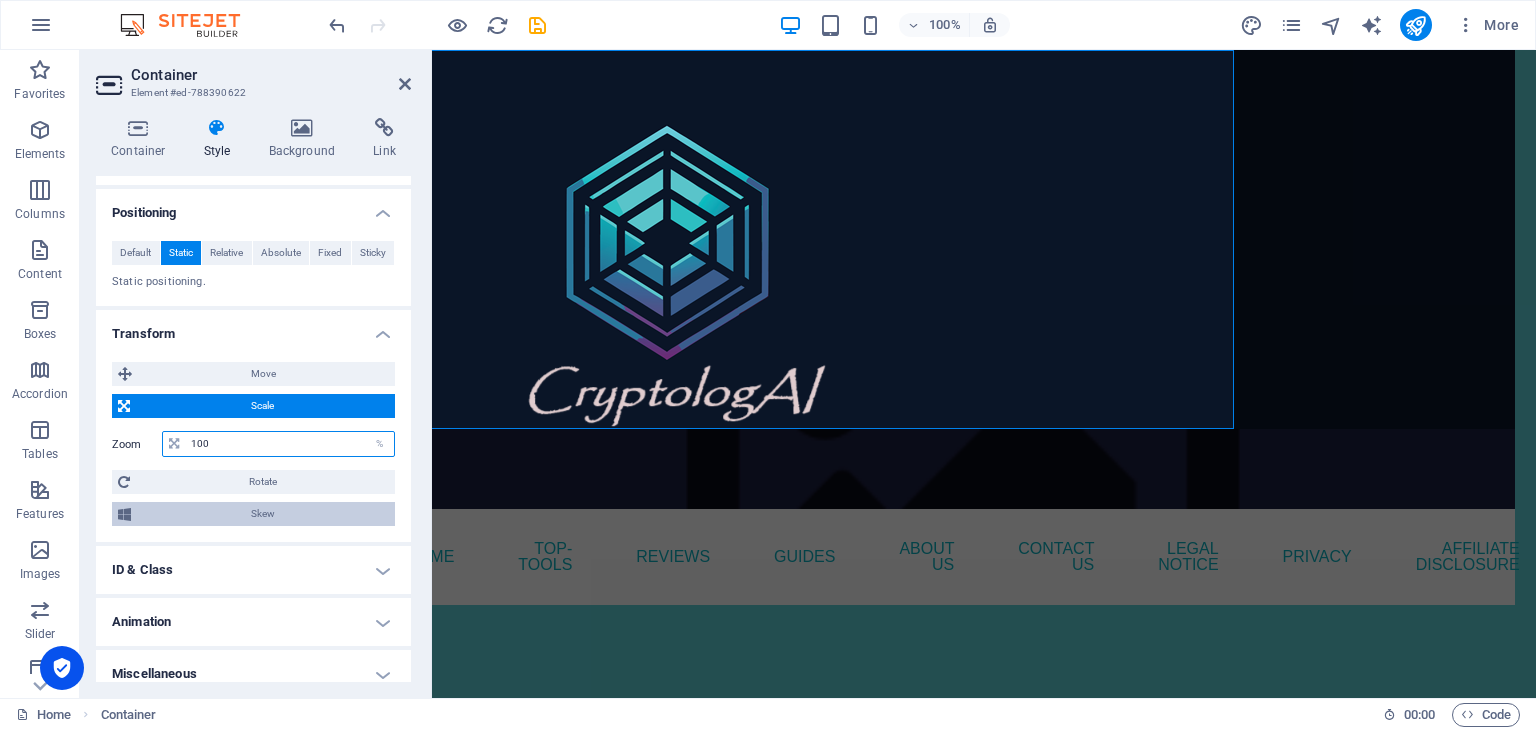 type on "100" 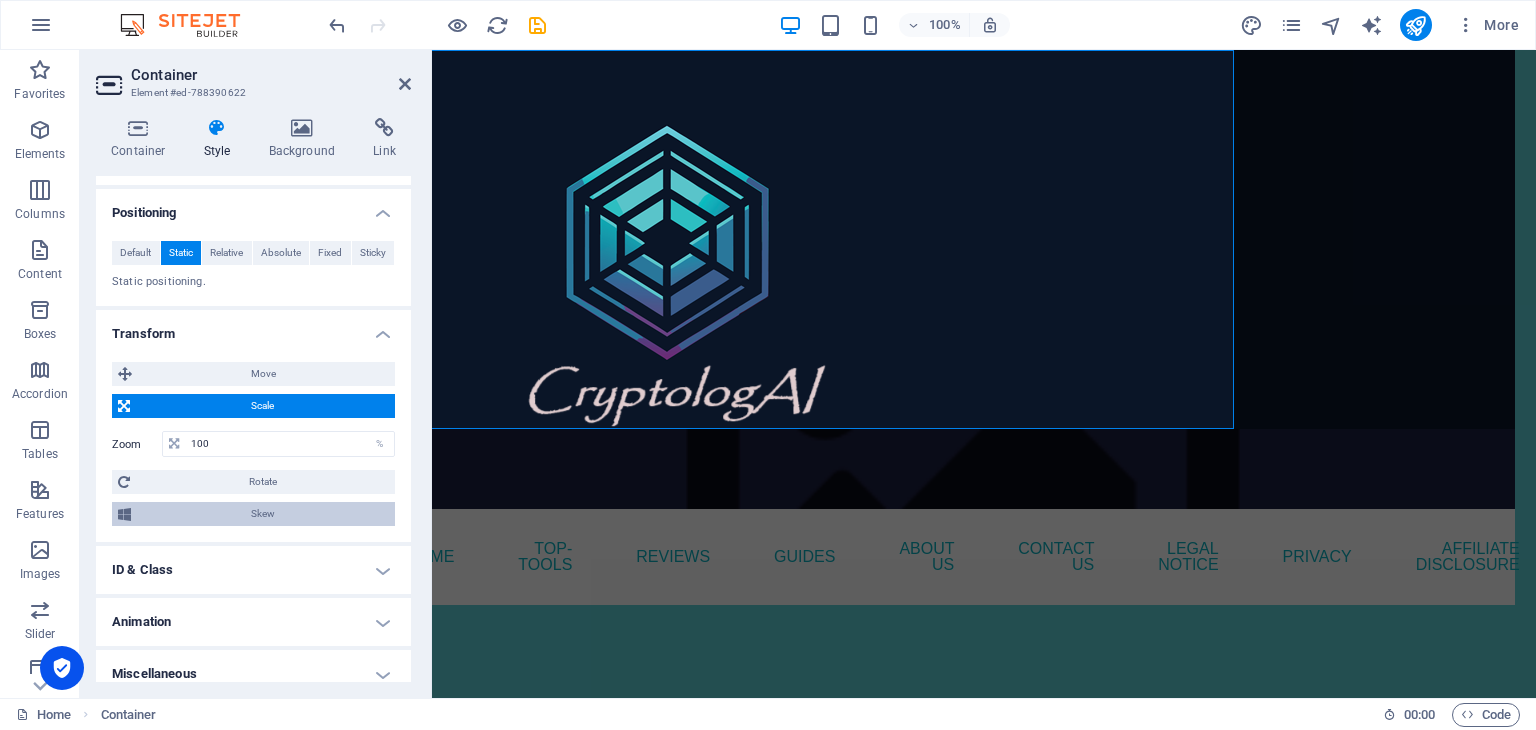 click on "Skew" at bounding box center (263, 514) 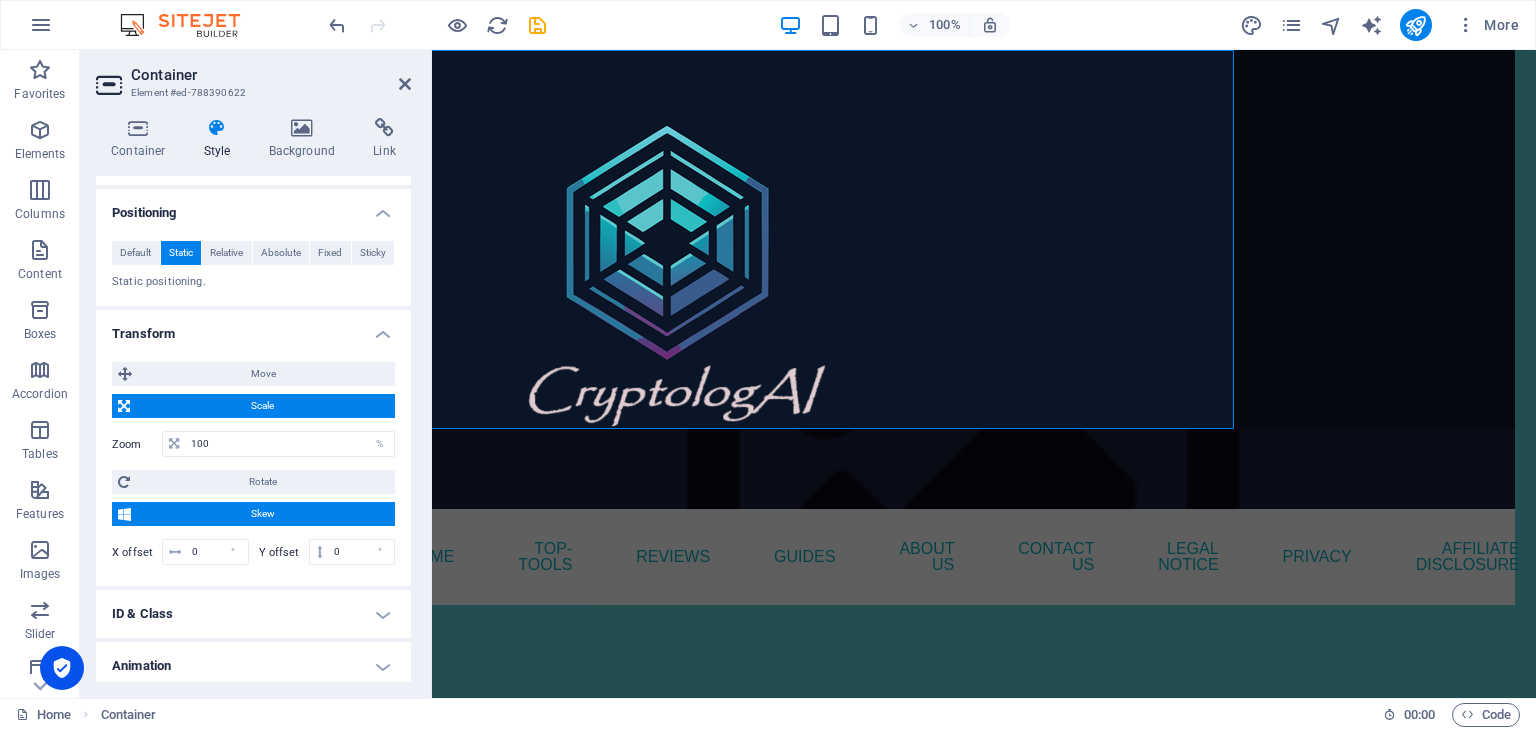 scroll, scrollTop: 461, scrollLeft: 0, axis: vertical 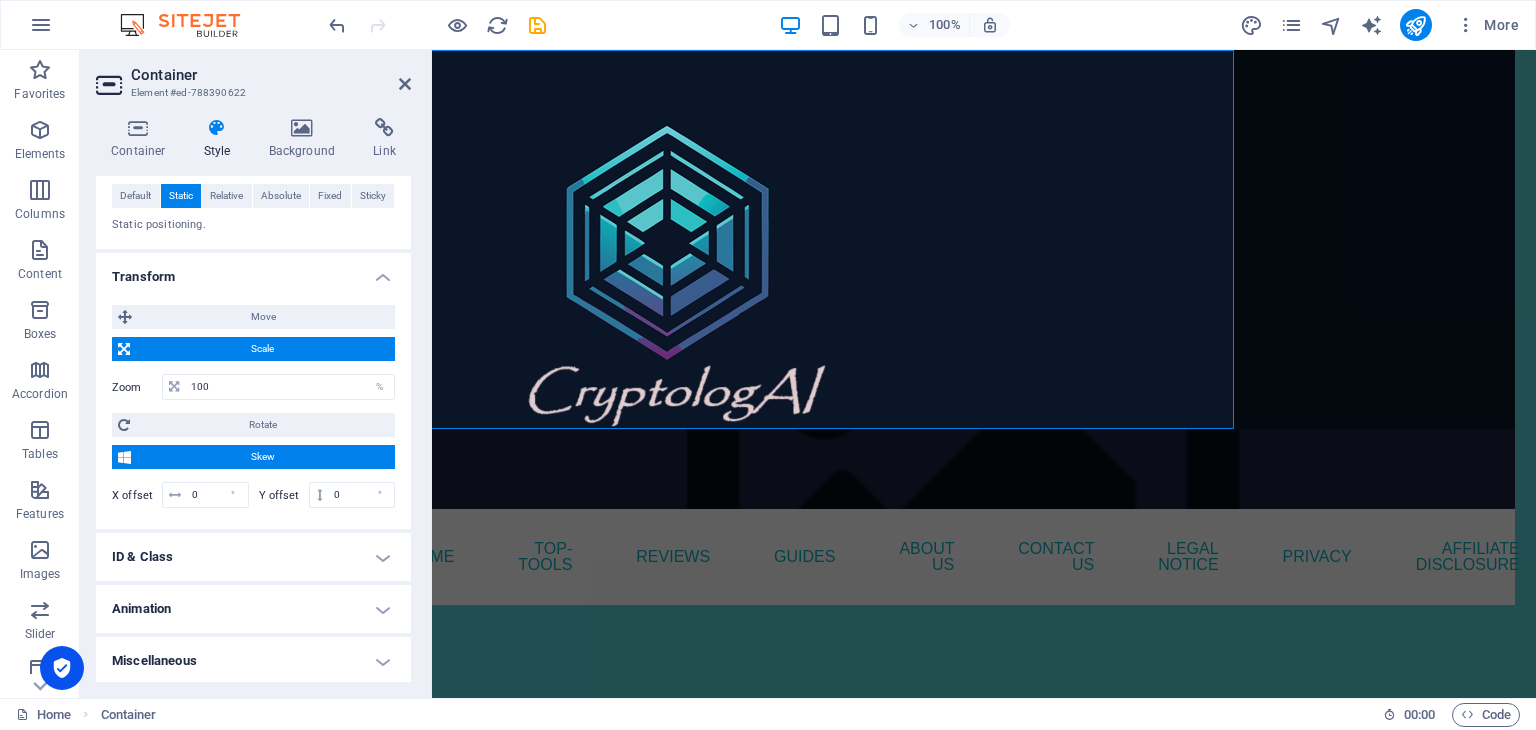 click on "Miscellaneous" at bounding box center [253, 661] 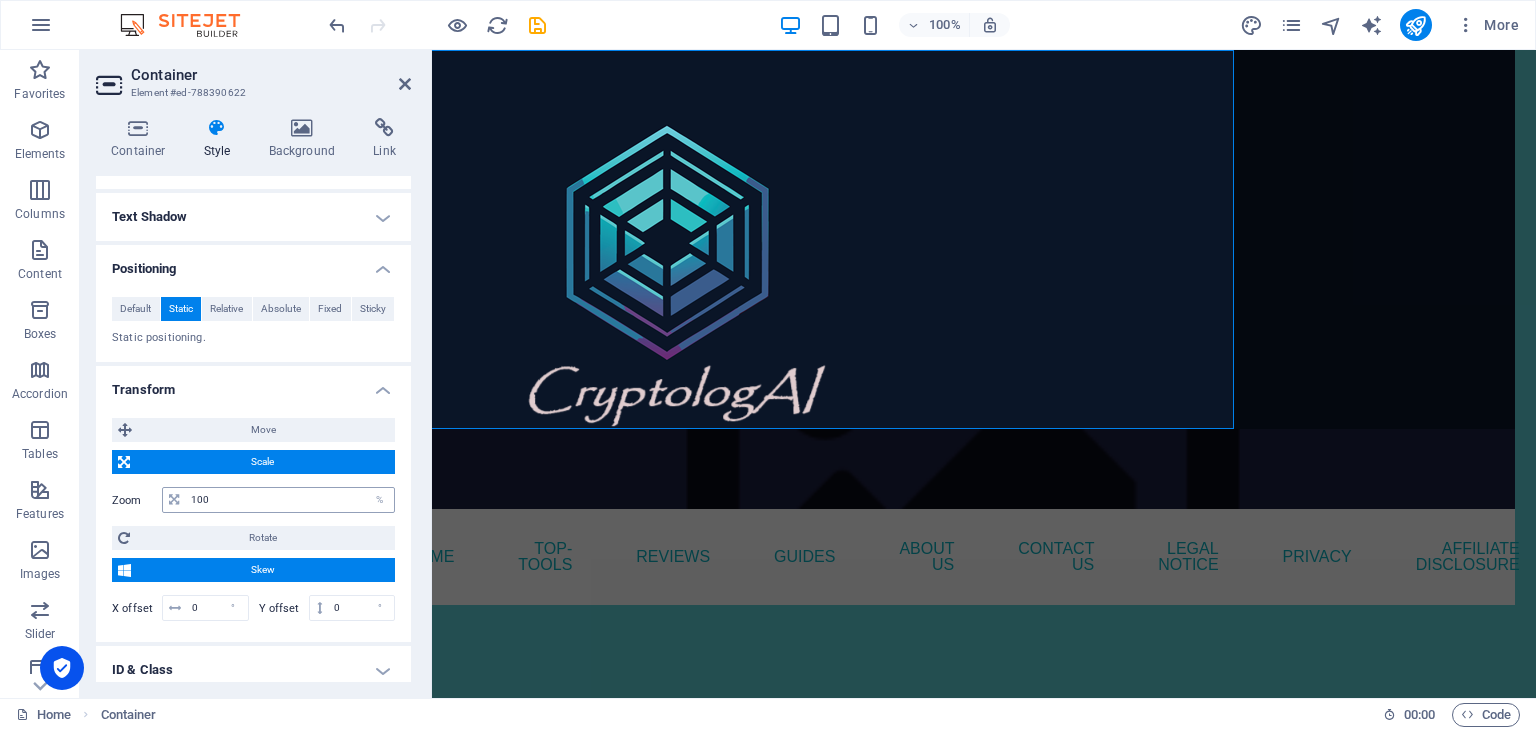 scroll, scrollTop: 347, scrollLeft: 0, axis: vertical 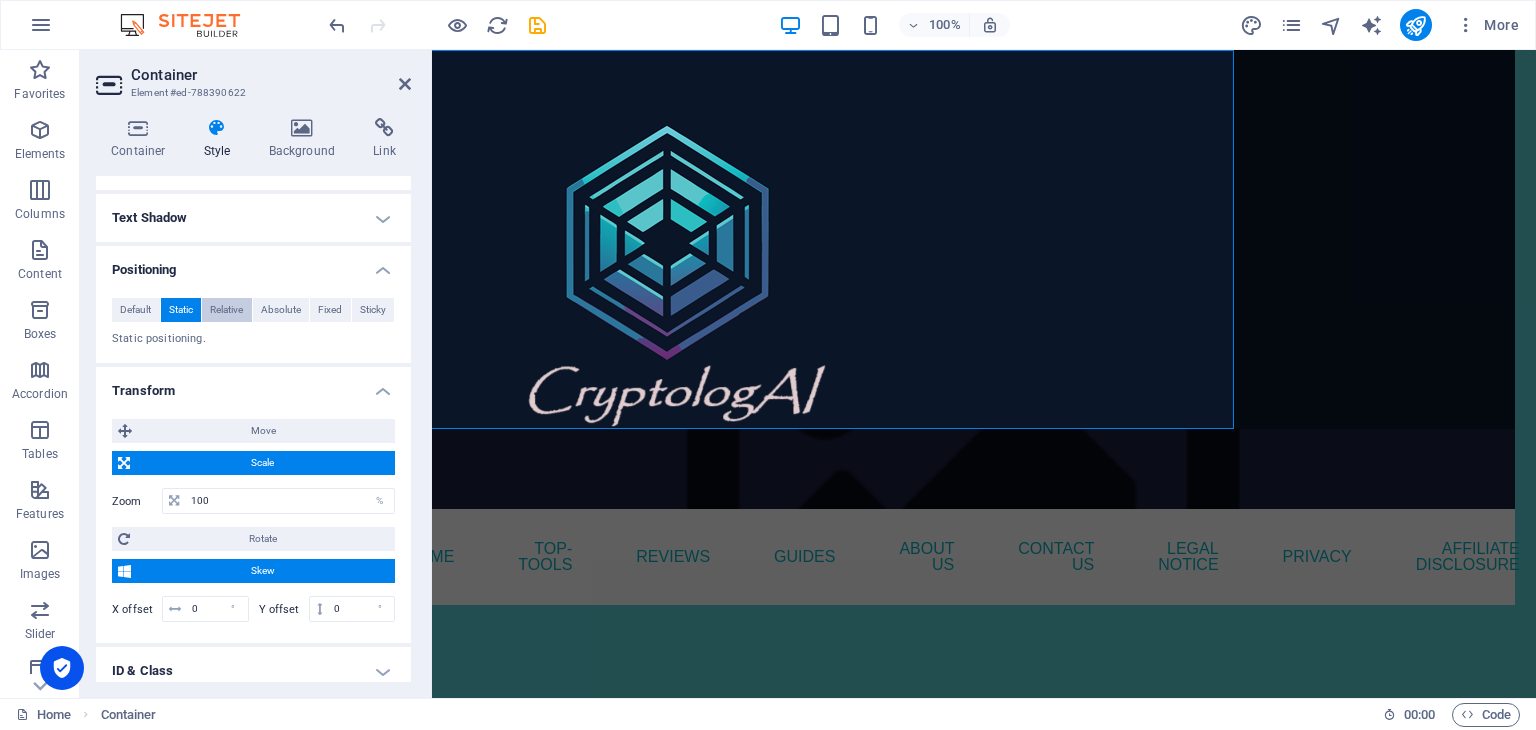 click on "Relative" at bounding box center [226, 310] 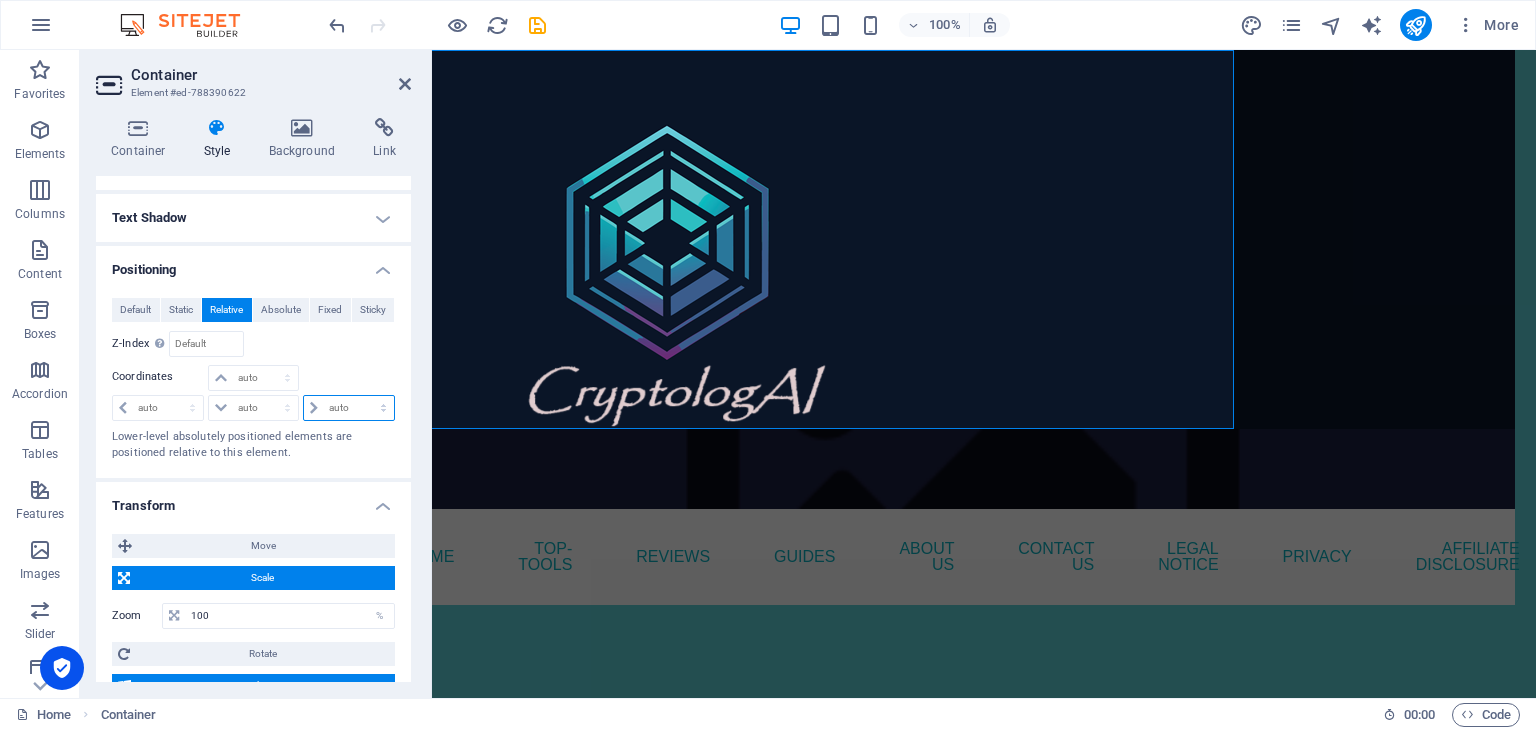 click on "auto px rem % em" at bounding box center [349, 408] 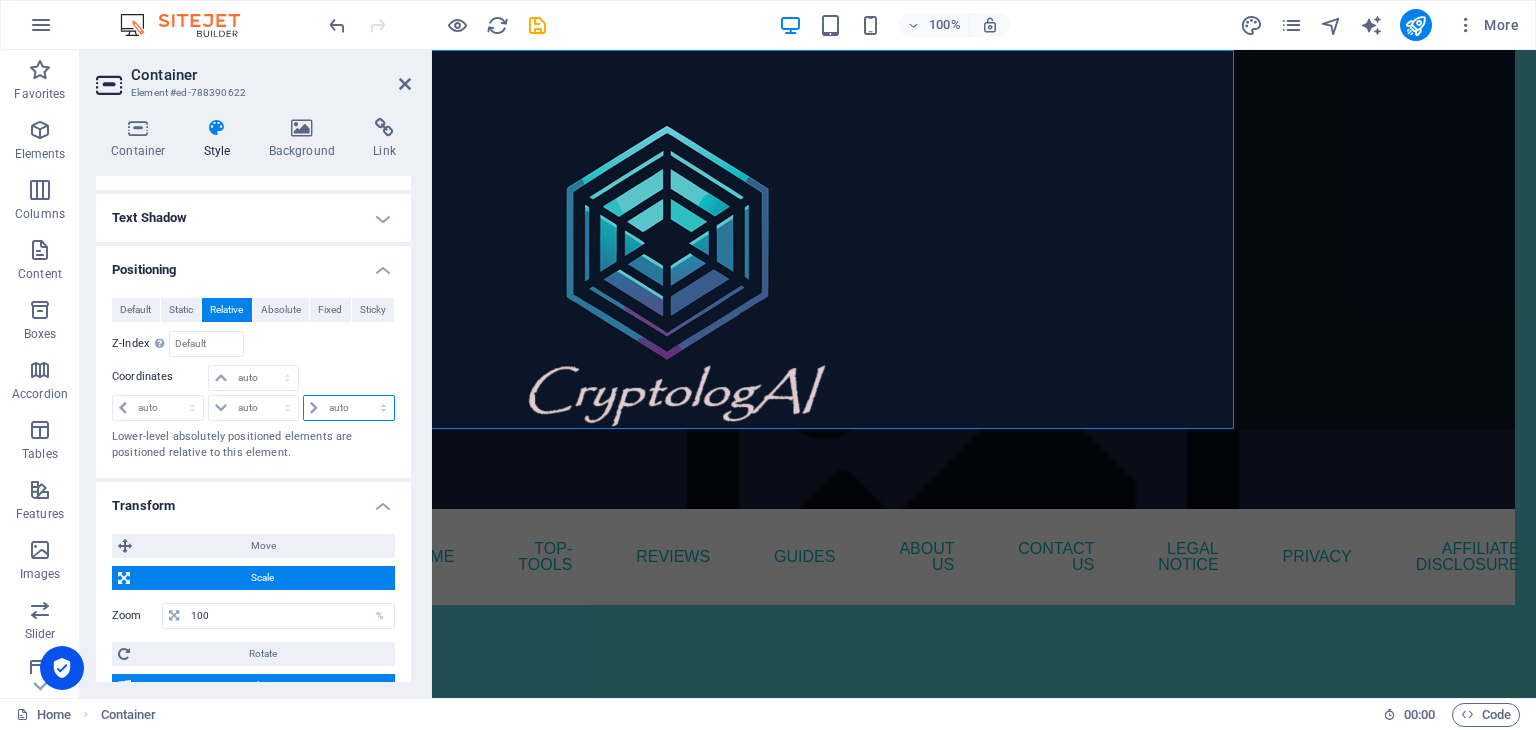select on "px" 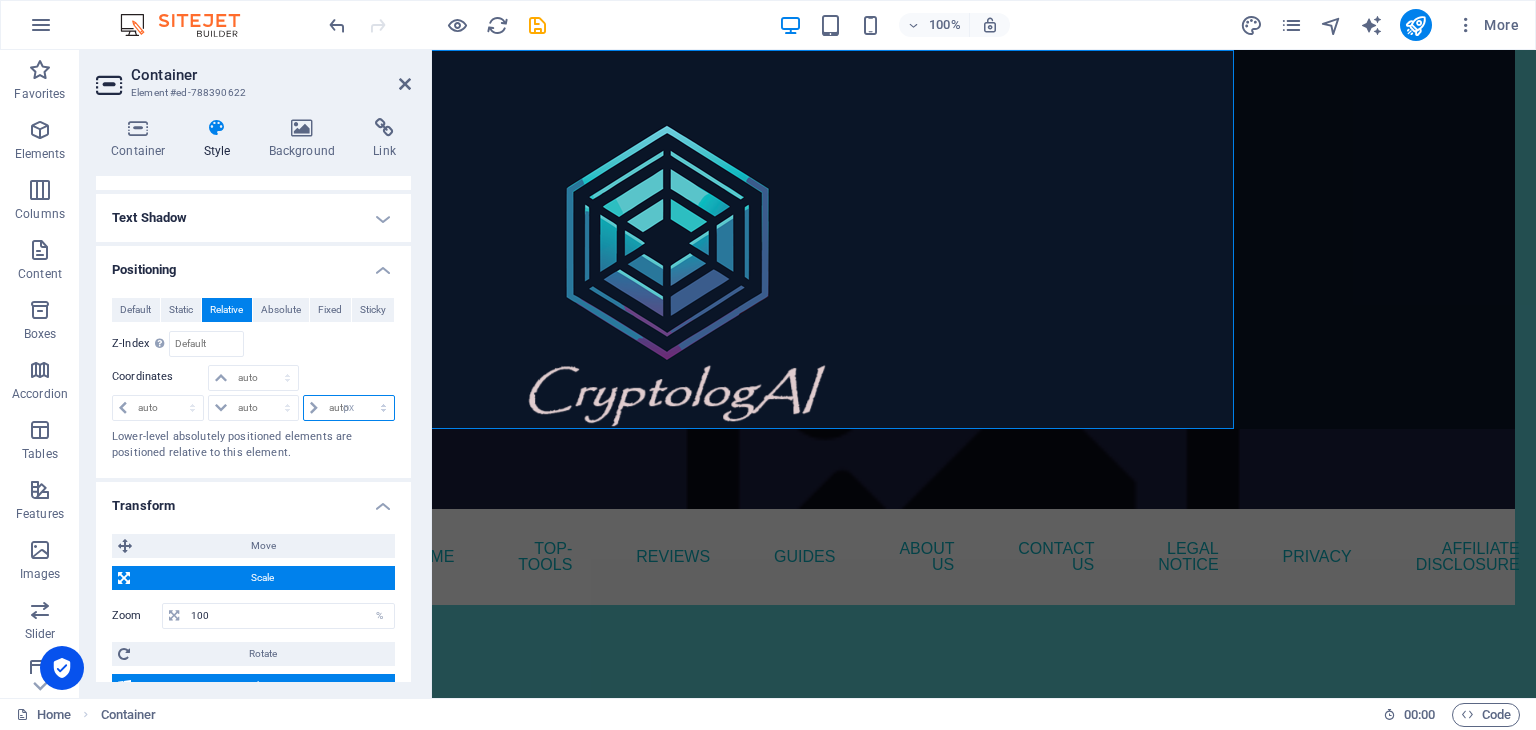 click on "auto px rem % em" at bounding box center (349, 408) 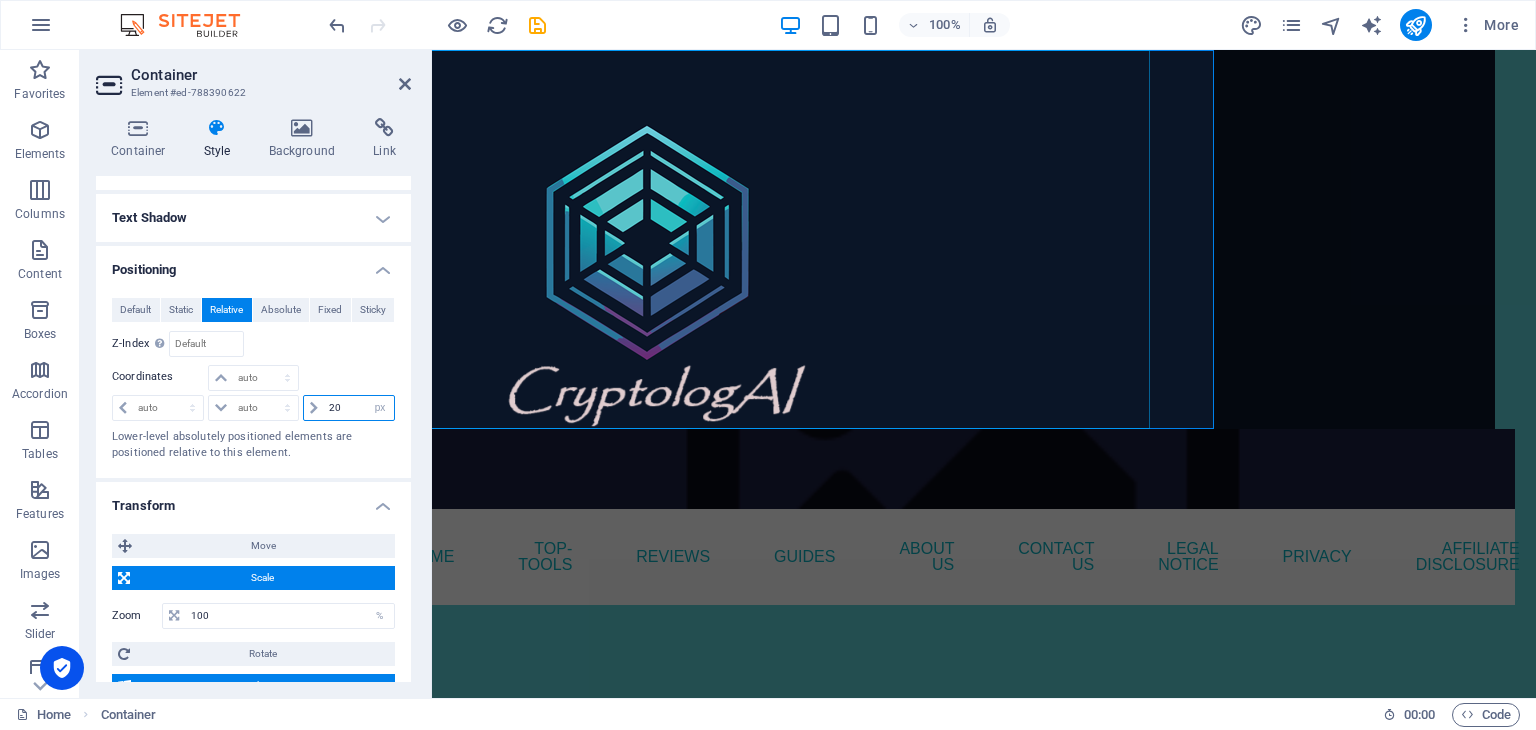 type on "2" 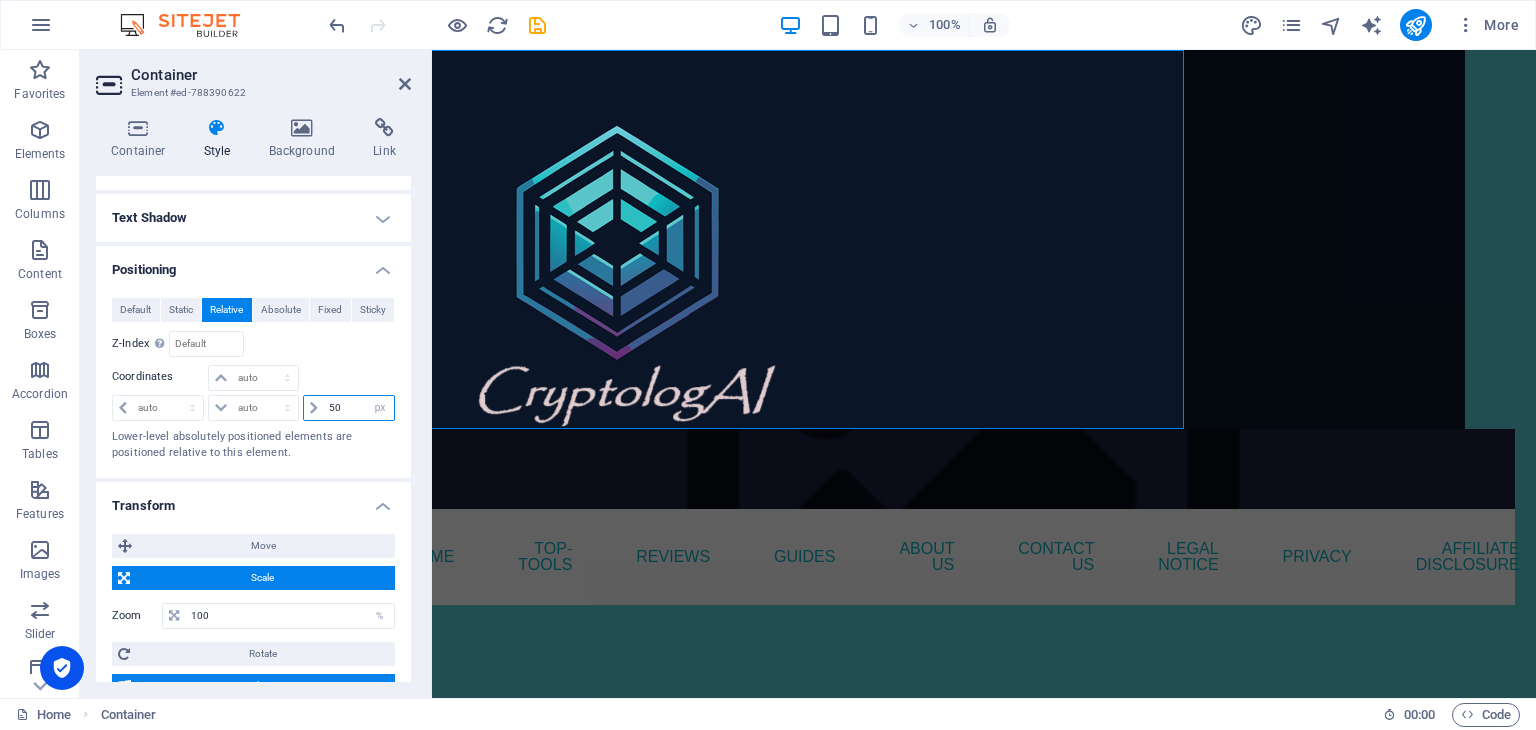 drag, startPoint x: 339, startPoint y: 405, endPoint x: 315, endPoint y: 401, distance: 24.33105 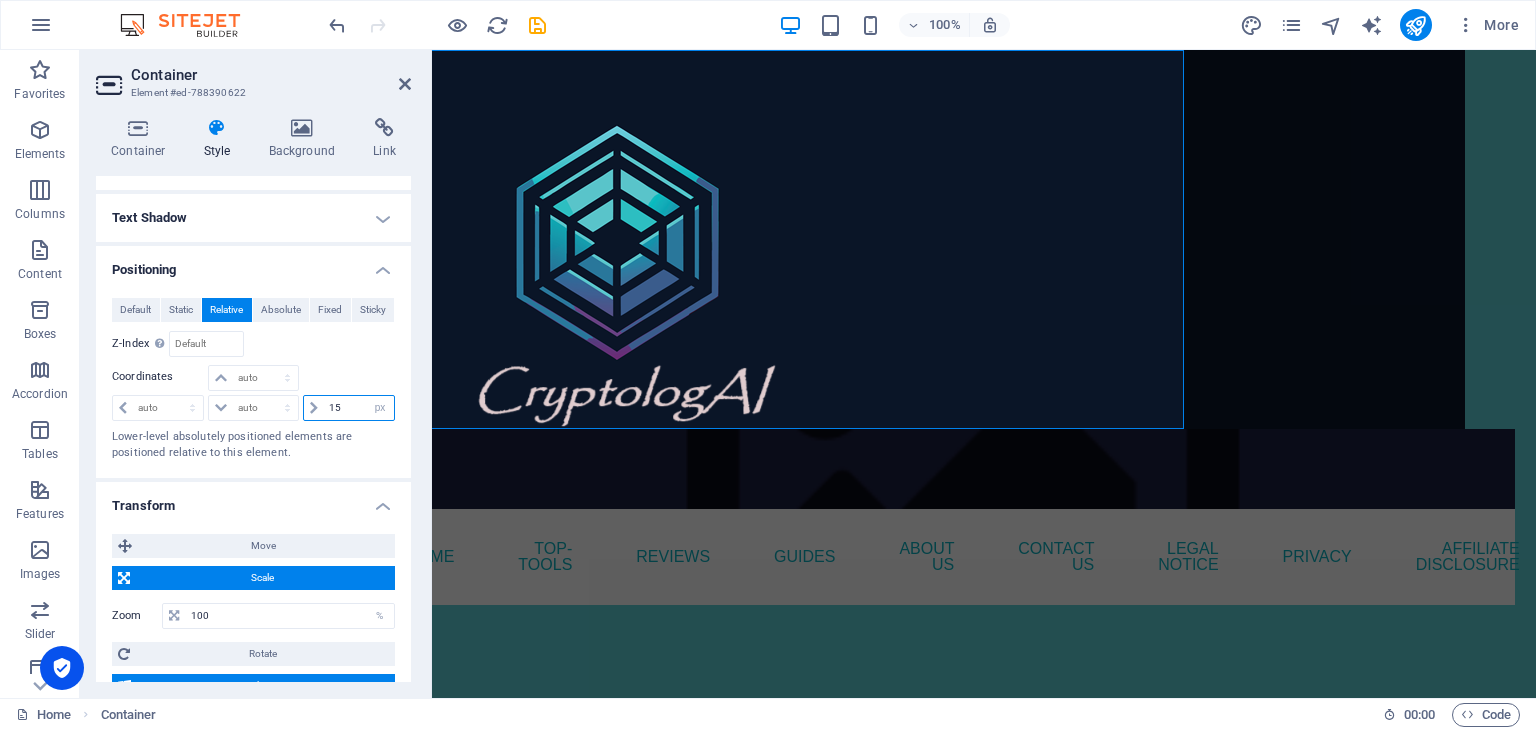 type on "150" 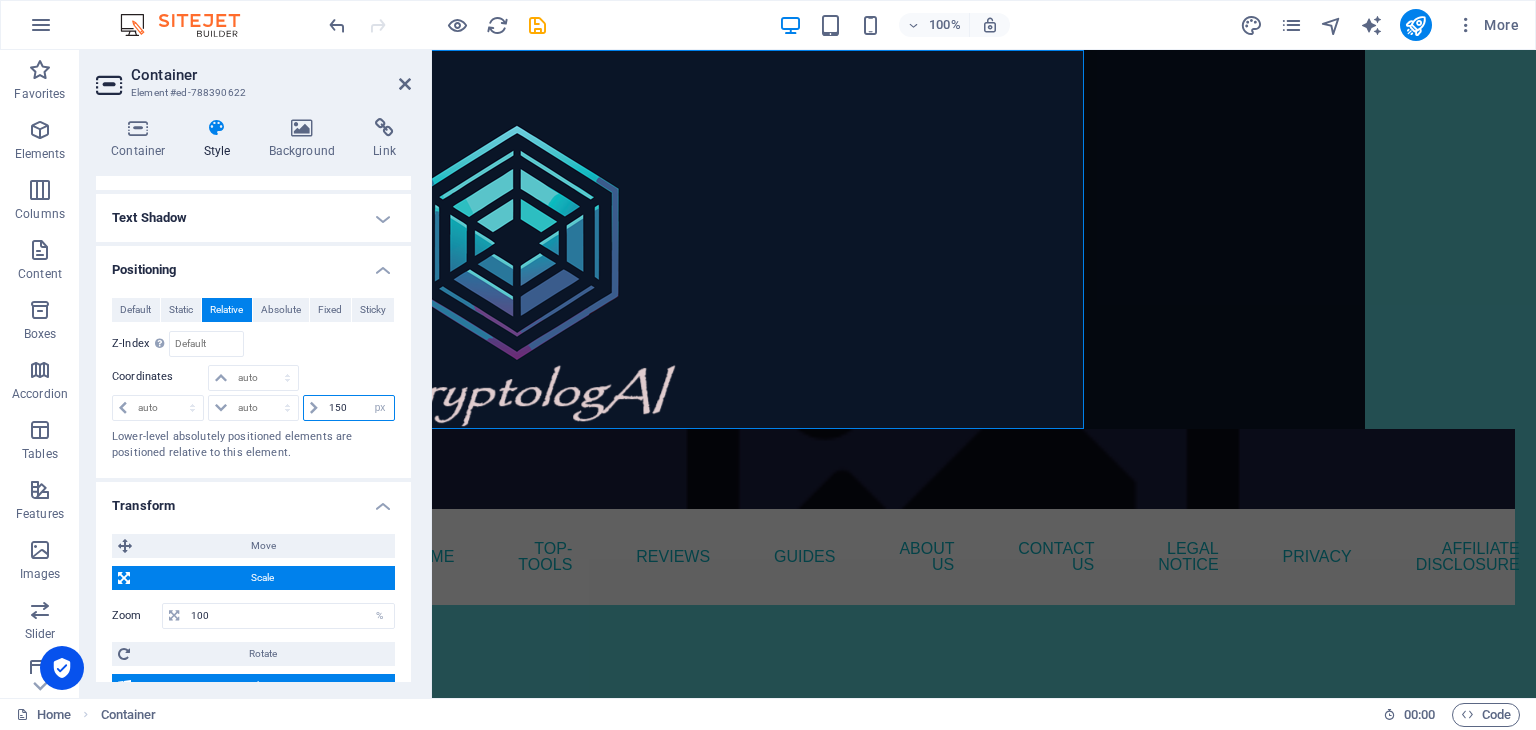 drag, startPoint x: 355, startPoint y: 409, endPoint x: 317, endPoint y: 398, distance: 39.56008 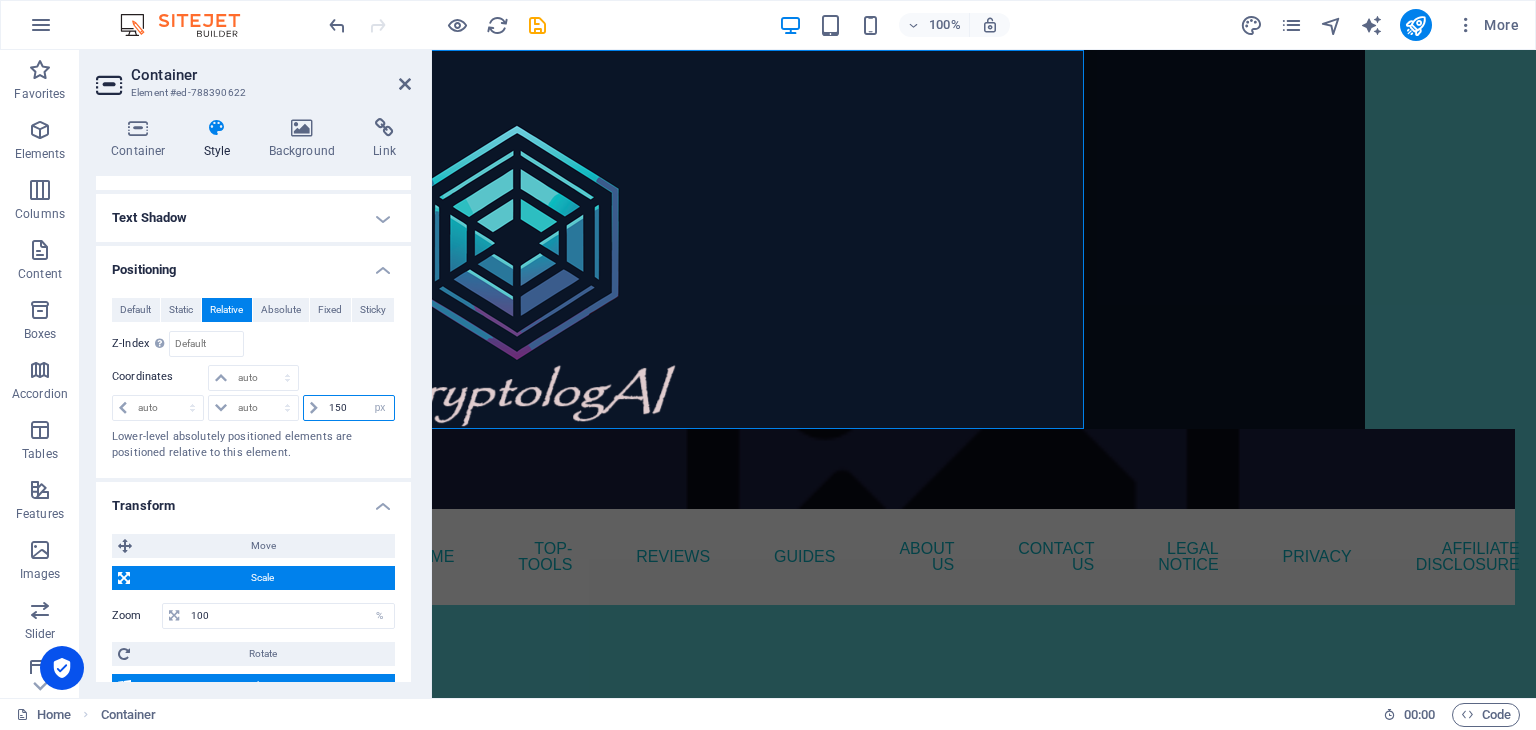 click on "150 auto px rem % em" at bounding box center [349, 408] 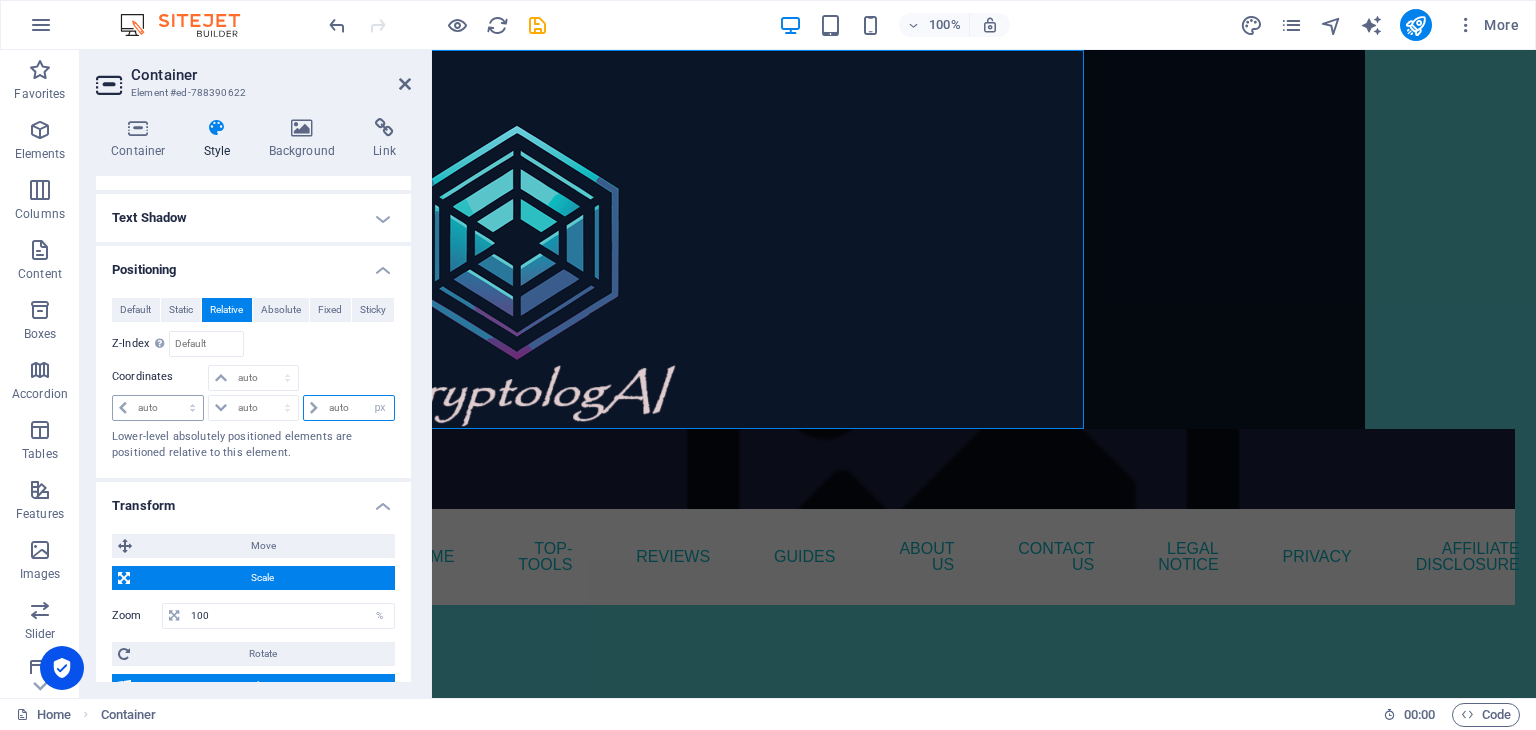 type 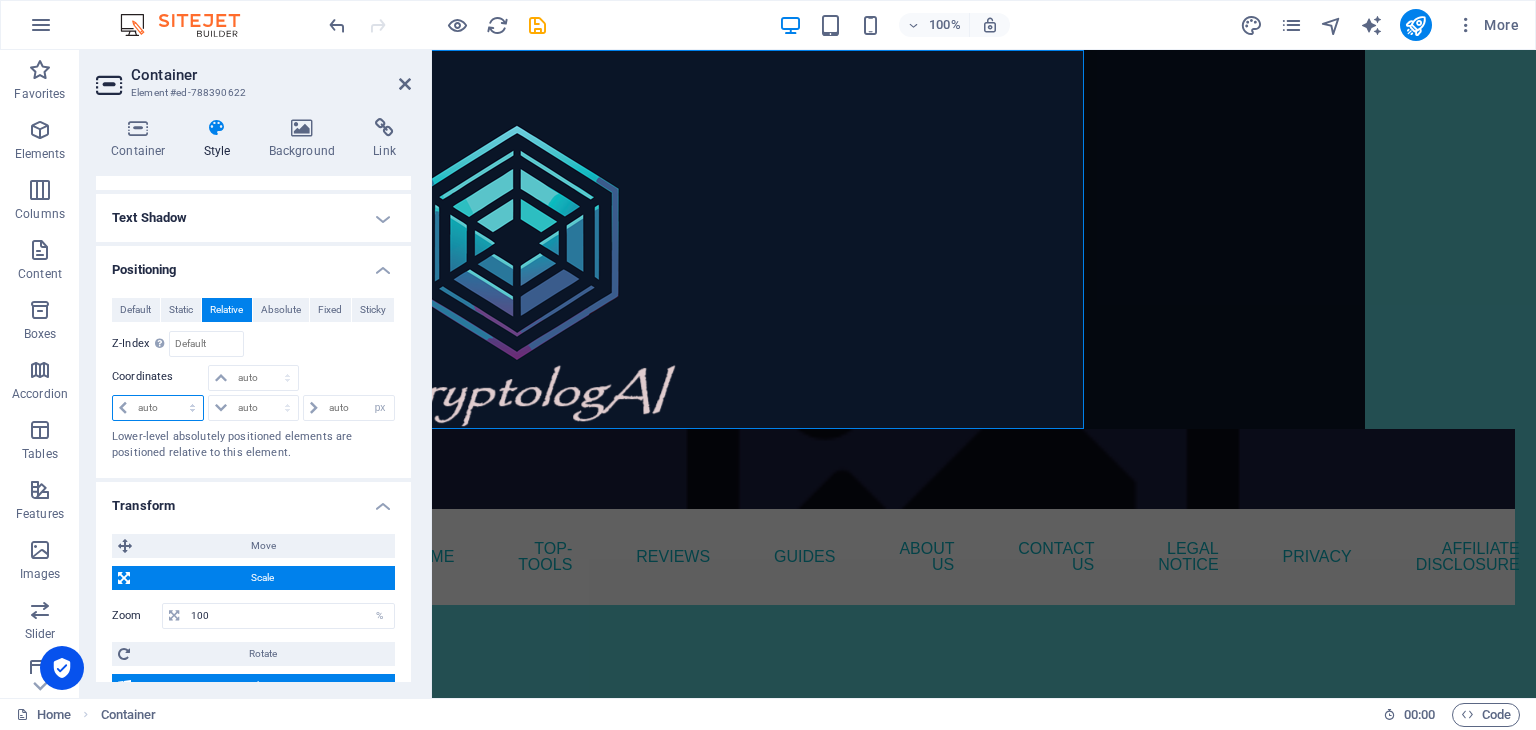 click on "auto px rem % em" at bounding box center (158, 408) 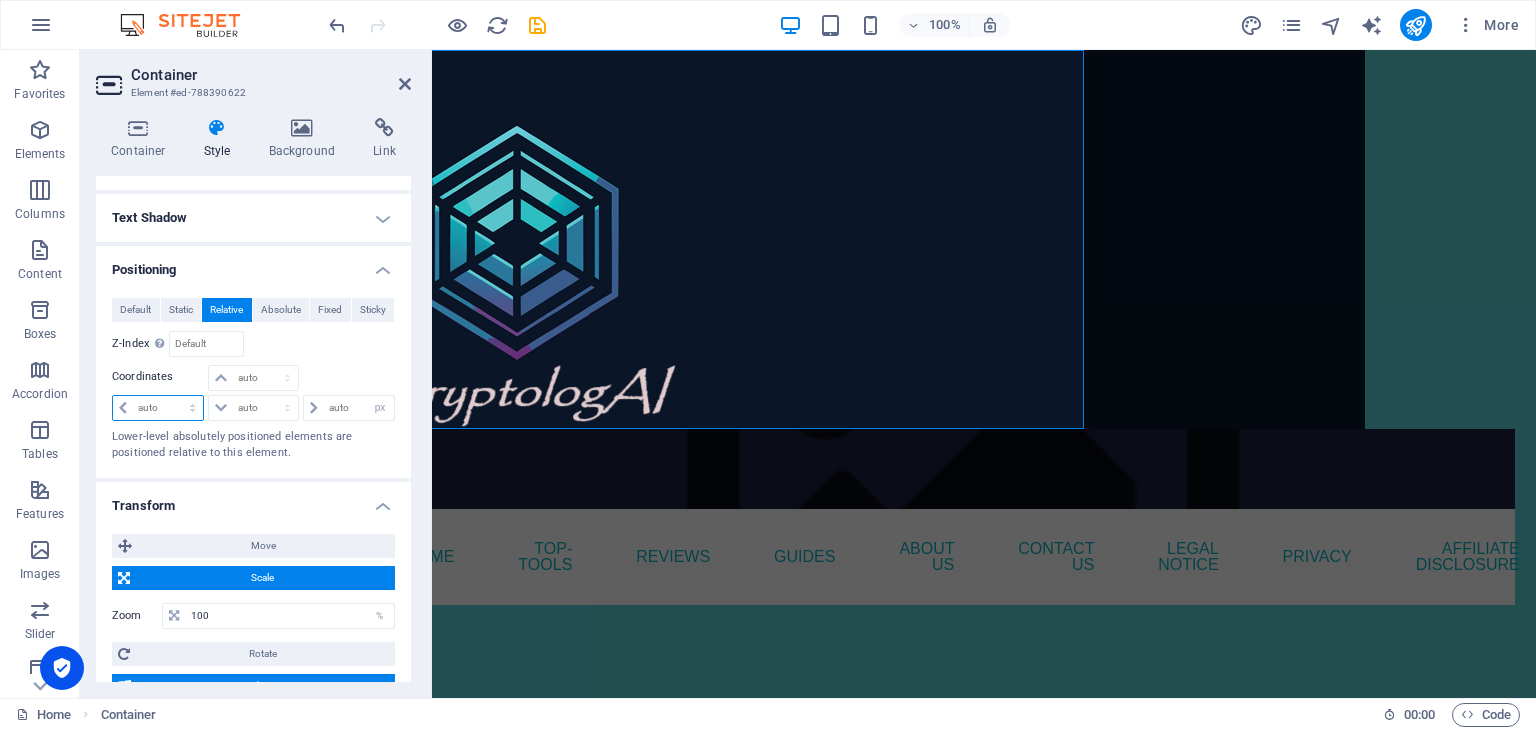 select on "px" 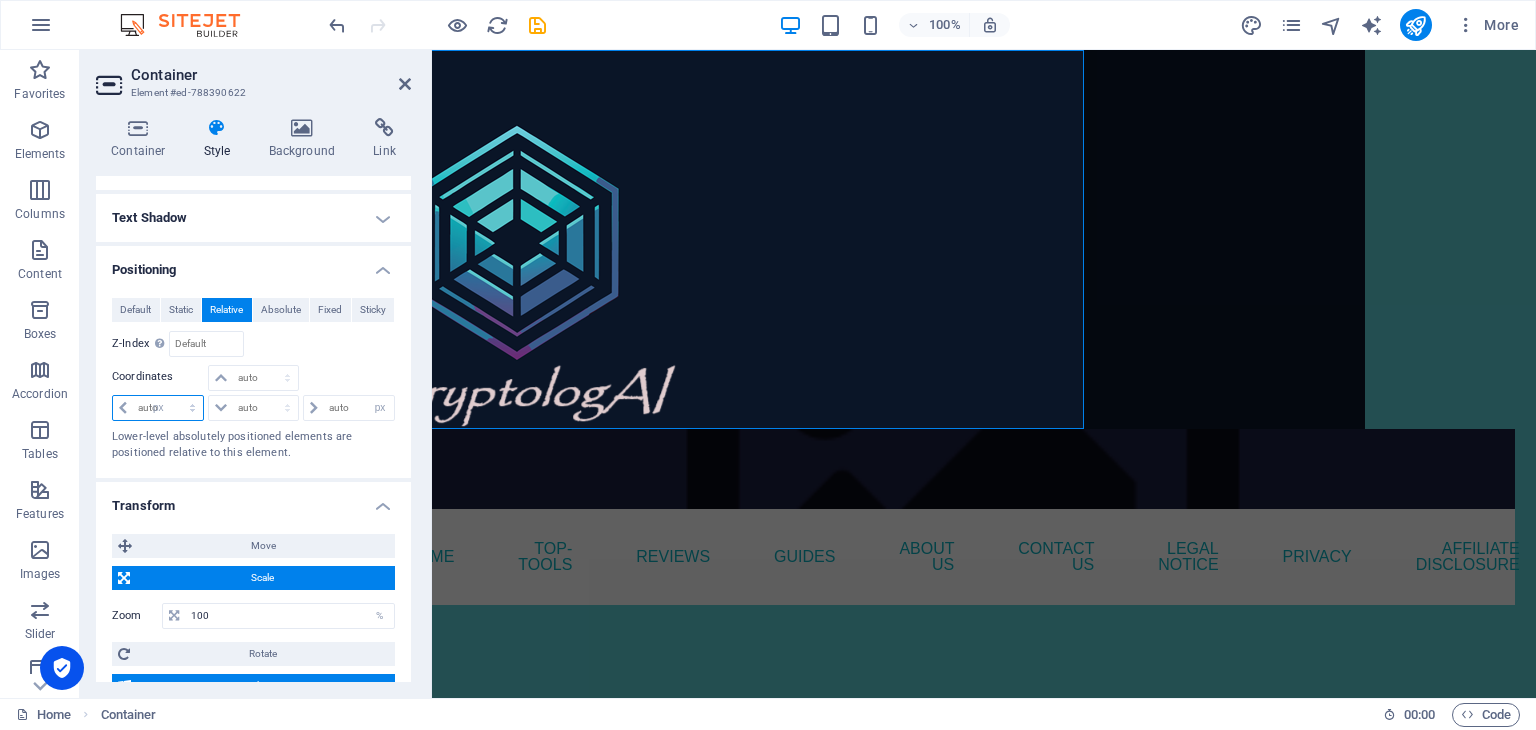 click on "auto px rem % em" at bounding box center [158, 408] 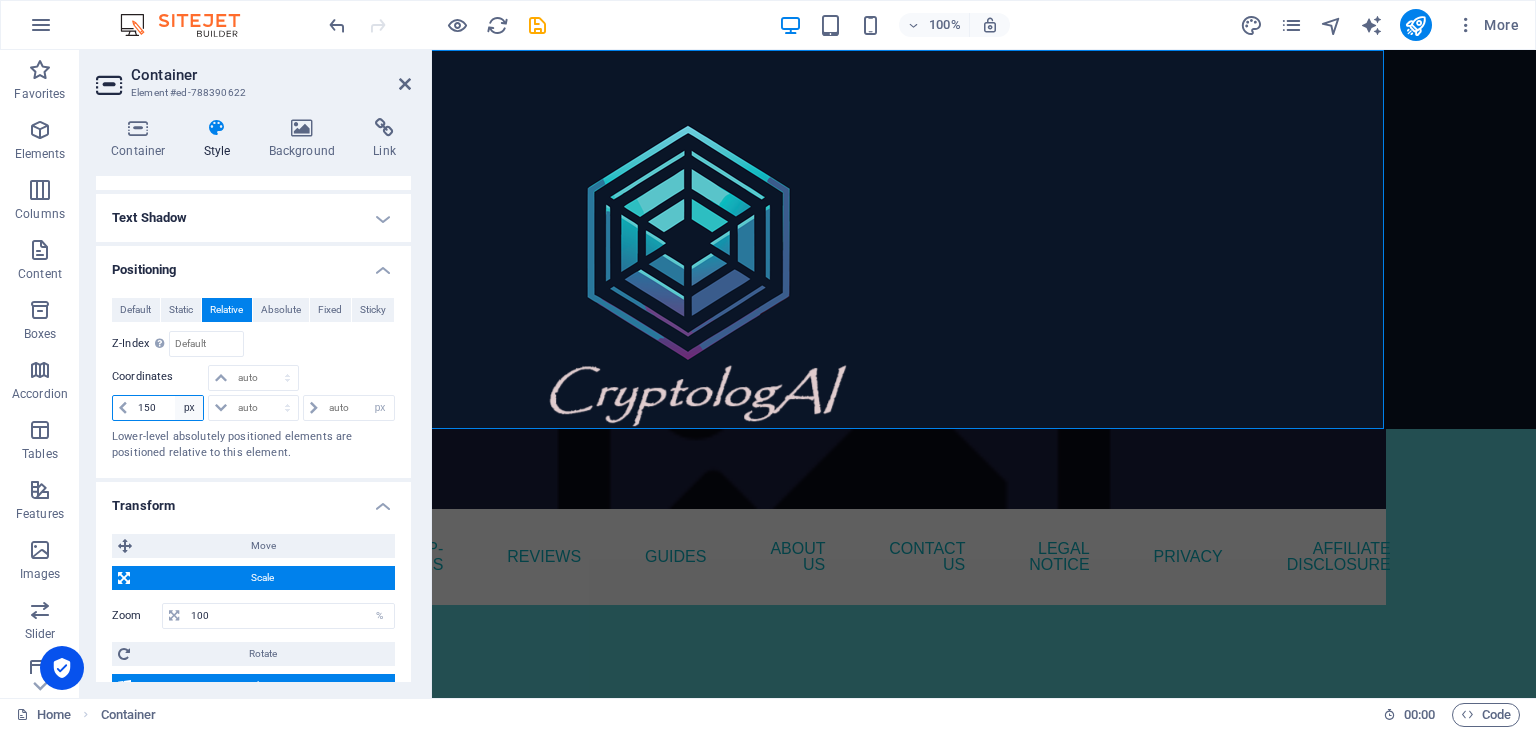 click on "auto px rem % em" at bounding box center [189, 408] 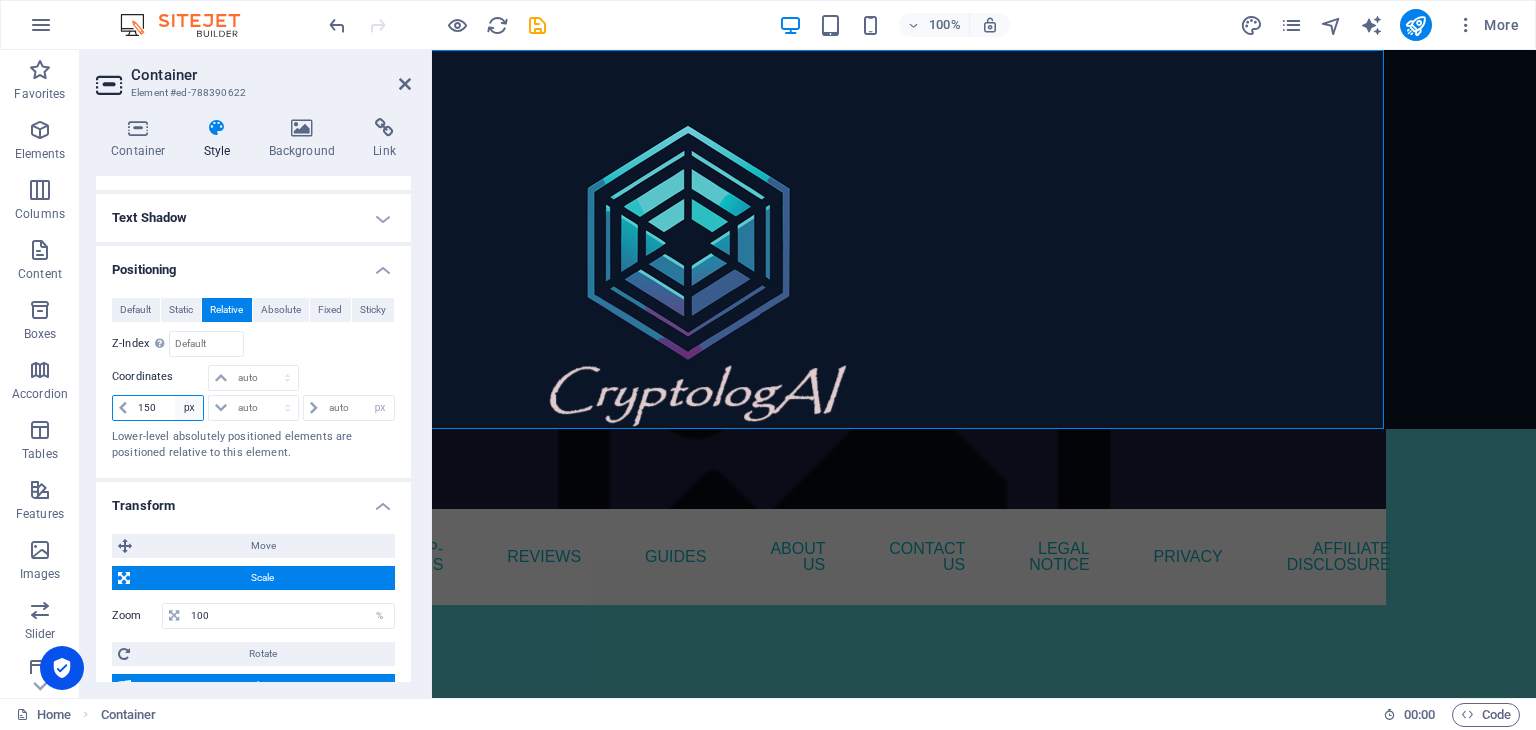 click on "auto px rem % em" at bounding box center [189, 408] 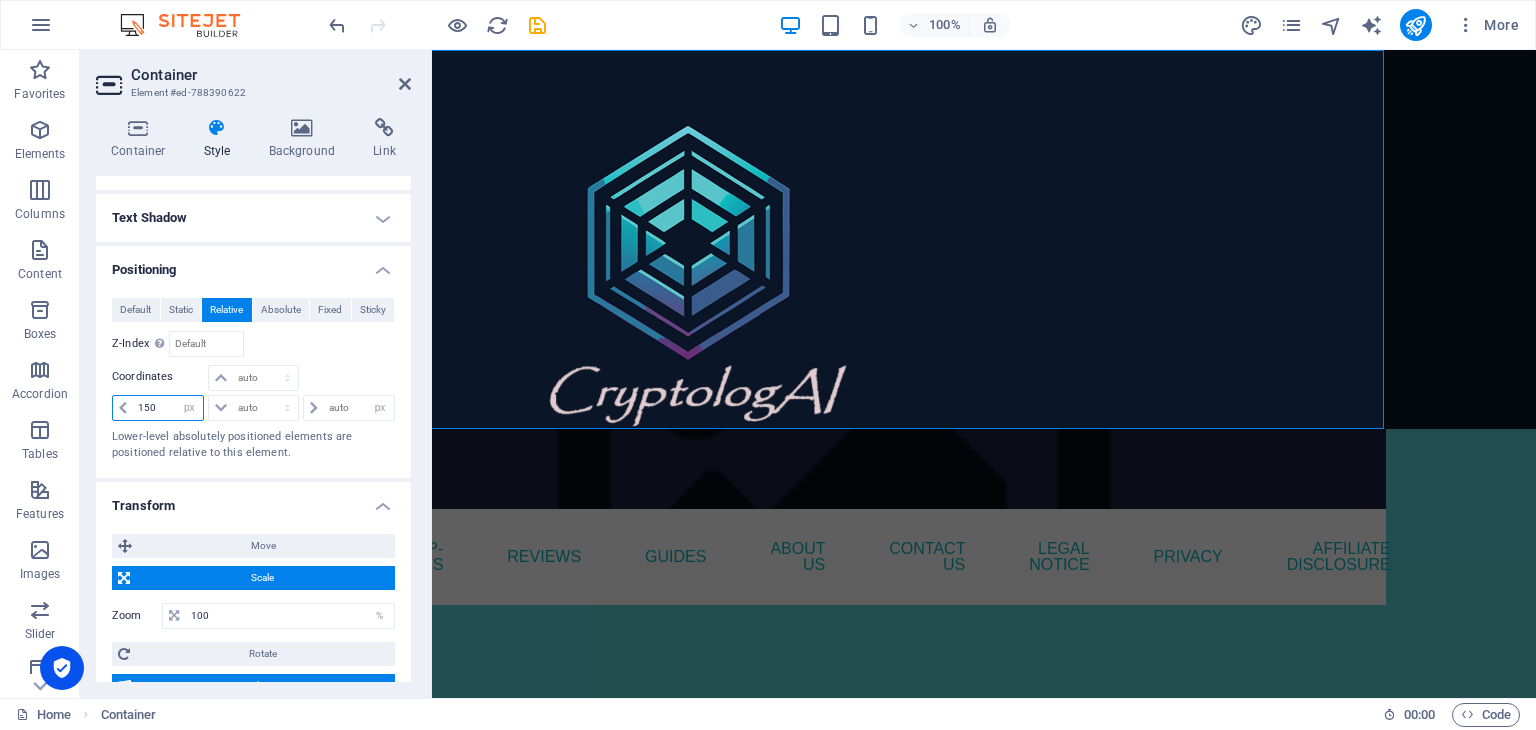 drag, startPoint x: 155, startPoint y: 400, endPoint x: 132, endPoint y: 395, distance: 23.537205 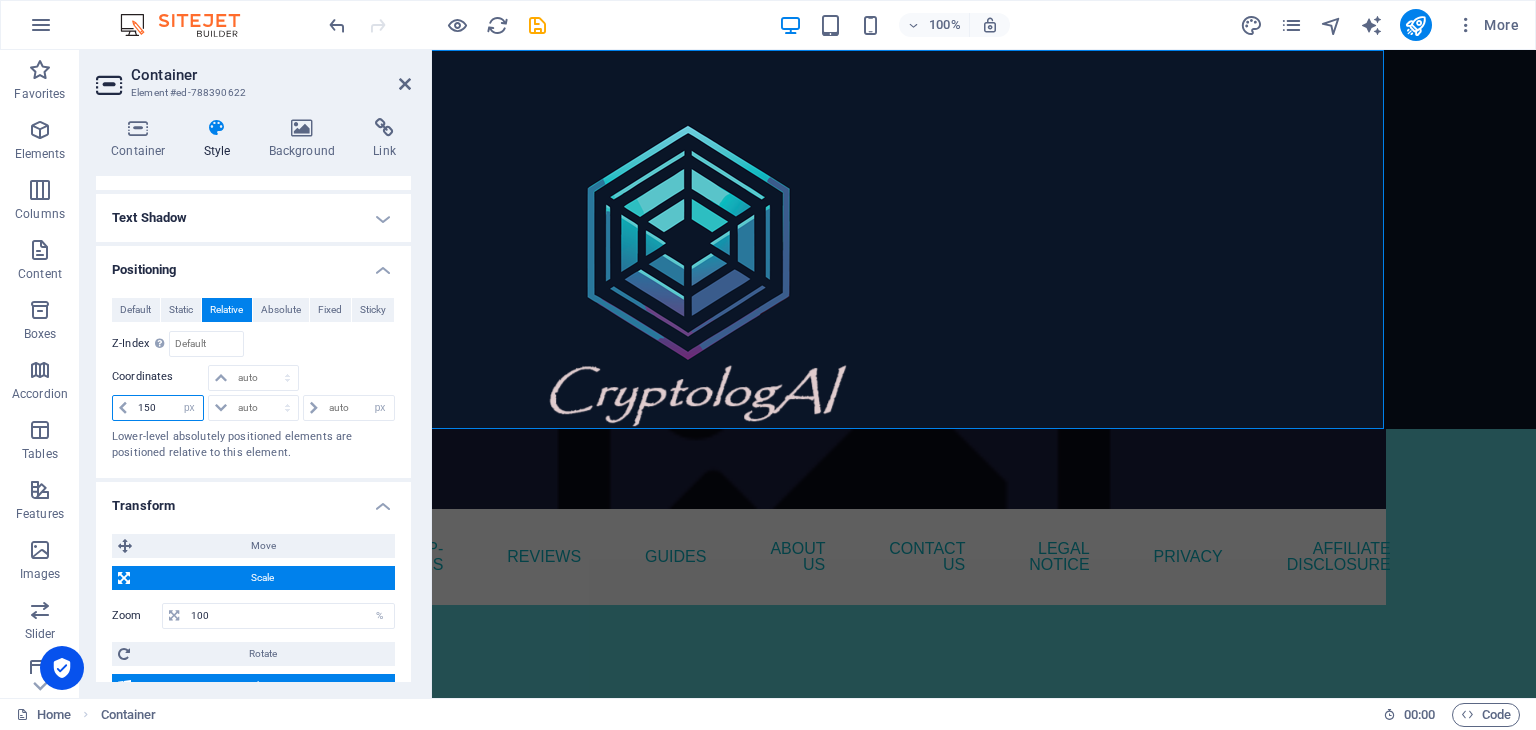 click on "150" at bounding box center (168, 408) 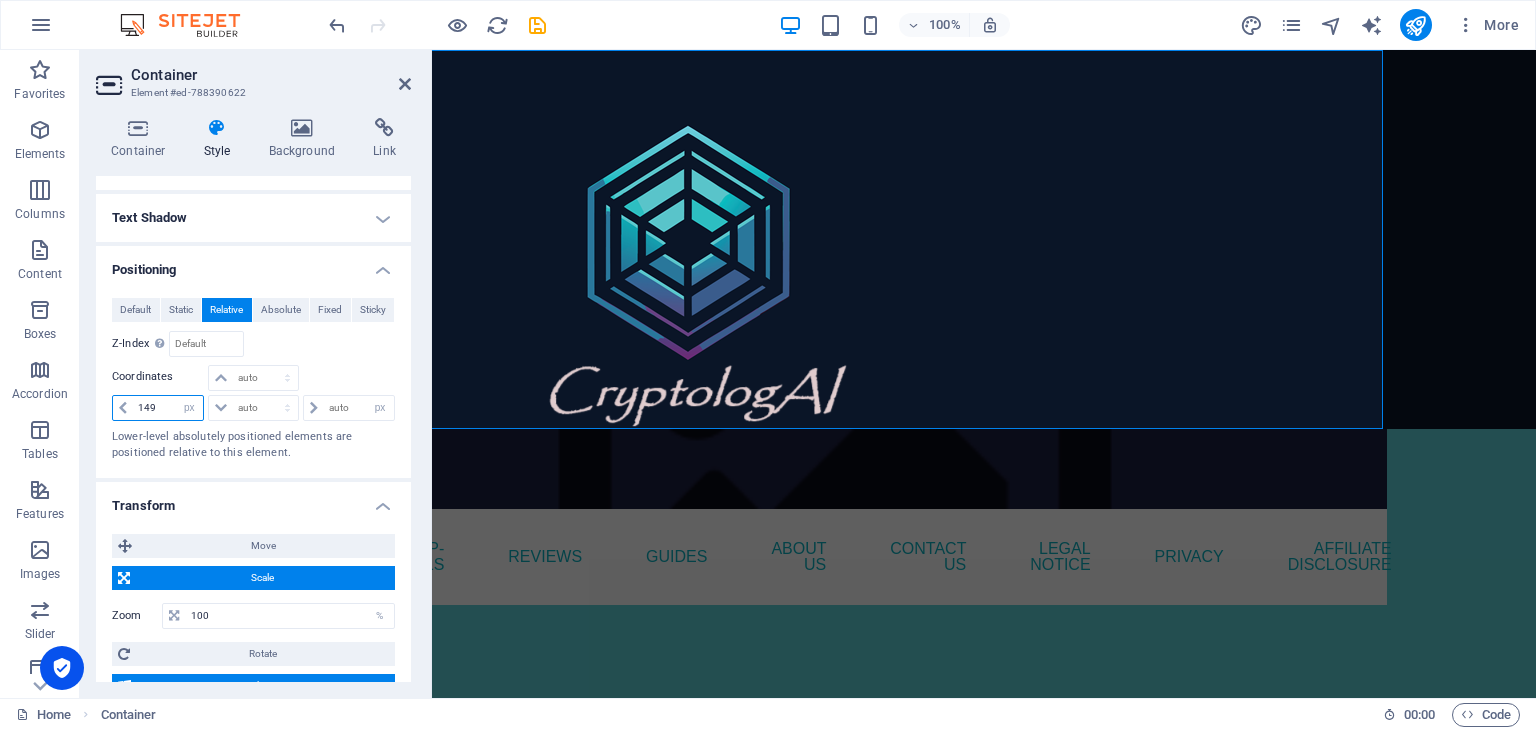 drag, startPoint x: 162, startPoint y: 408, endPoint x: 127, endPoint y: 405, distance: 35.128338 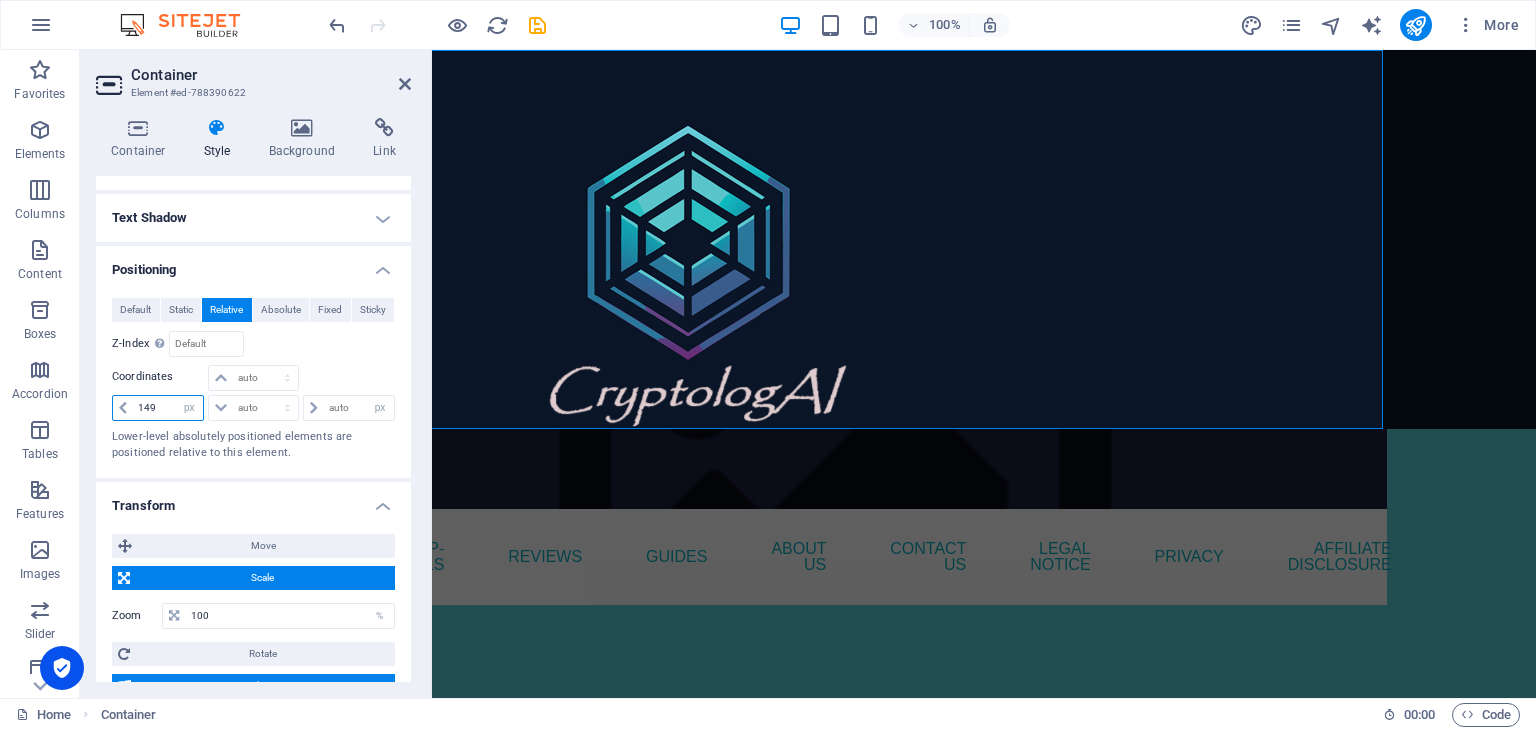 click on "149 auto px rem % em" at bounding box center (158, 408) 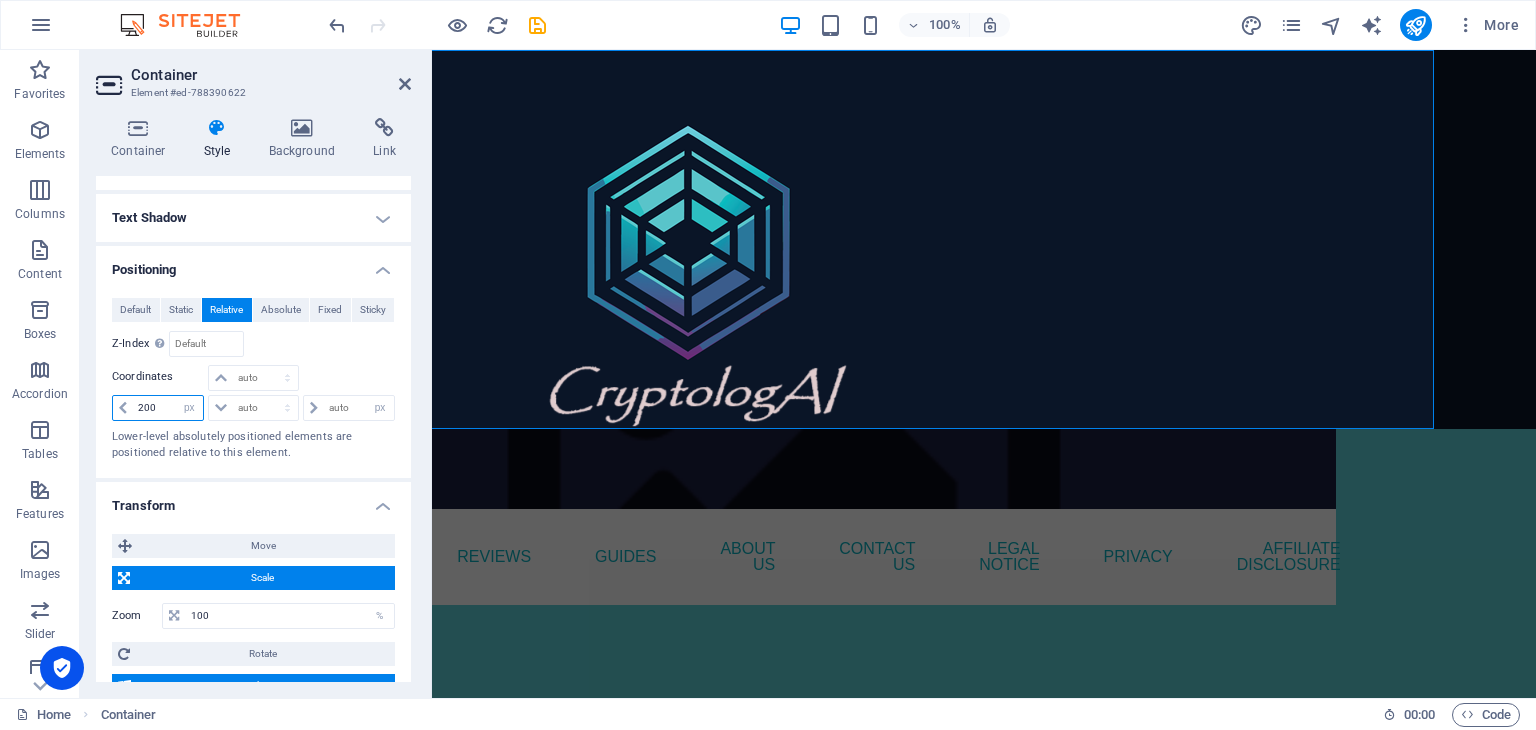 drag, startPoint x: 153, startPoint y: 405, endPoint x: 112, endPoint y: 402, distance: 41.109608 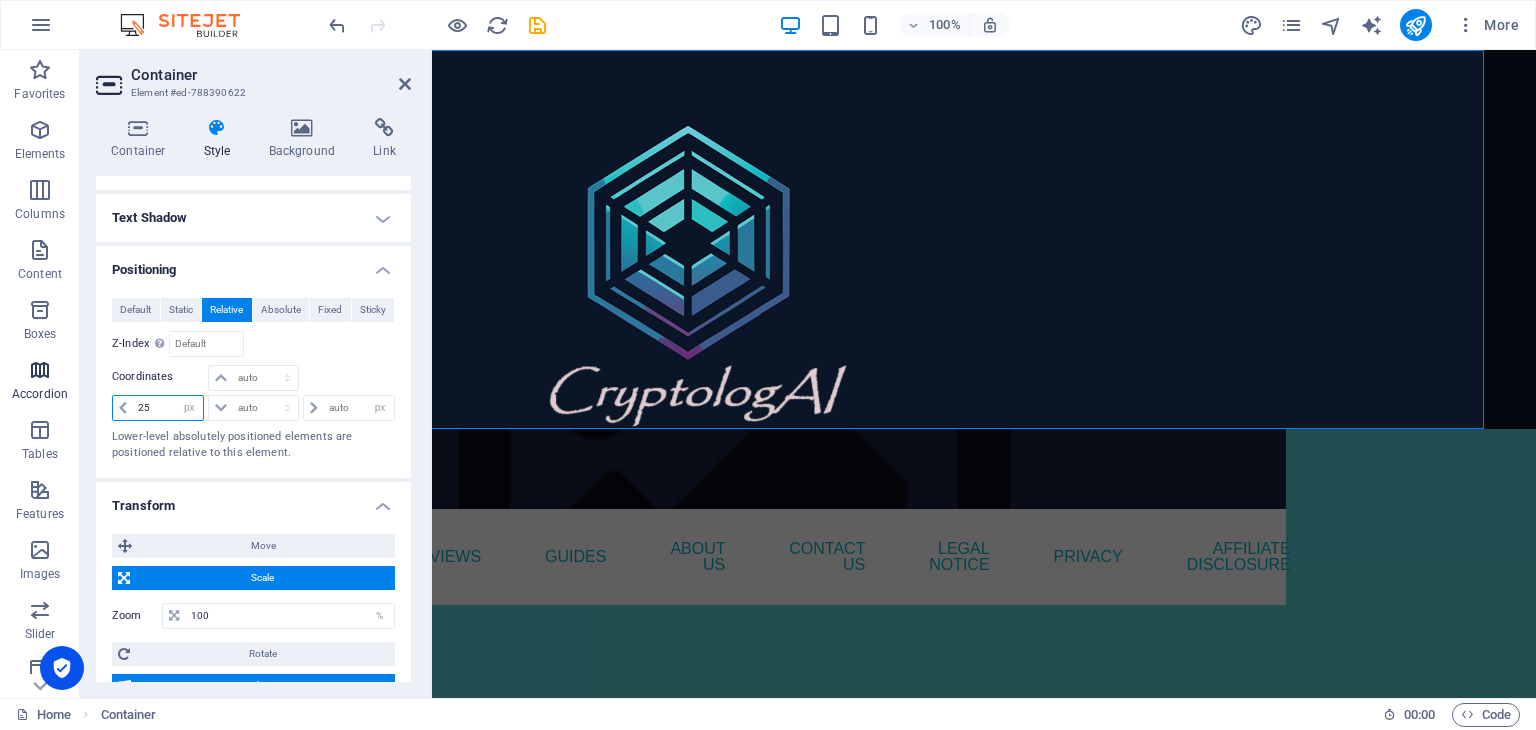 type on "2" 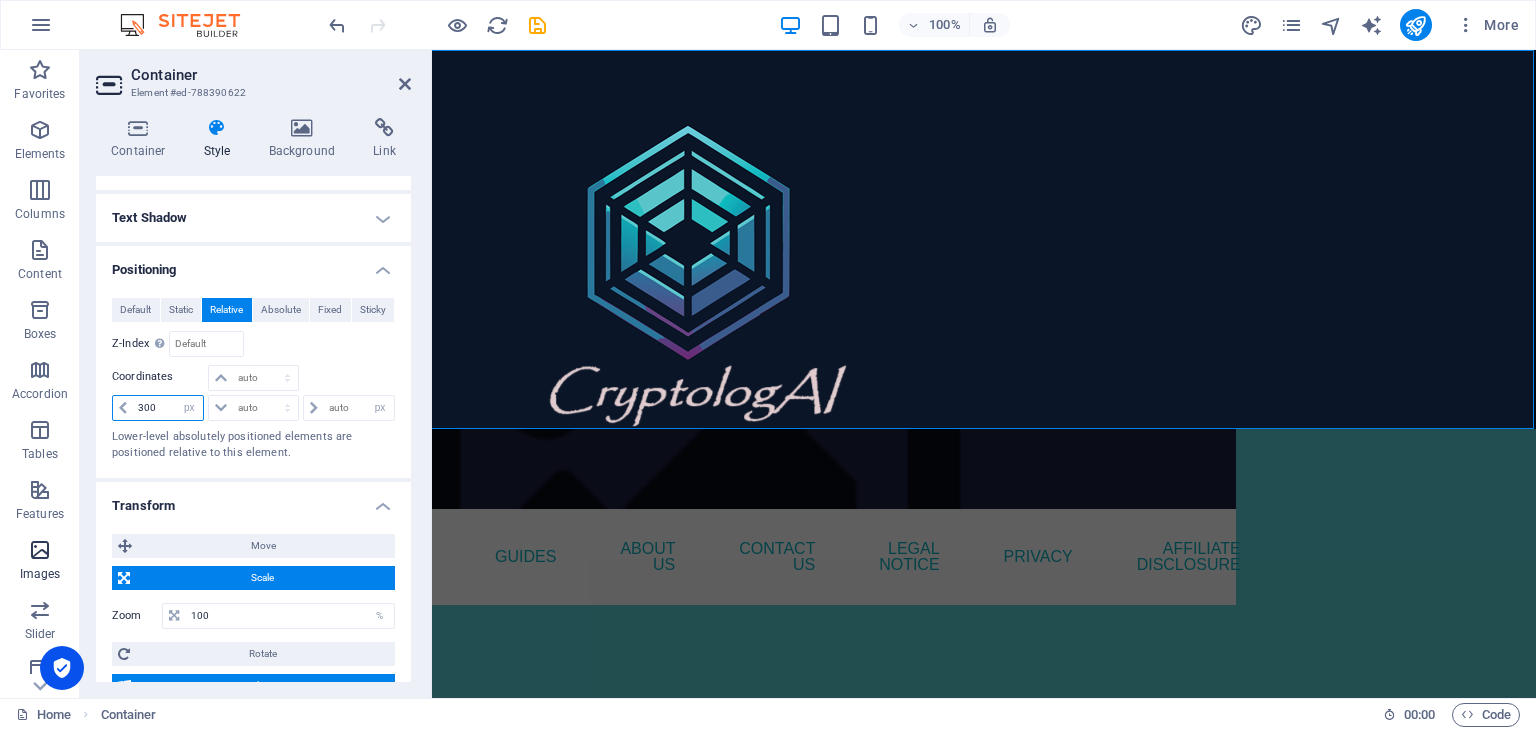 type on "300" 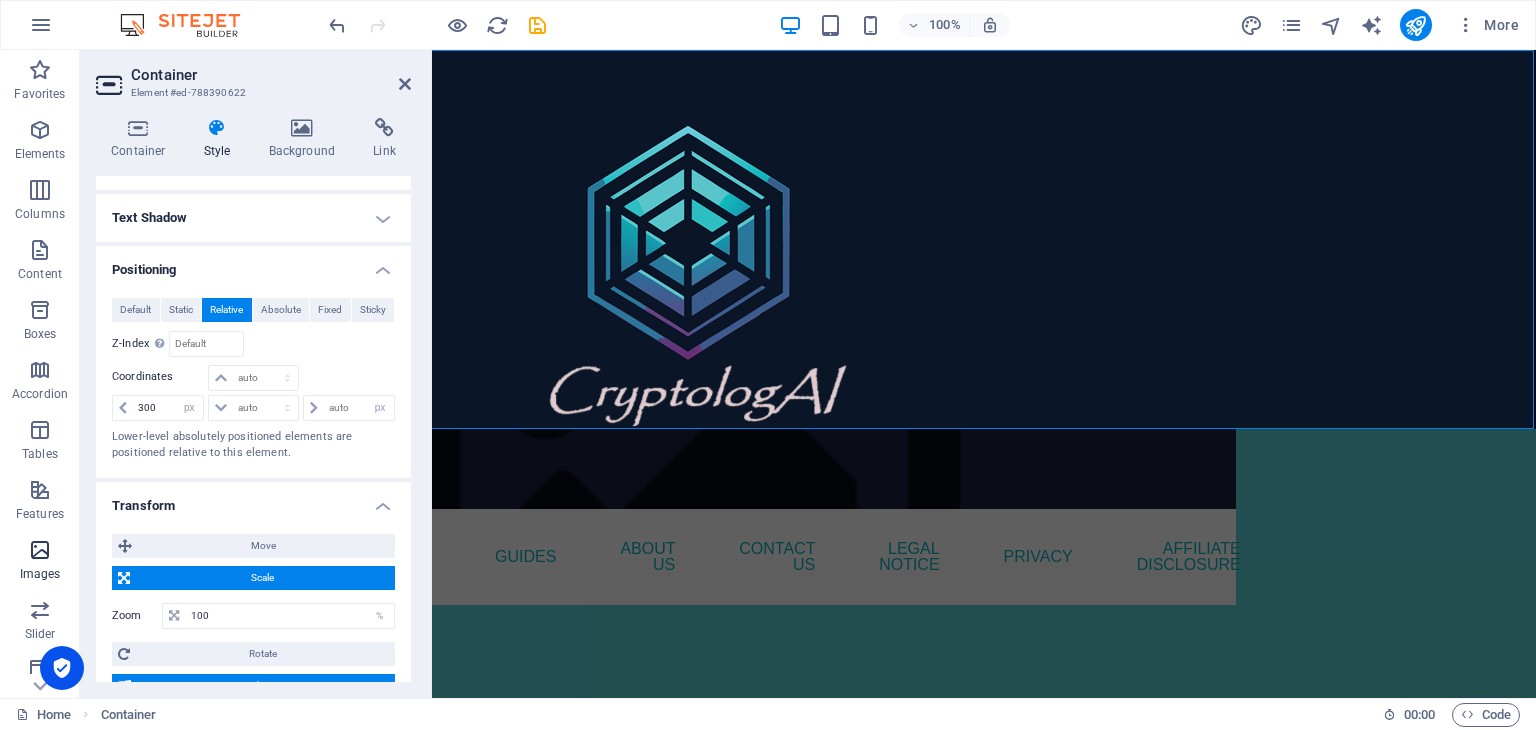 click on "Features" at bounding box center [40, 500] 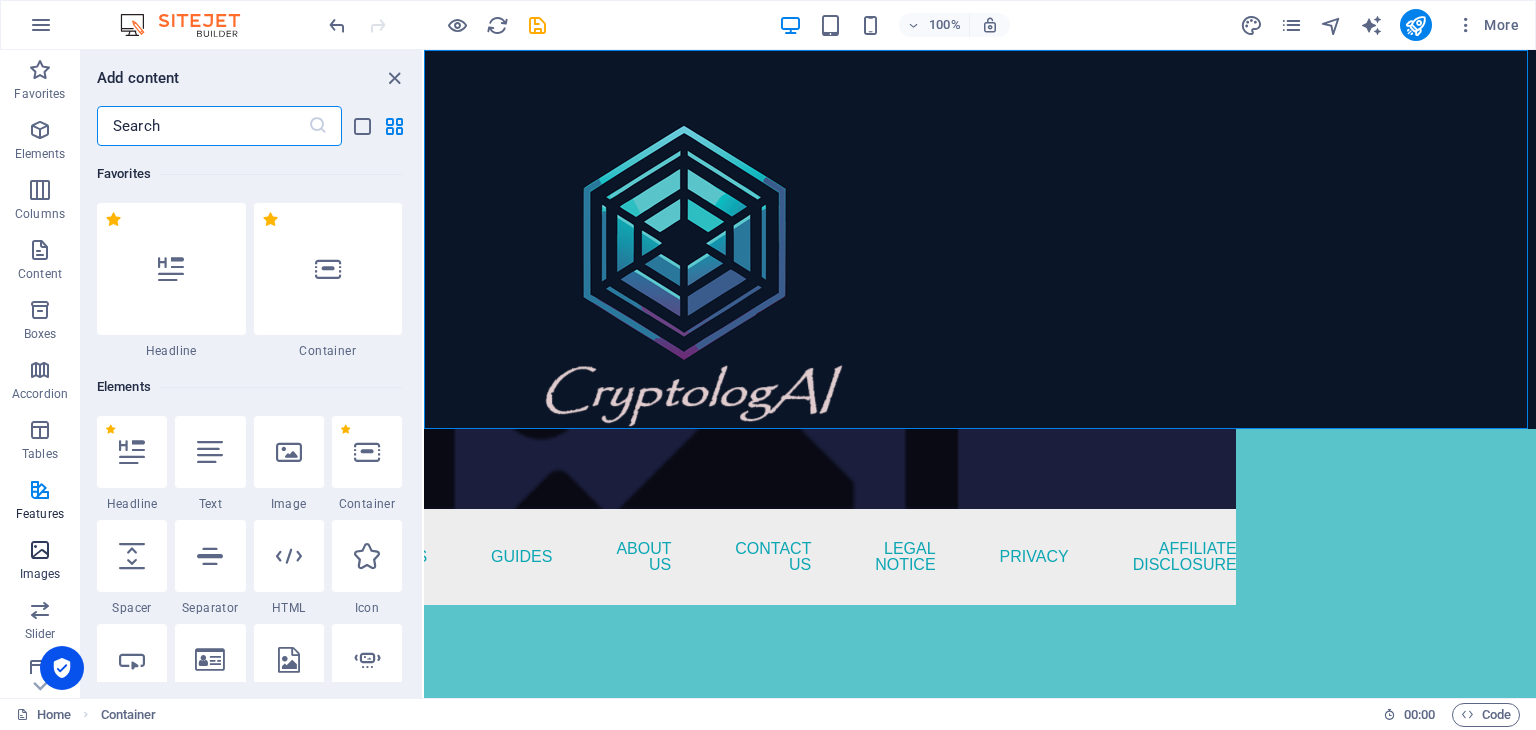 scroll, scrollTop: 0, scrollLeft: 300, axis: horizontal 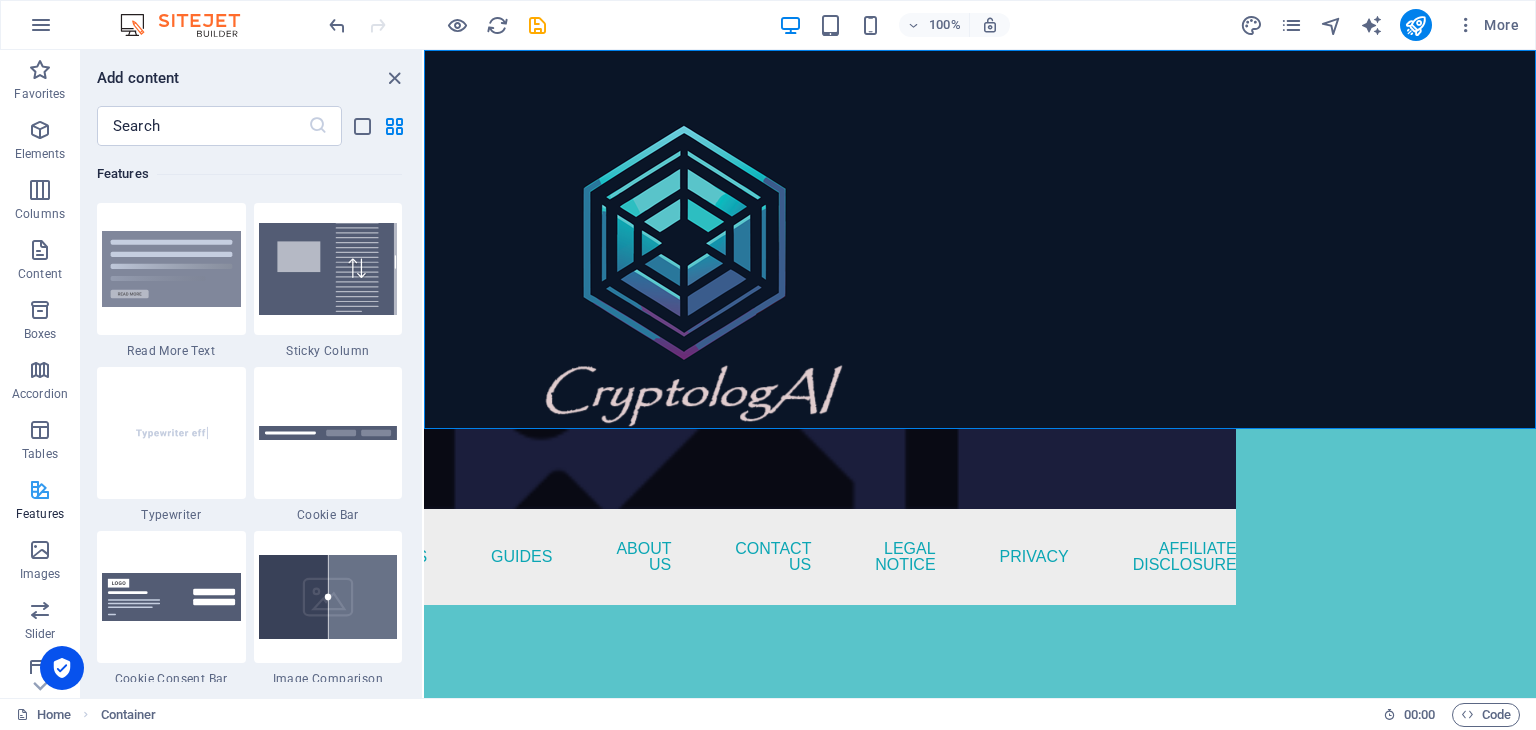 drag, startPoint x: 33, startPoint y: 554, endPoint x: 0, endPoint y: 476, distance: 84.693565 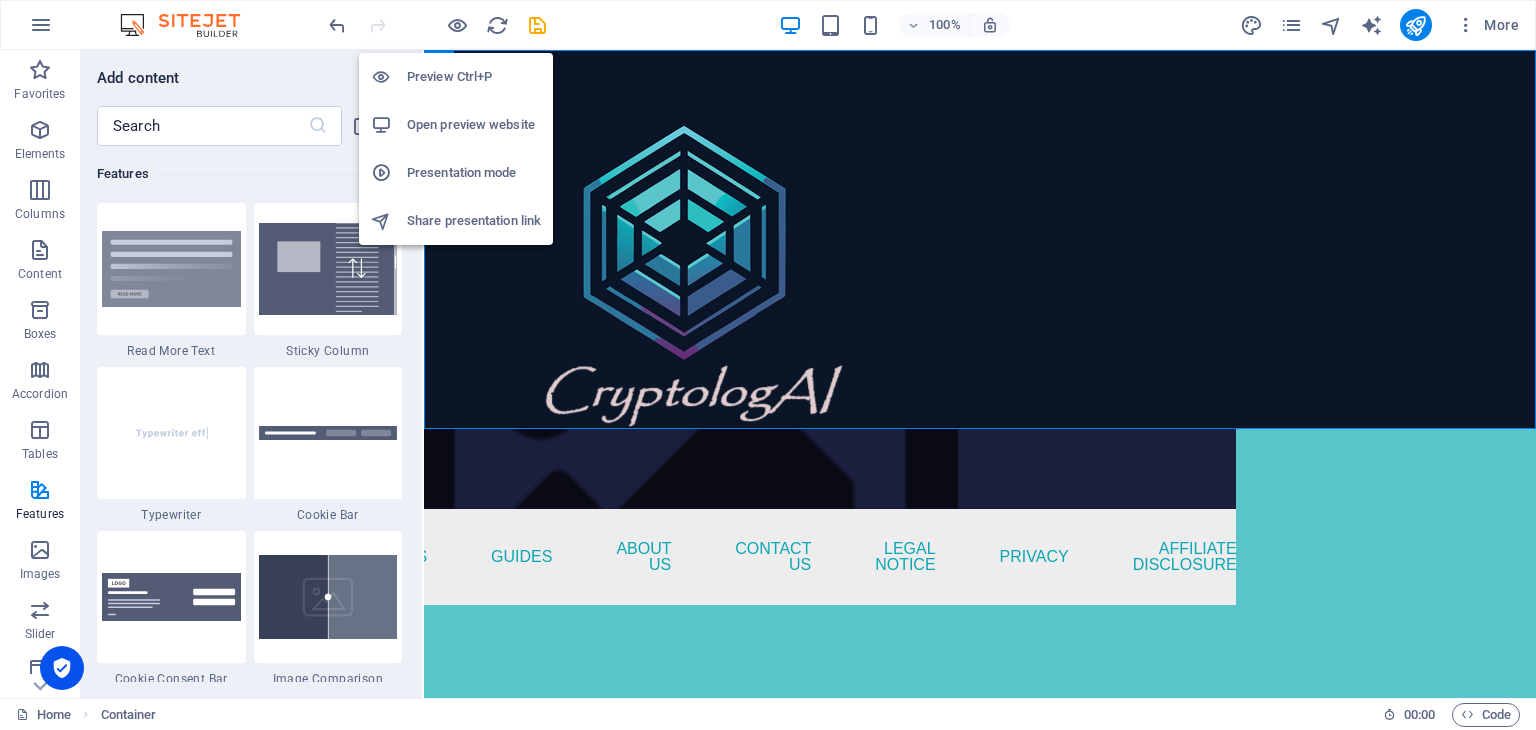 click on "Preview Ctrl+P" at bounding box center [474, 77] 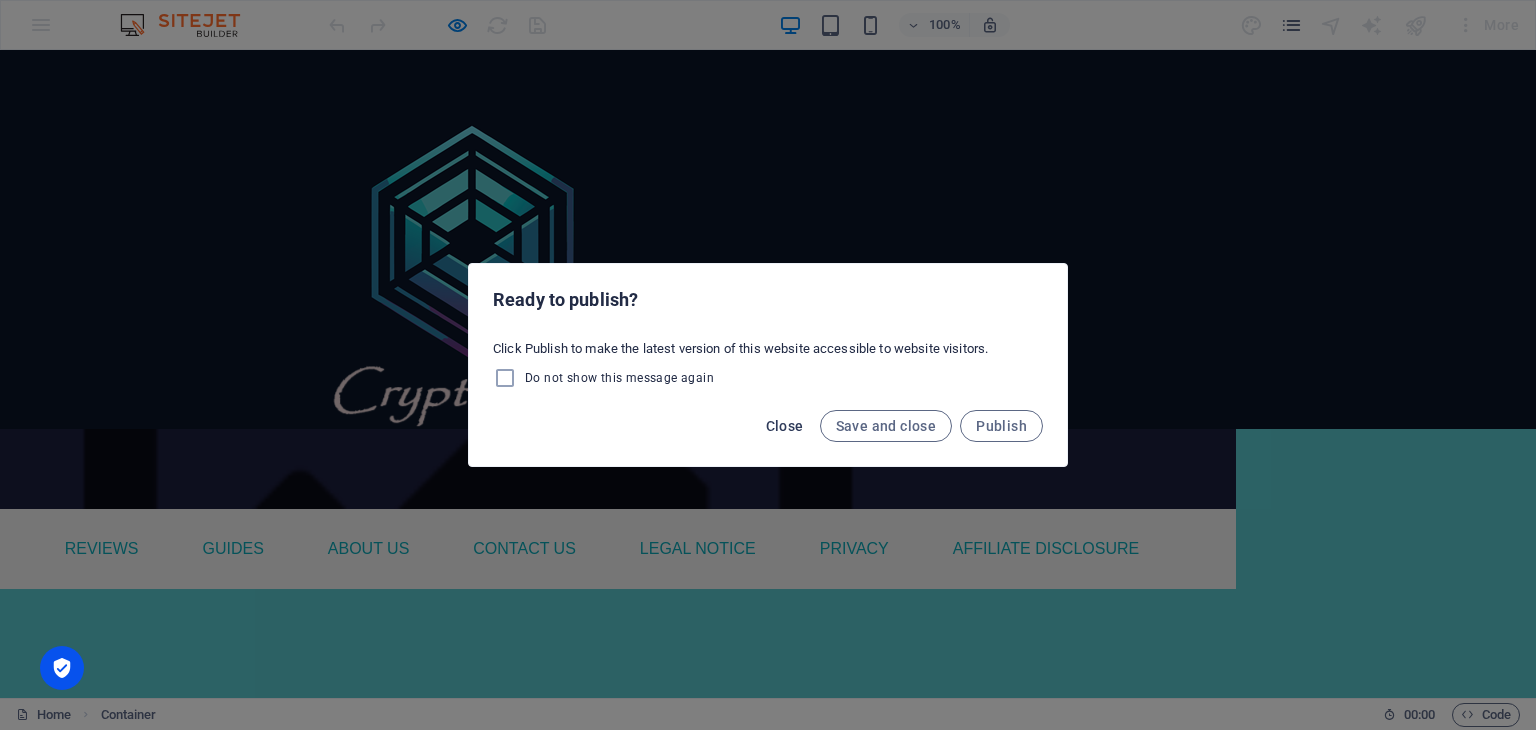click on "Close" at bounding box center [785, 426] 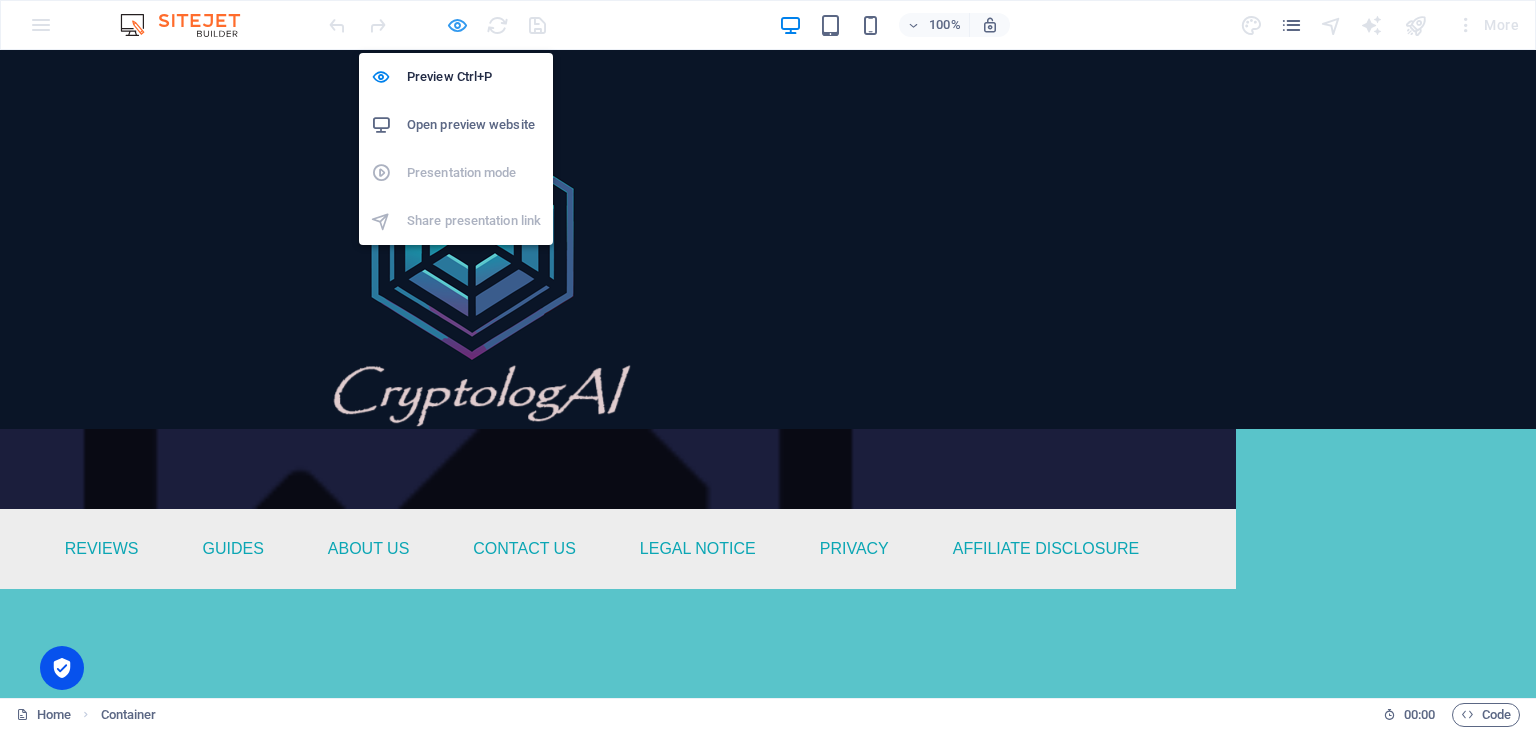 click at bounding box center [457, 25] 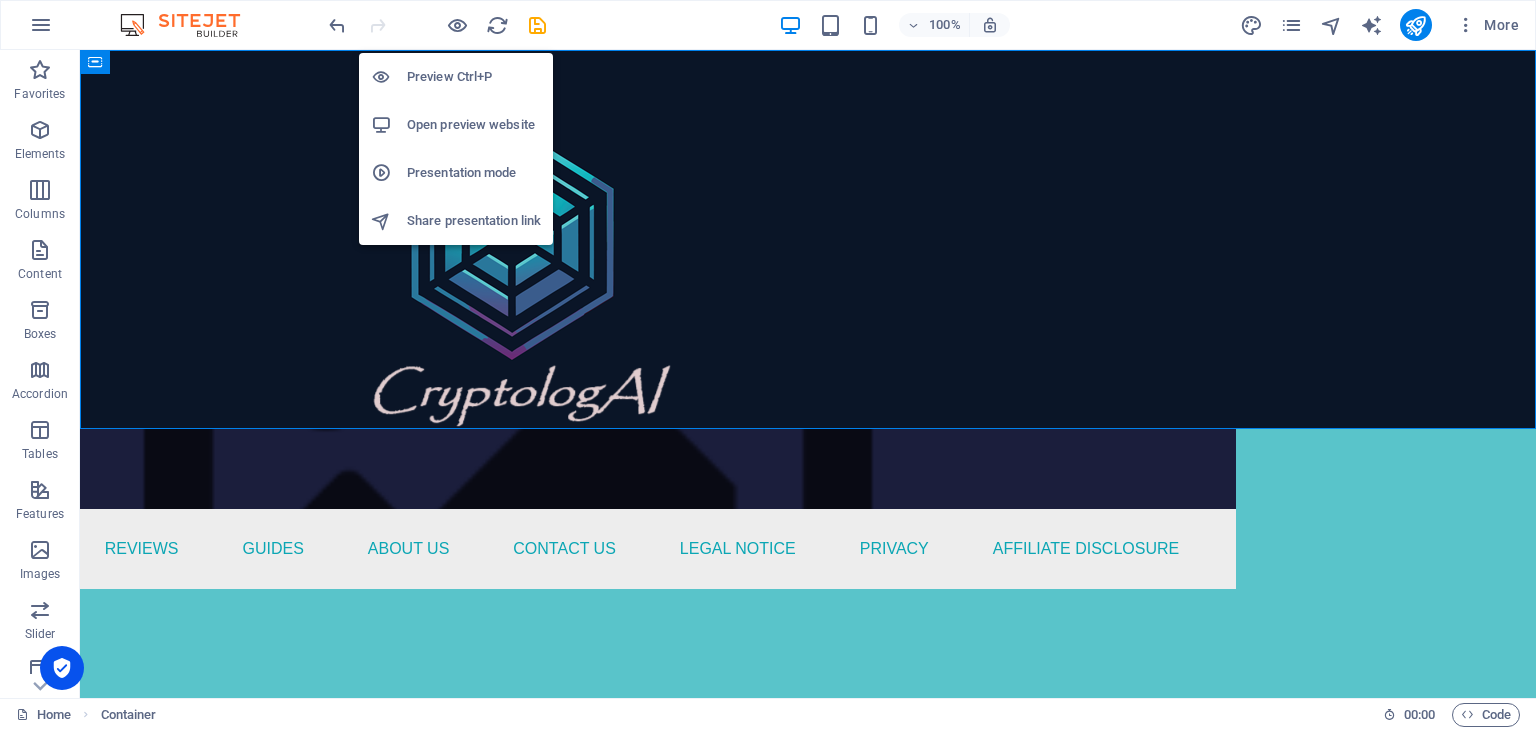 click on "Preview Ctrl+P" at bounding box center [474, 77] 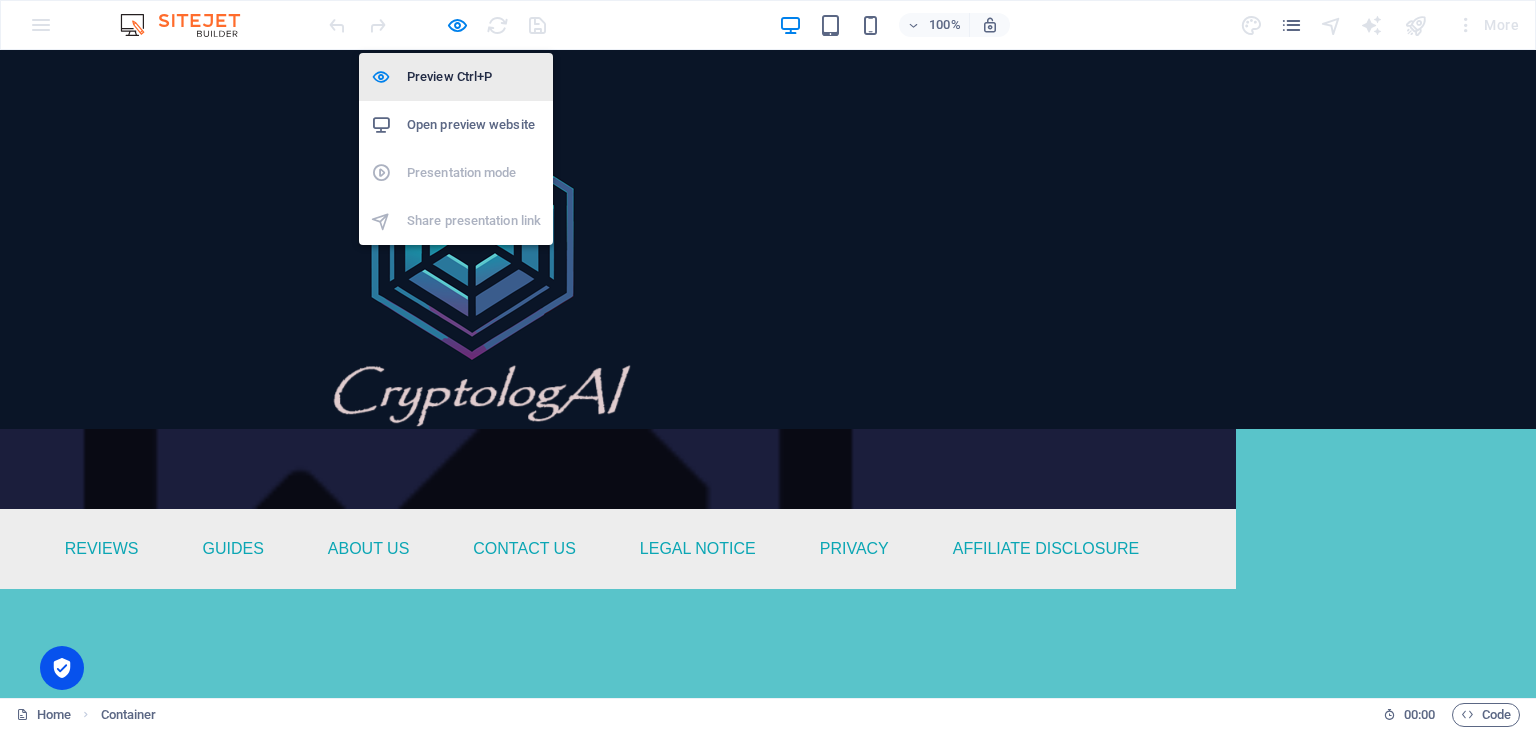 click on "Preview Ctrl+P" at bounding box center (474, 77) 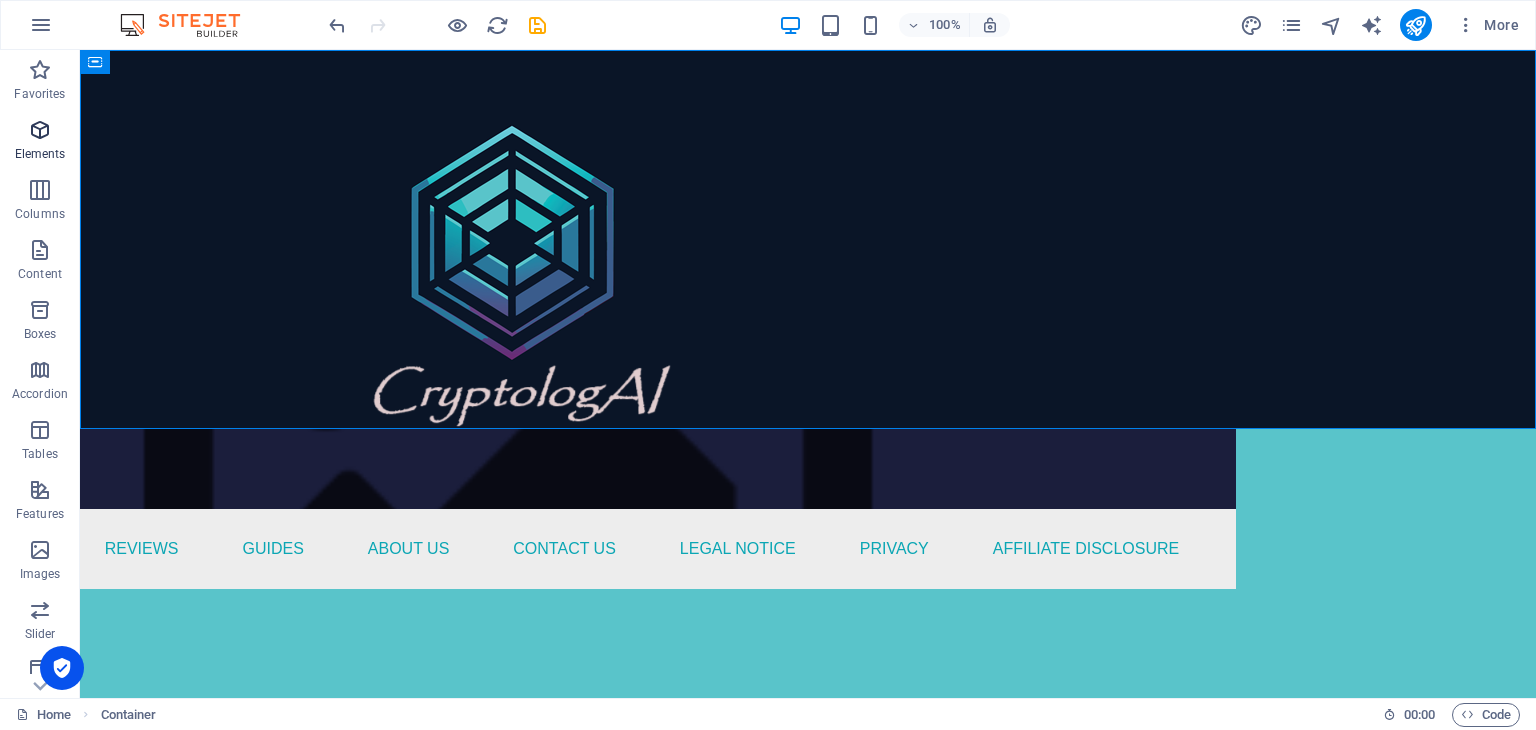click at bounding box center (40, 130) 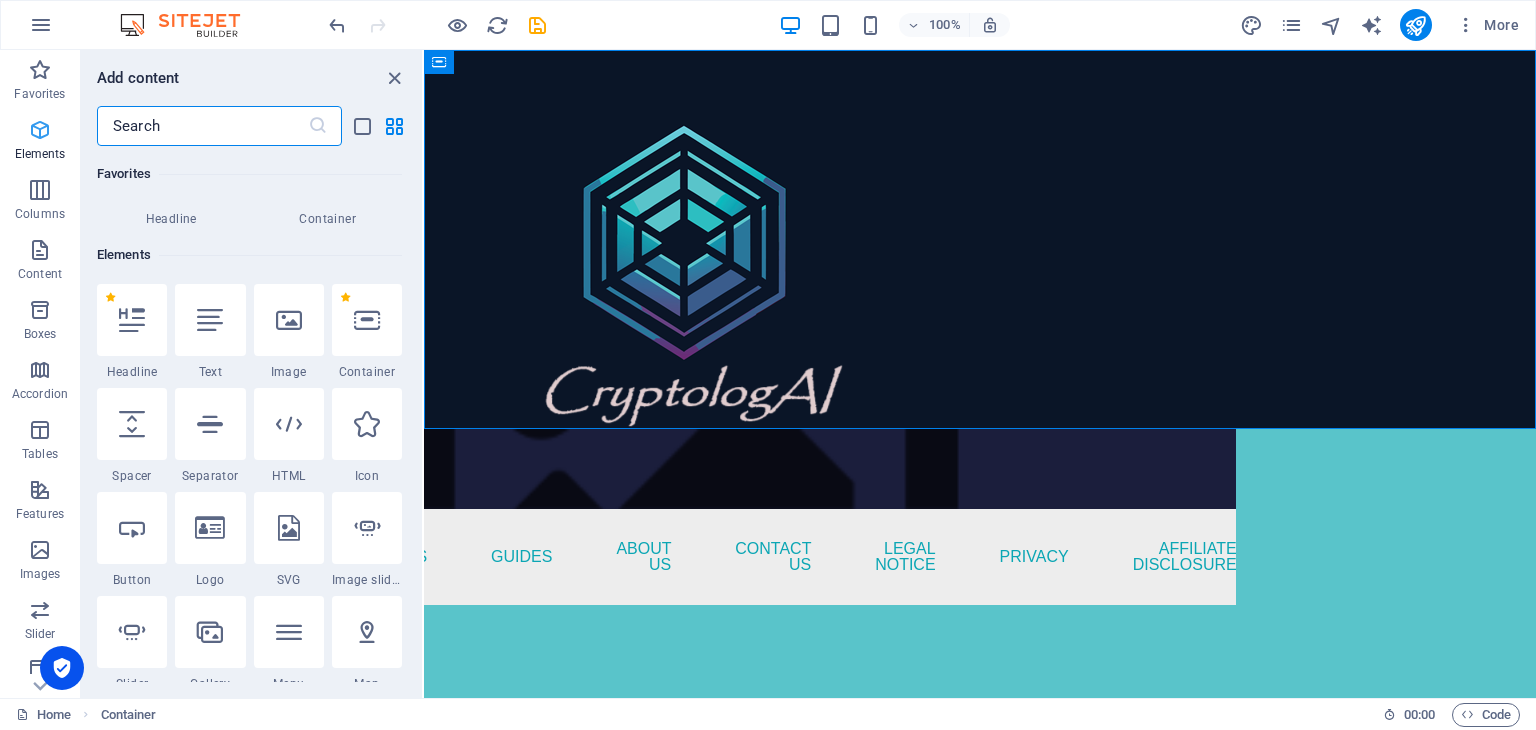 scroll, scrollTop: 212, scrollLeft: 0, axis: vertical 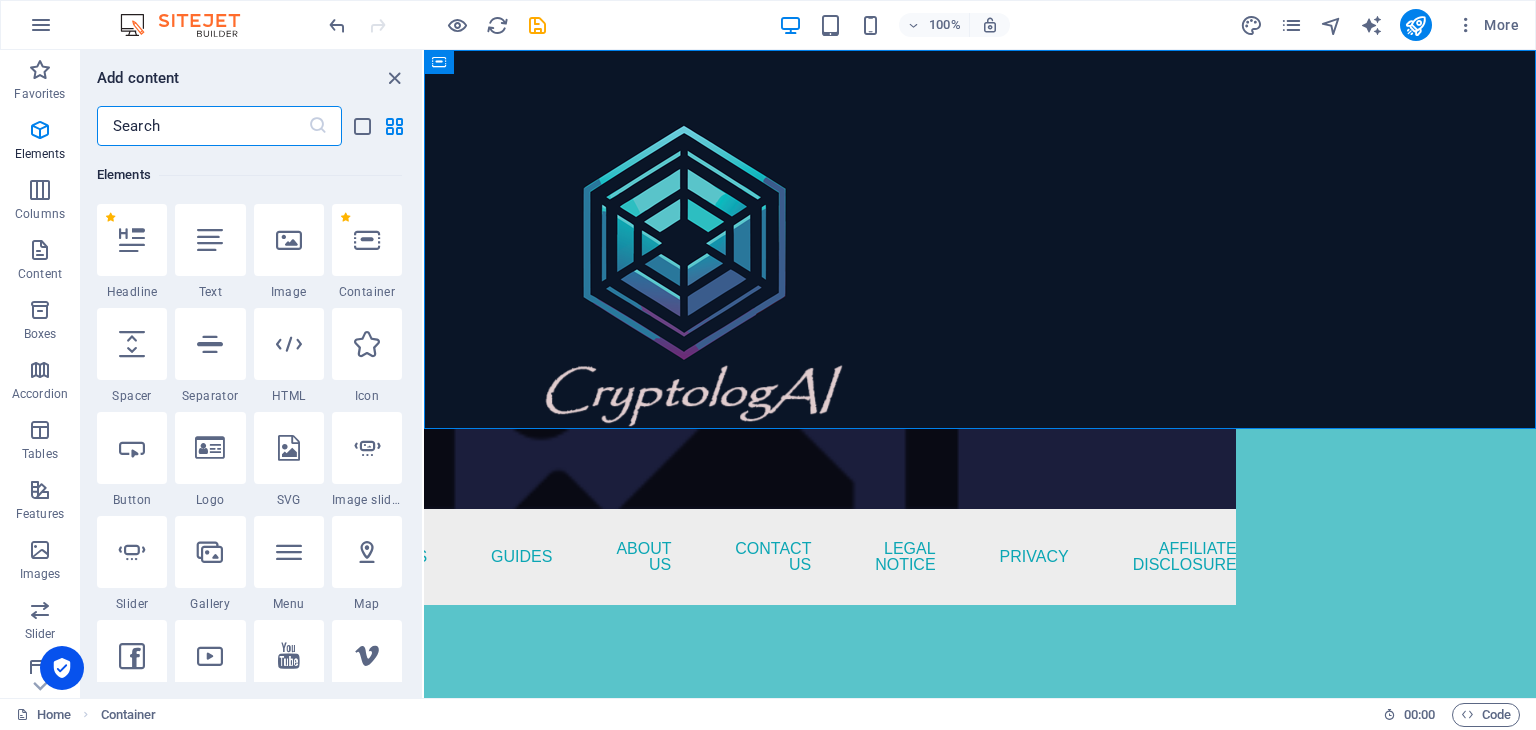 click at bounding box center (202, 126) 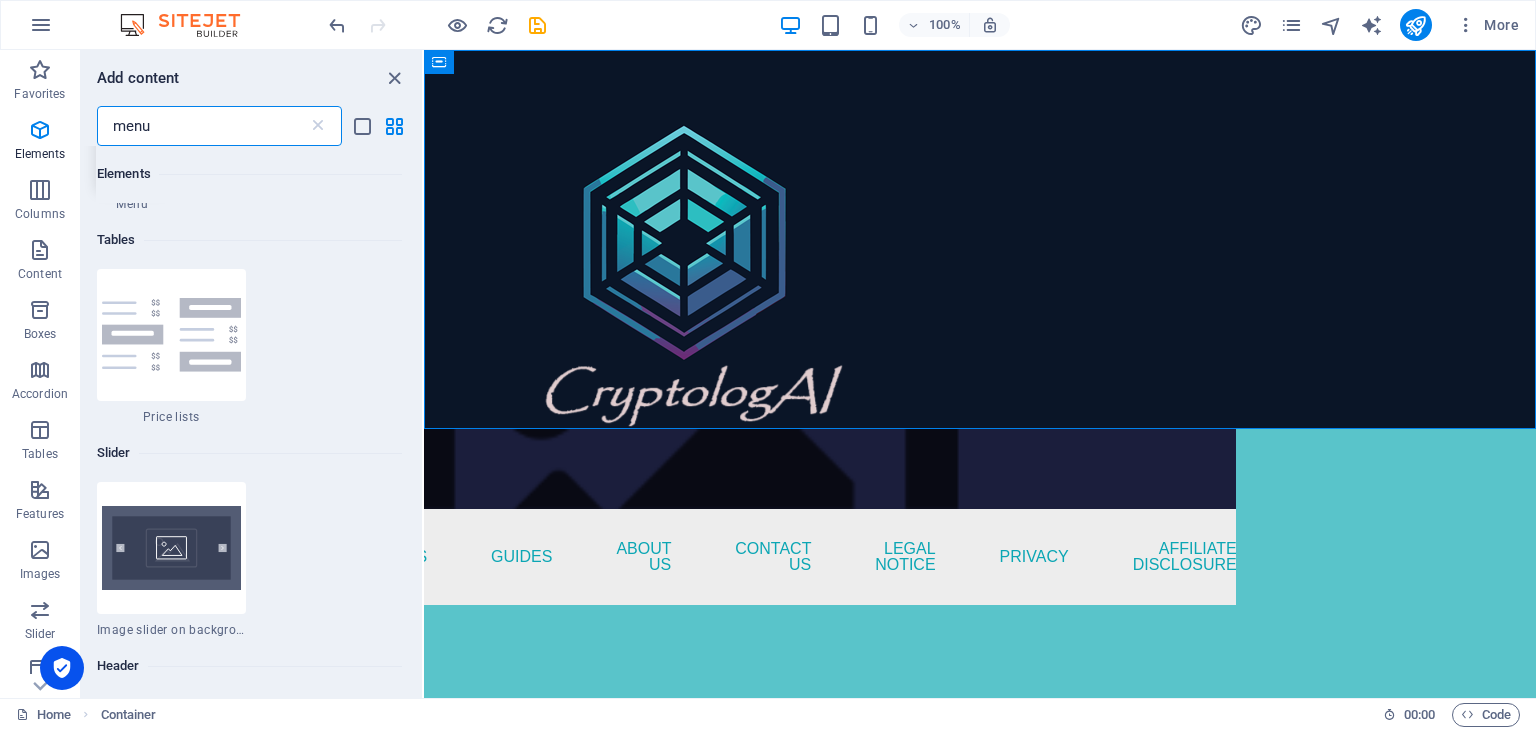 scroll, scrollTop: 0, scrollLeft: 0, axis: both 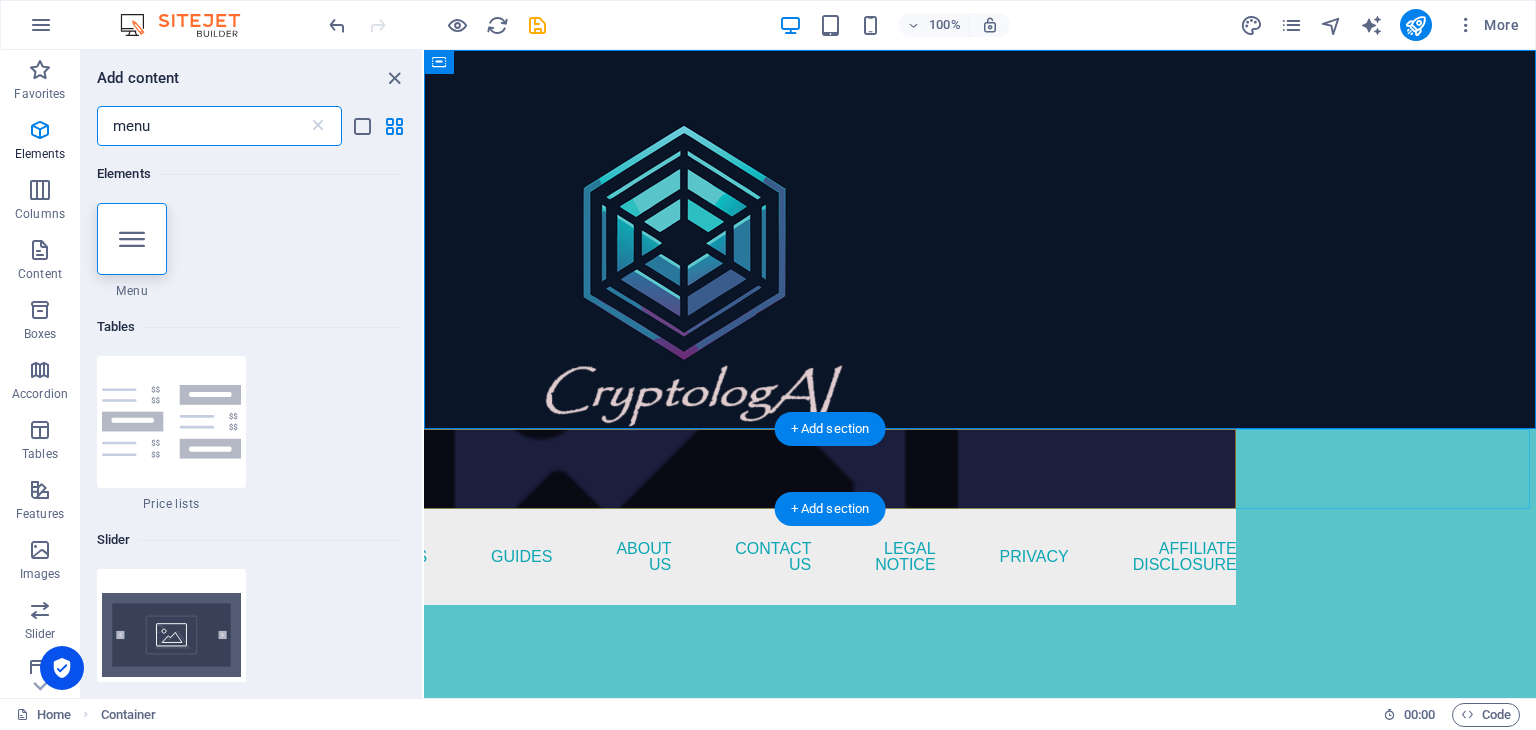 type on "menu" 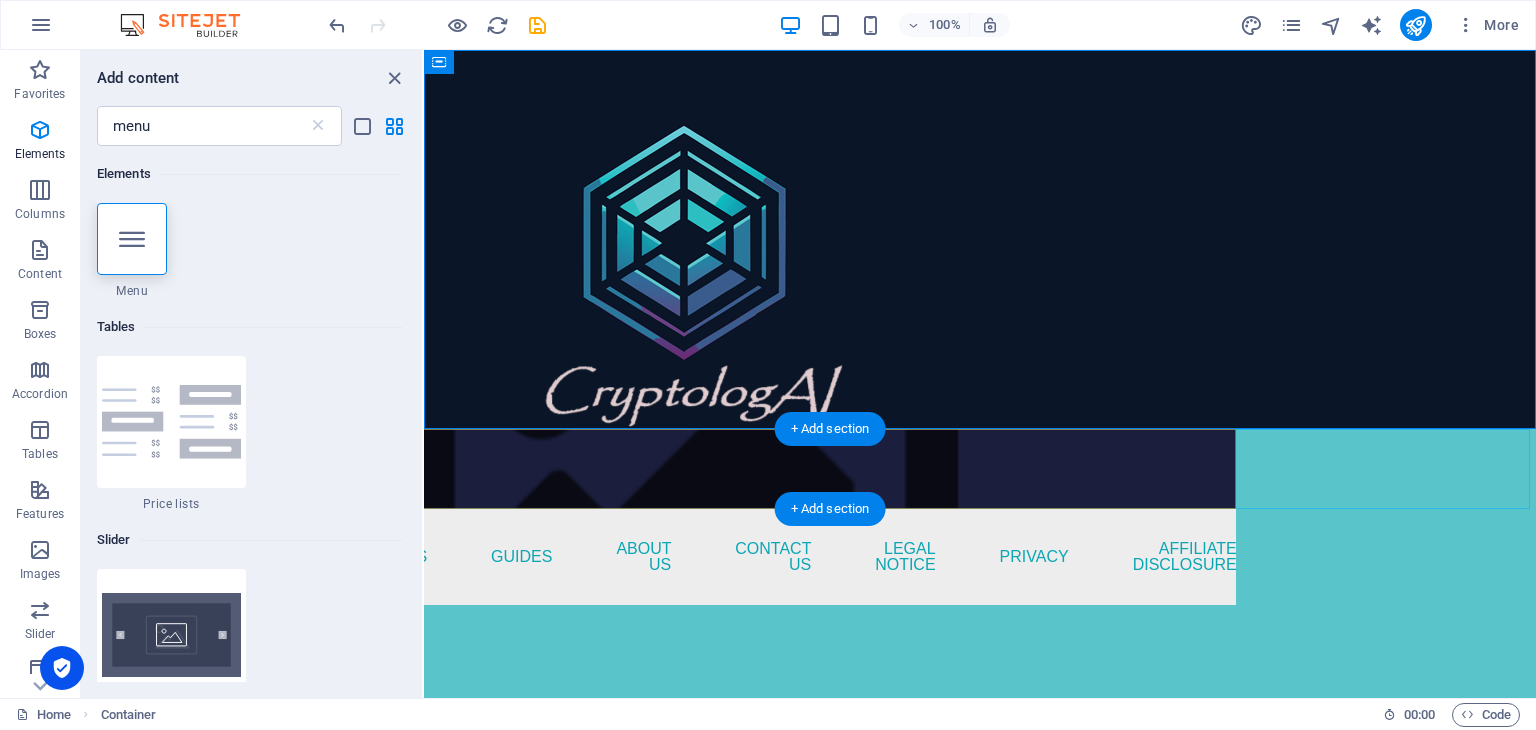 click on "Home Top-Tools Reviews Guides About Us Contact Us Legal Notice Privacy Affiliate Disclosure" at bounding box center [680, 557] 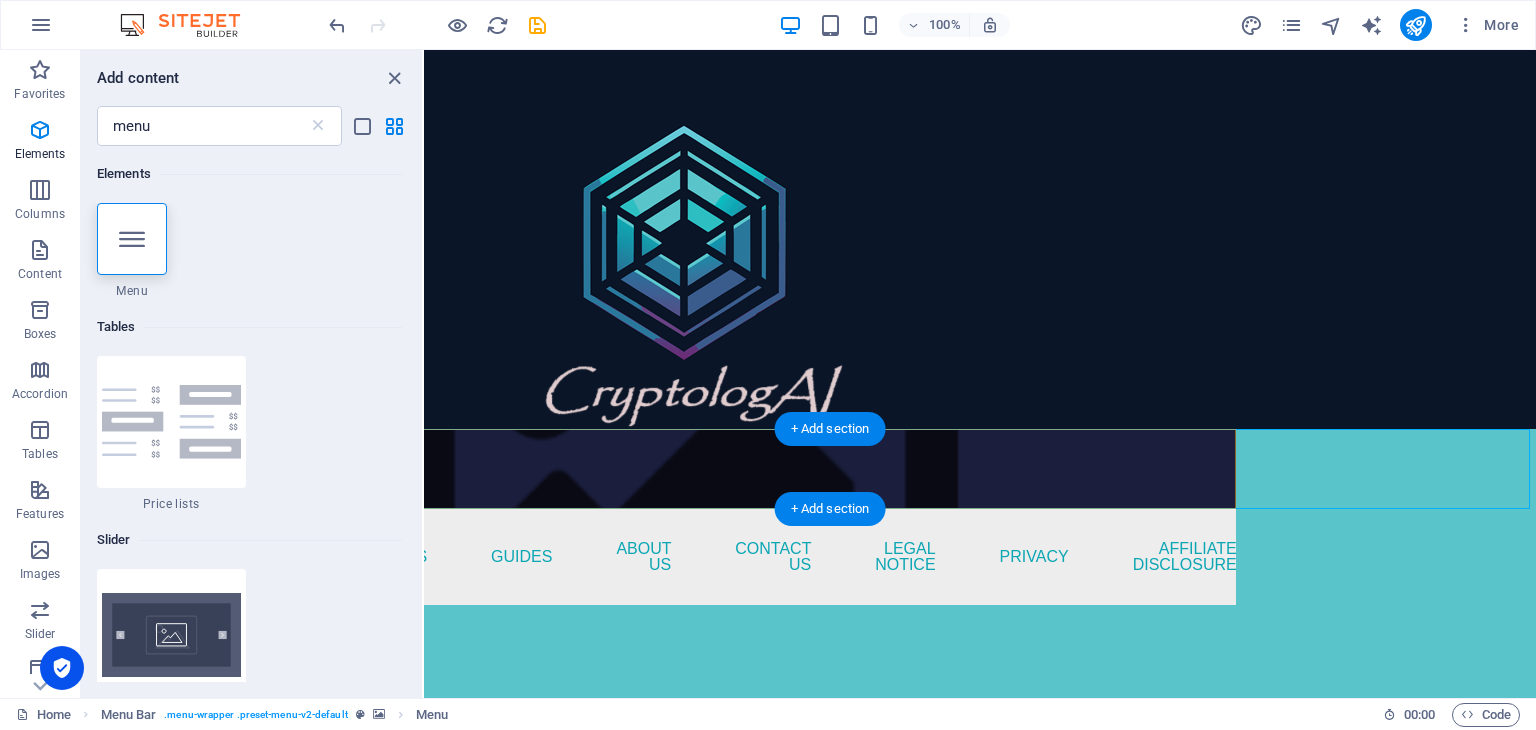 drag, startPoint x: 1533, startPoint y: 480, endPoint x: 1432, endPoint y: 481, distance: 101.00495 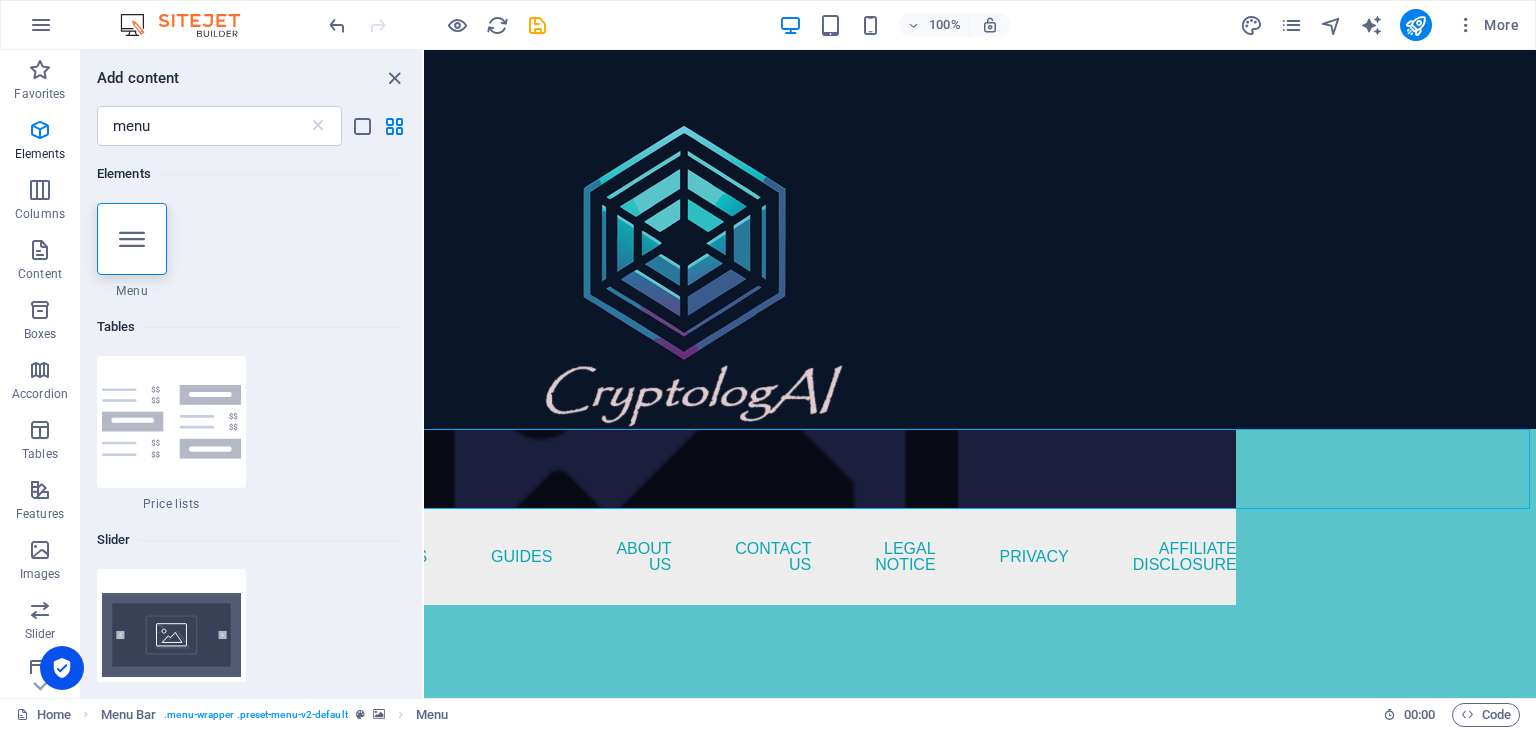 scroll, scrollTop: 0, scrollLeft: 0, axis: both 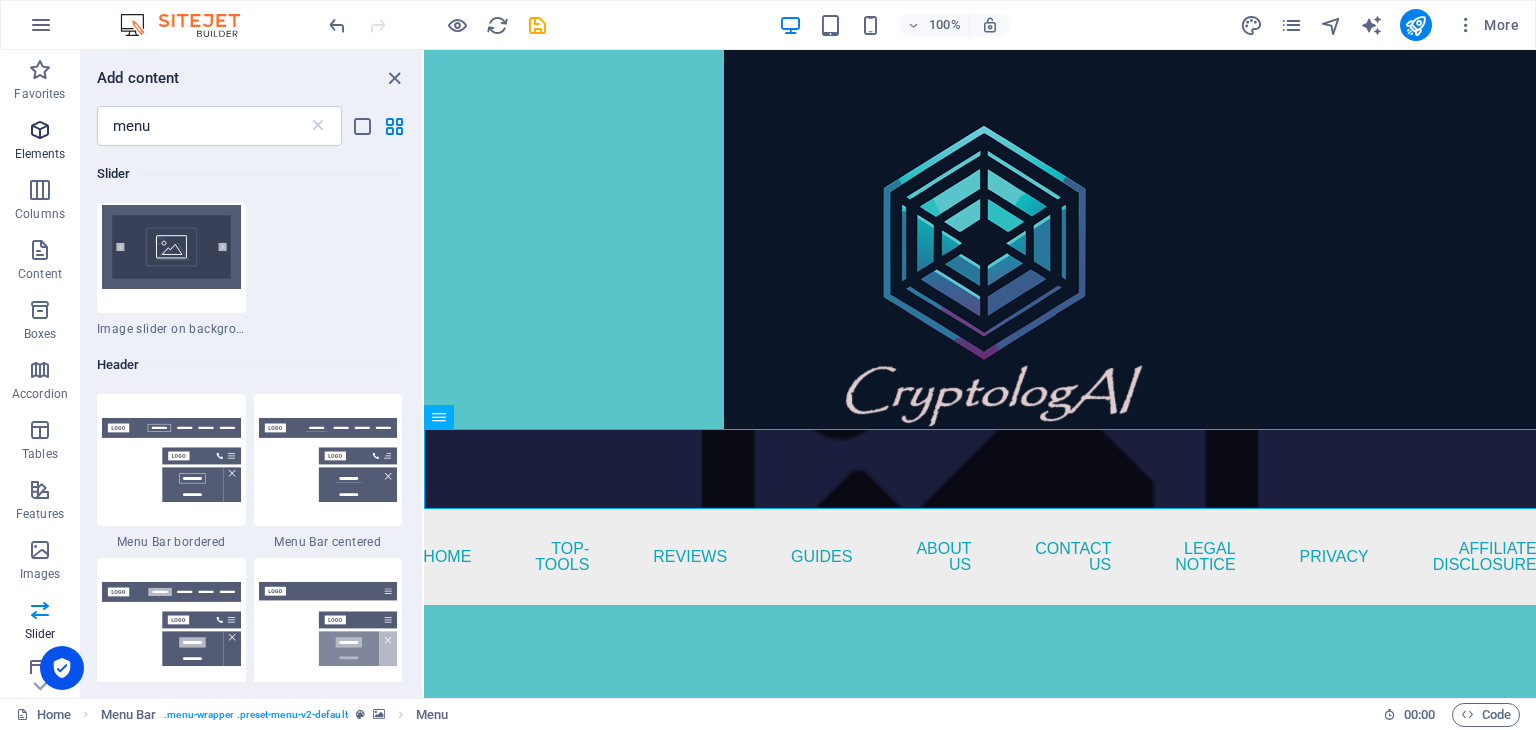 click at bounding box center (40, 130) 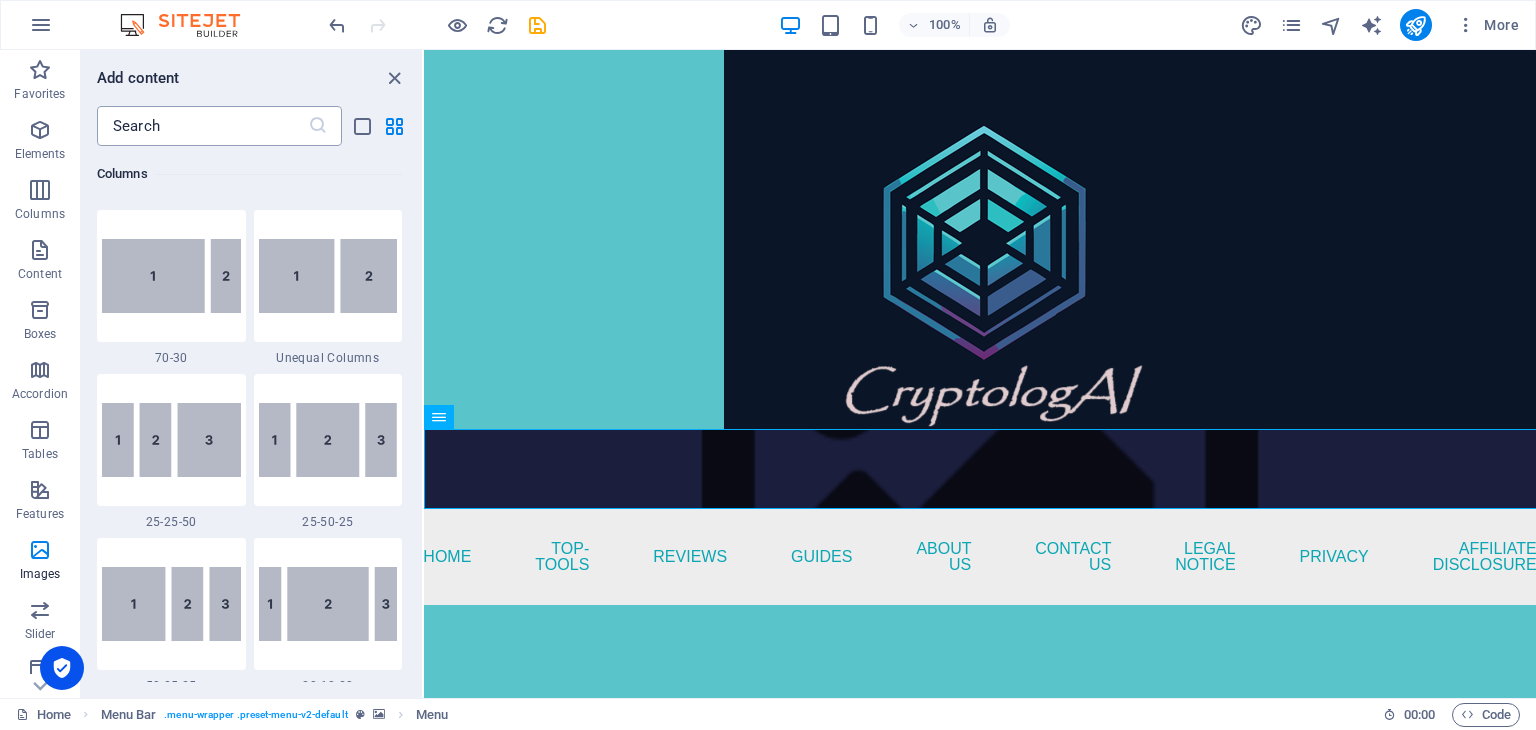 scroll, scrollTop: 213, scrollLeft: 0, axis: vertical 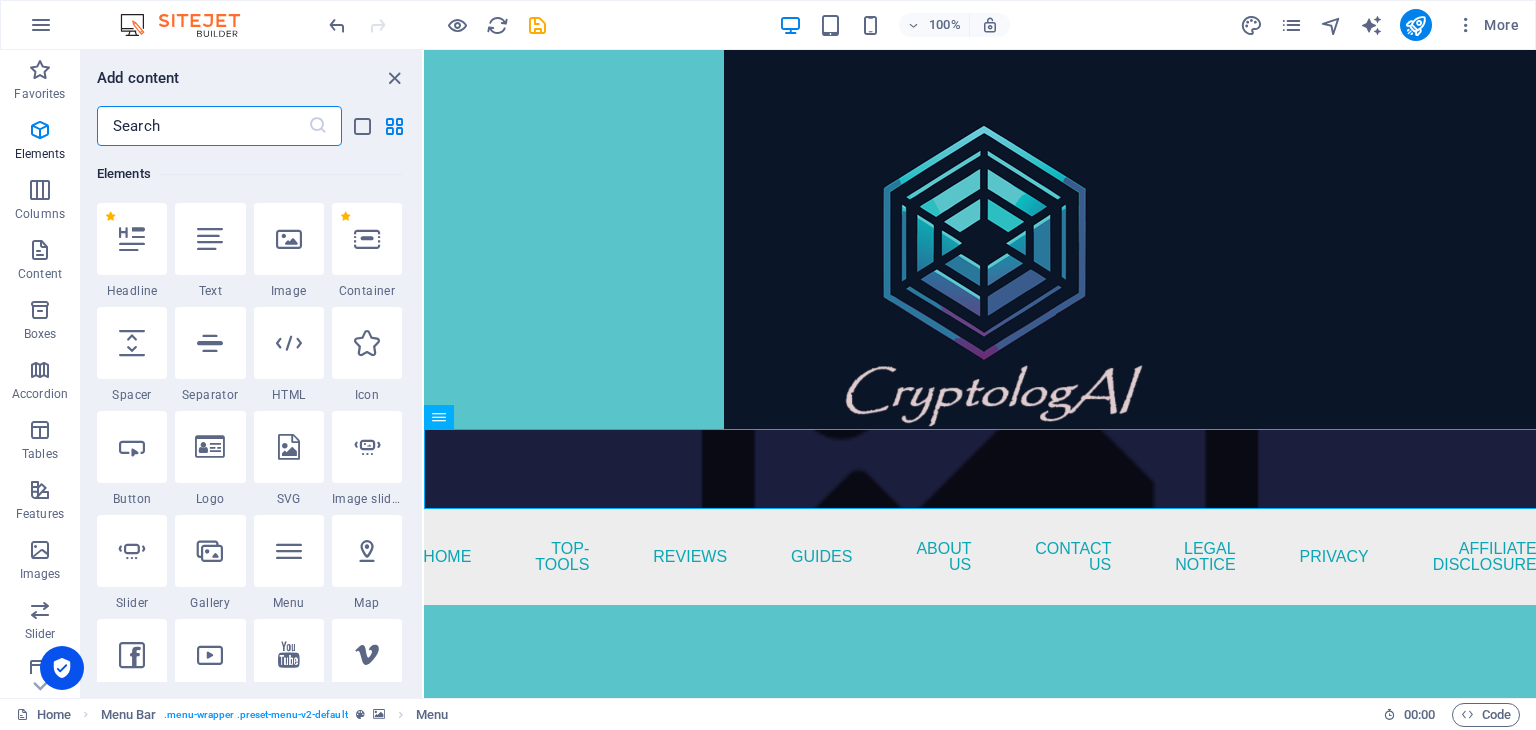 click at bounding box center (202, 126) 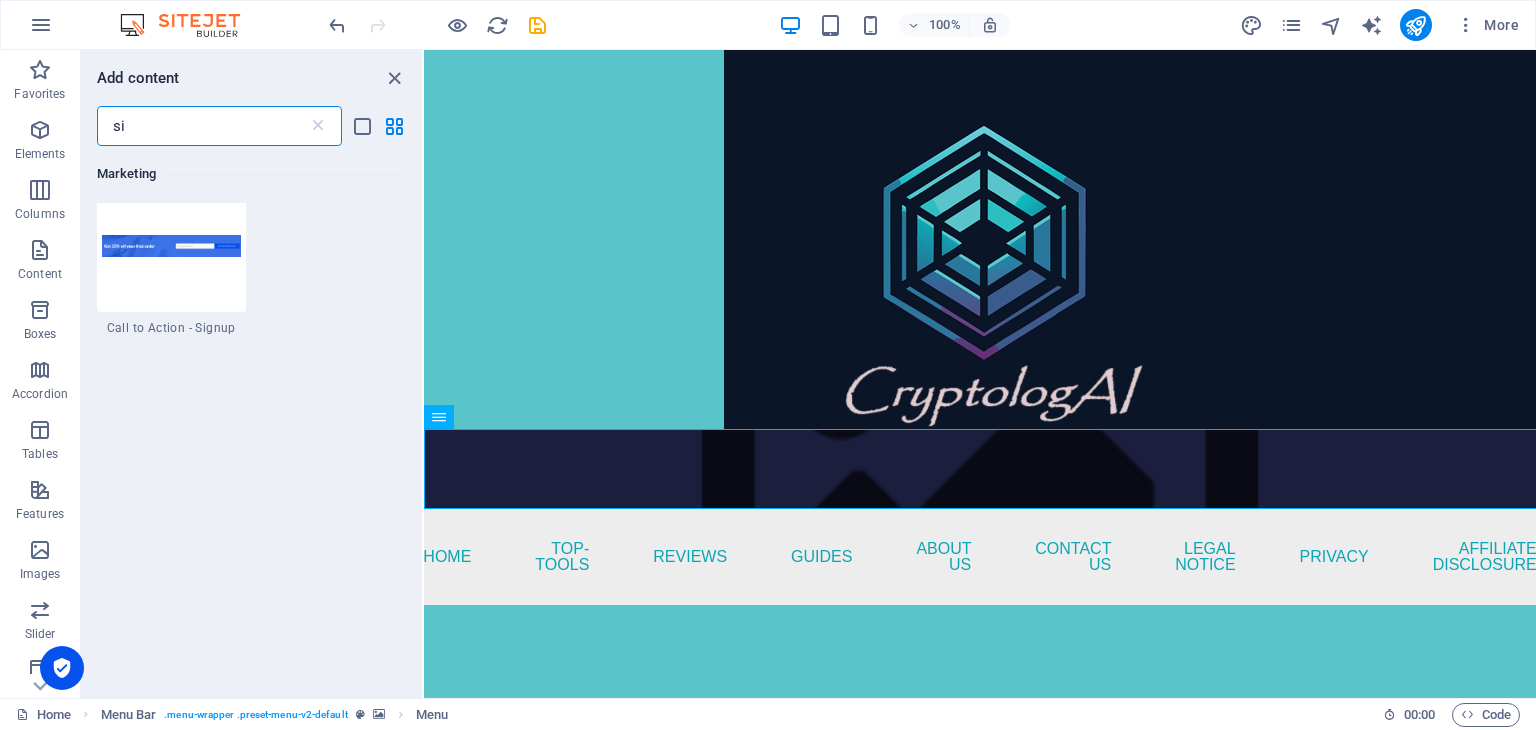 scroll, scrollTop: 1942, scrollLeft: 0, axis: vertical 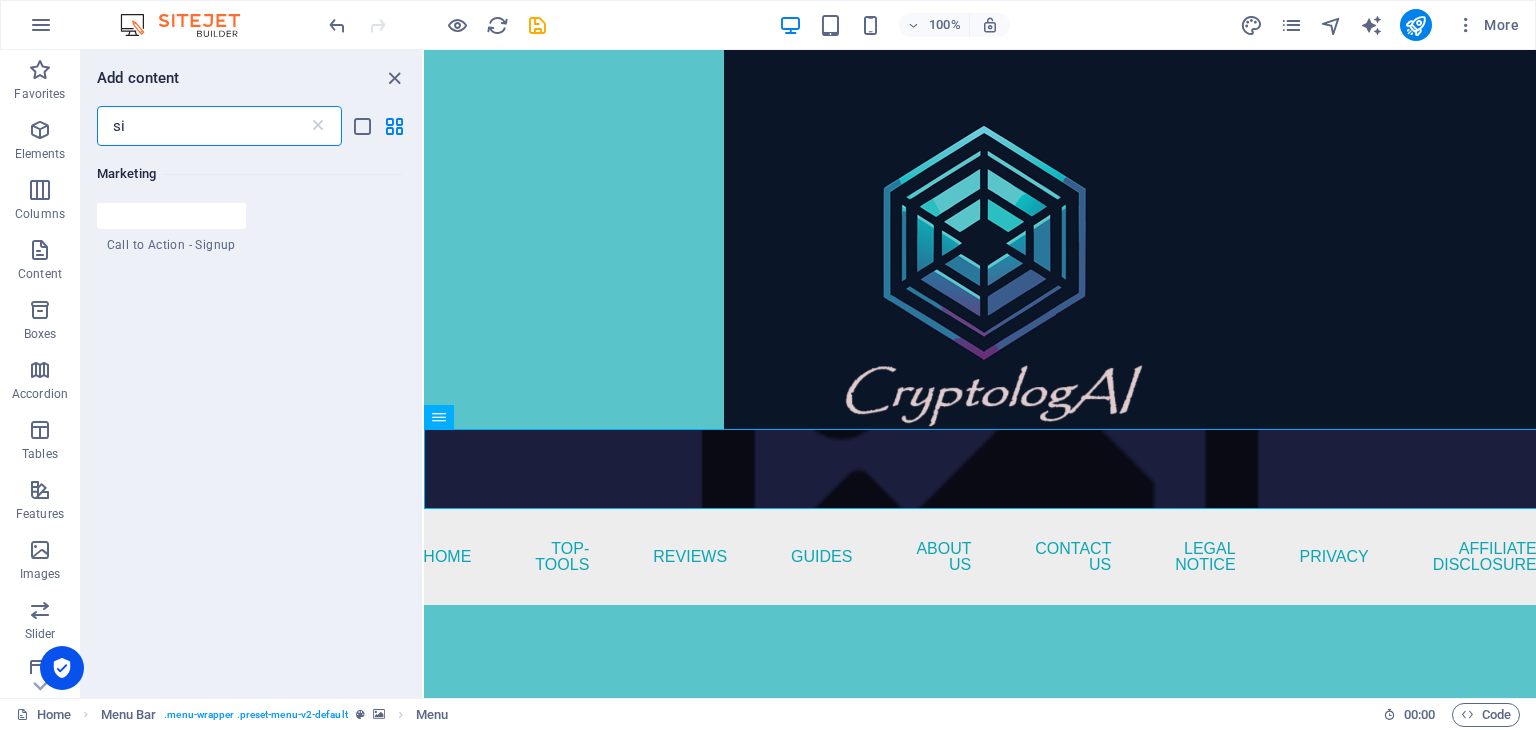 type on "si" 